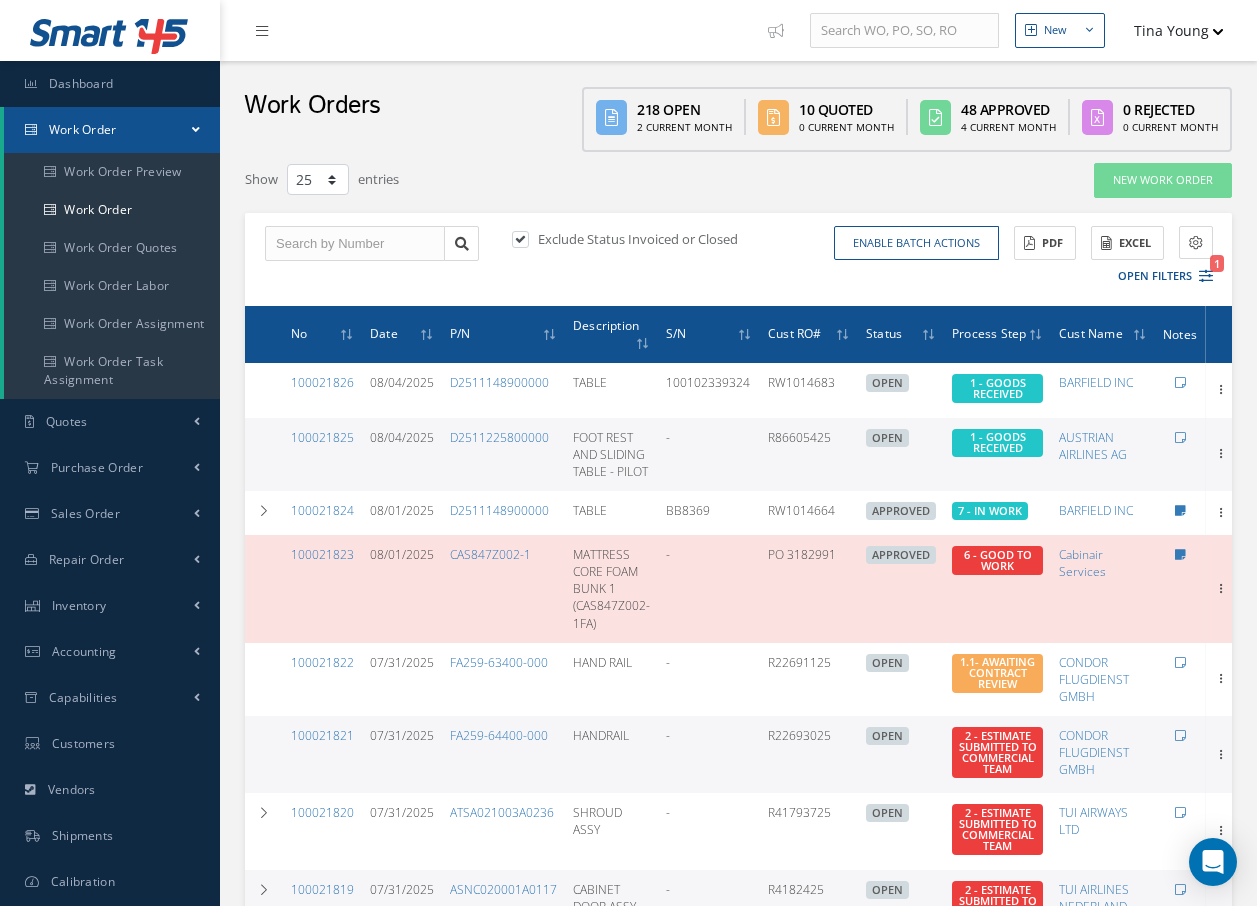 select on "25" 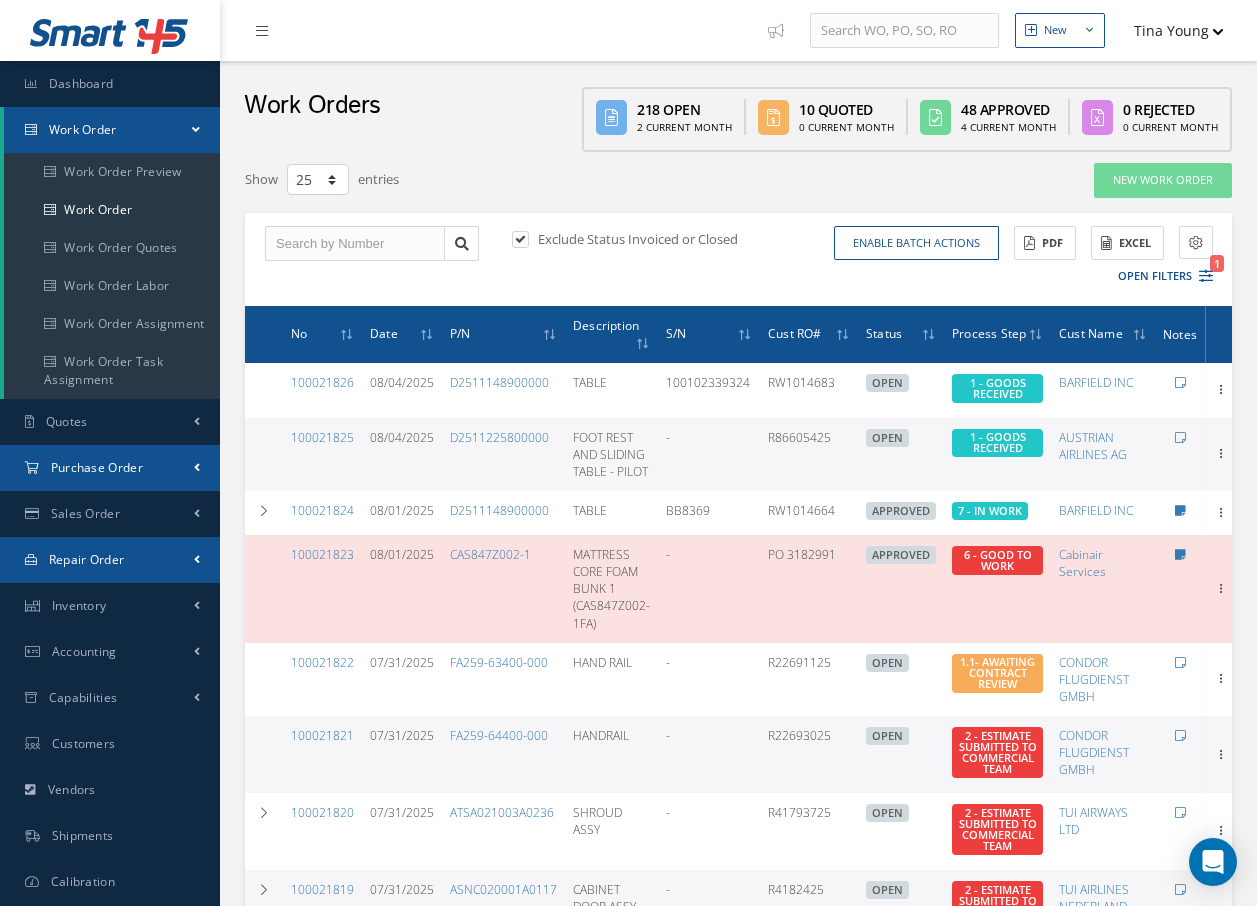 drag, startPoint x: 0, startPoint y: 0, endPoint x: 91, endPoint y: 468, distance: 476.76514 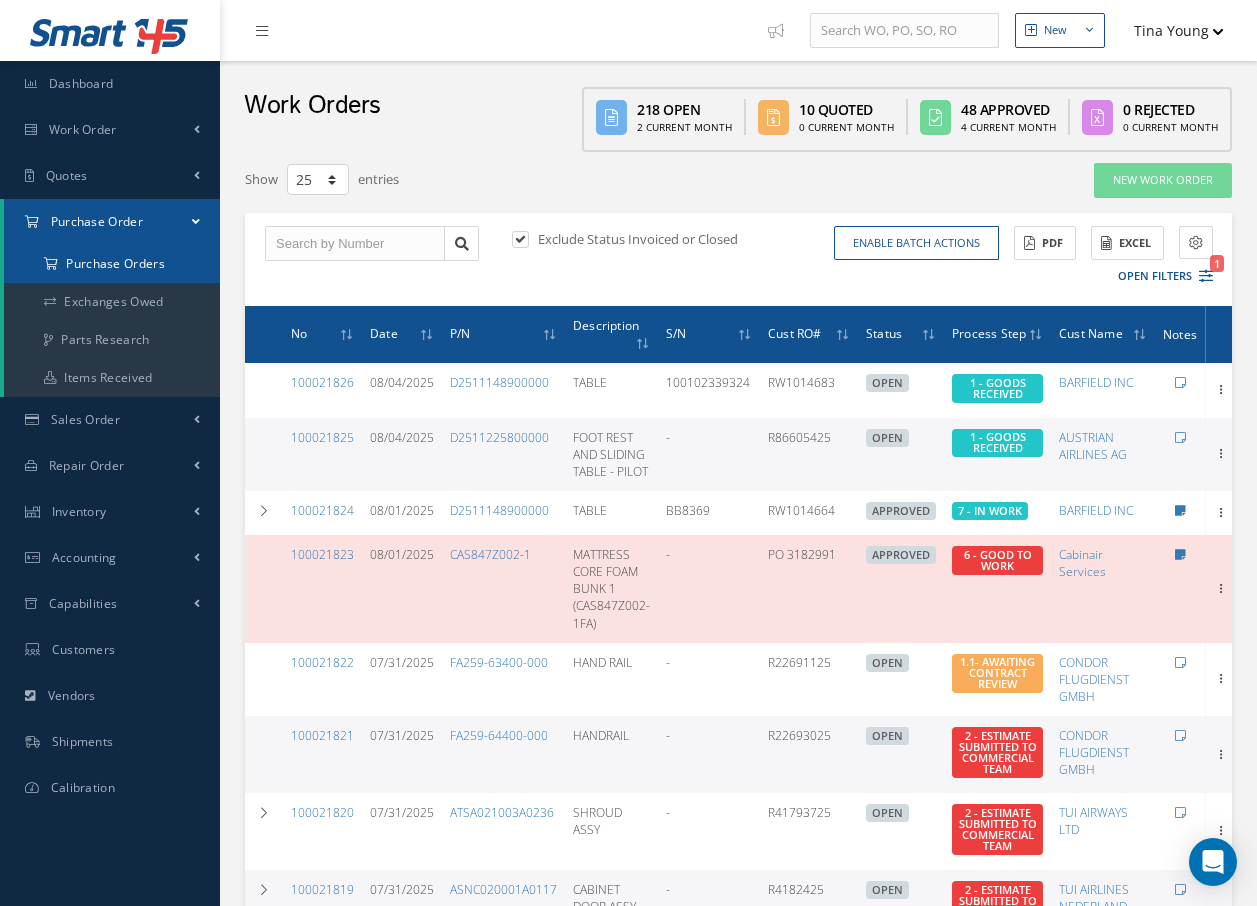 click on "Purchase Orders" at bounding box center [112, 264] 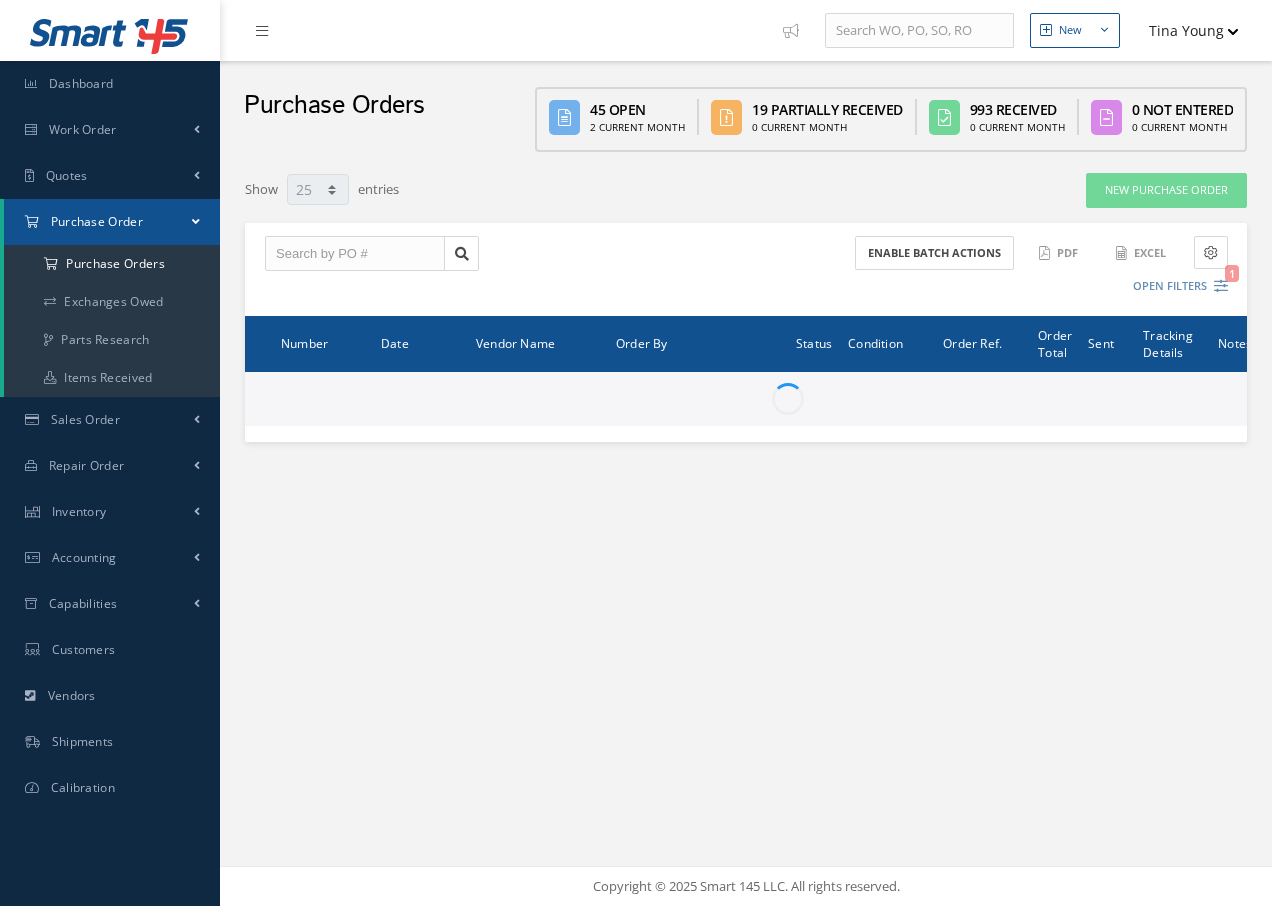 select on "25" 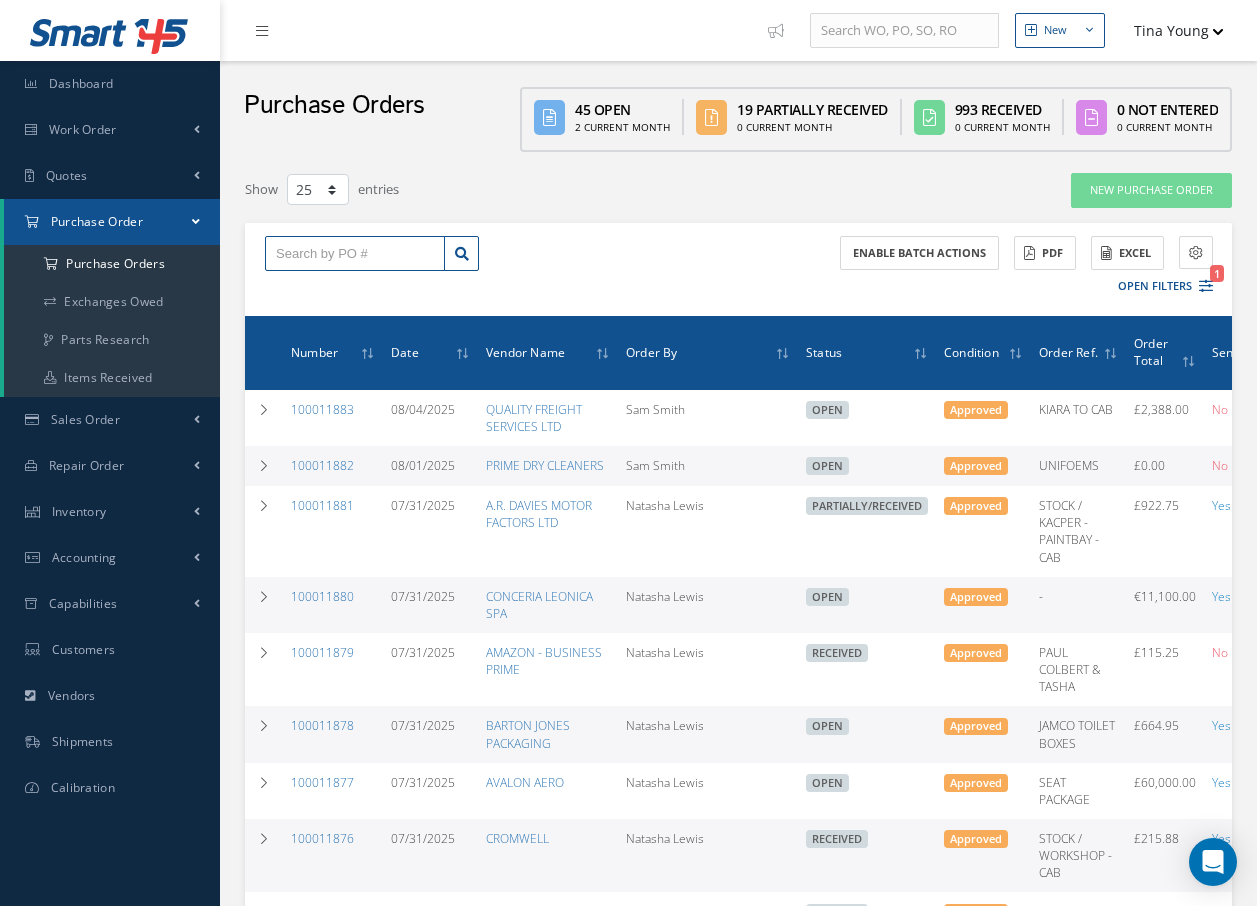 click at bounding box center [355, 254] 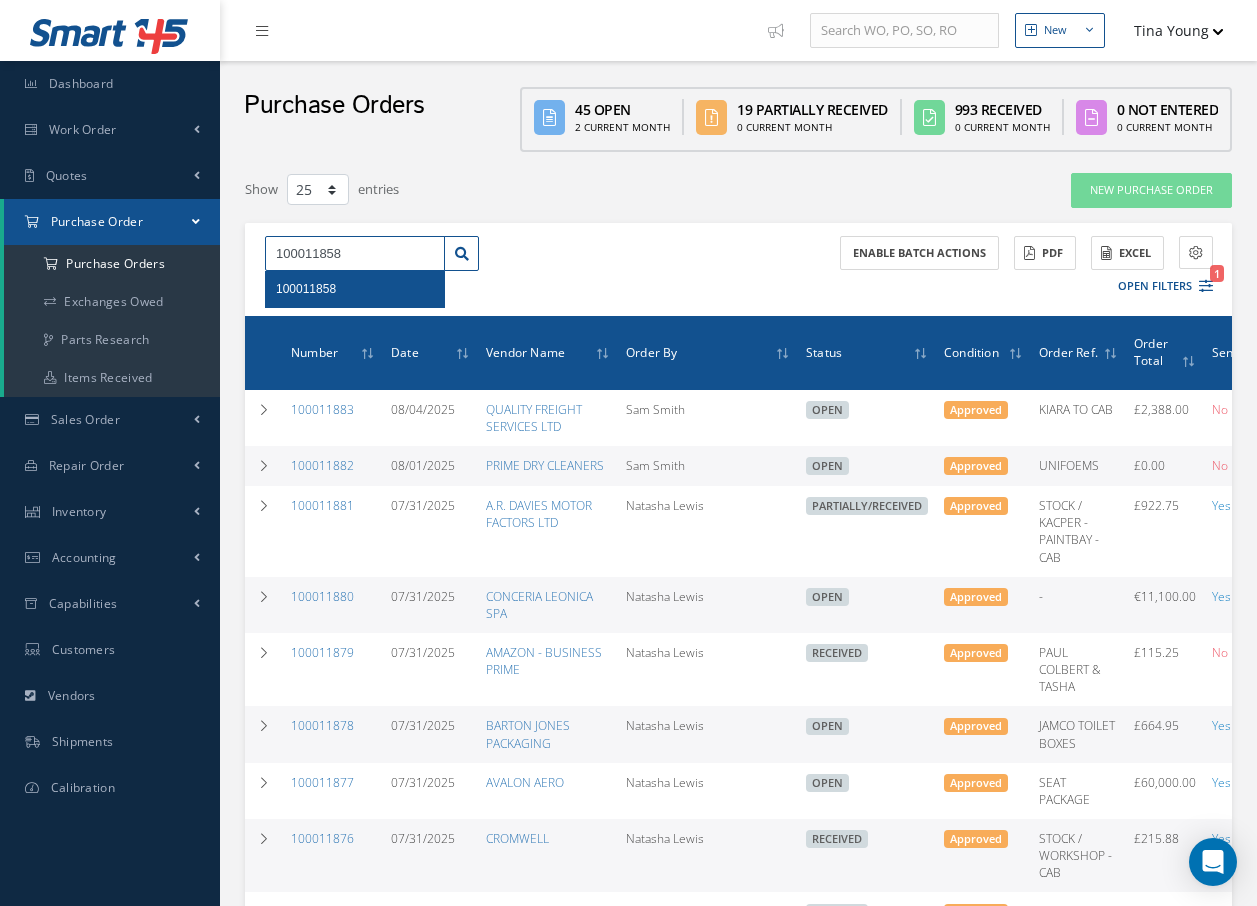 type on "100011858" 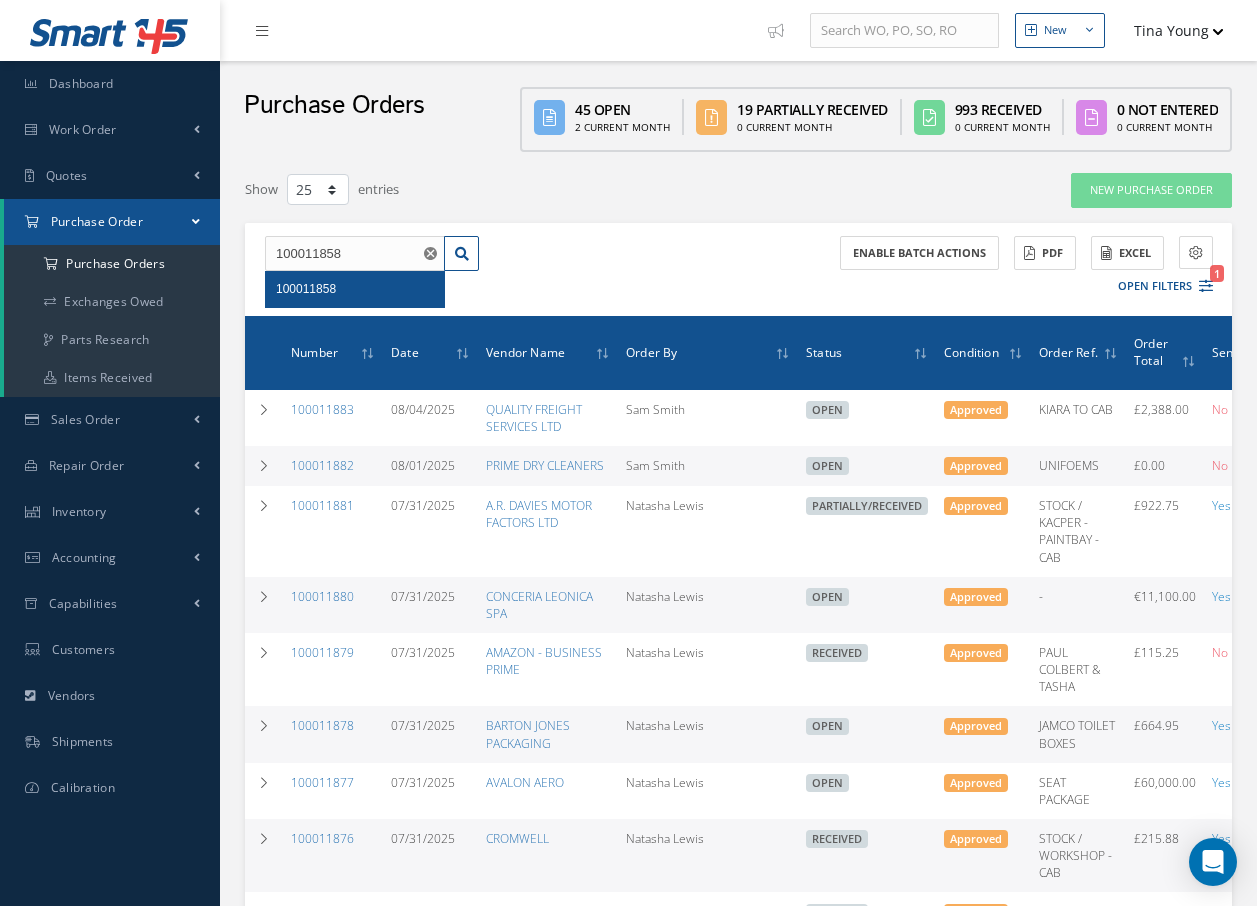 click on "100011858" at bounding box center [306, 289] 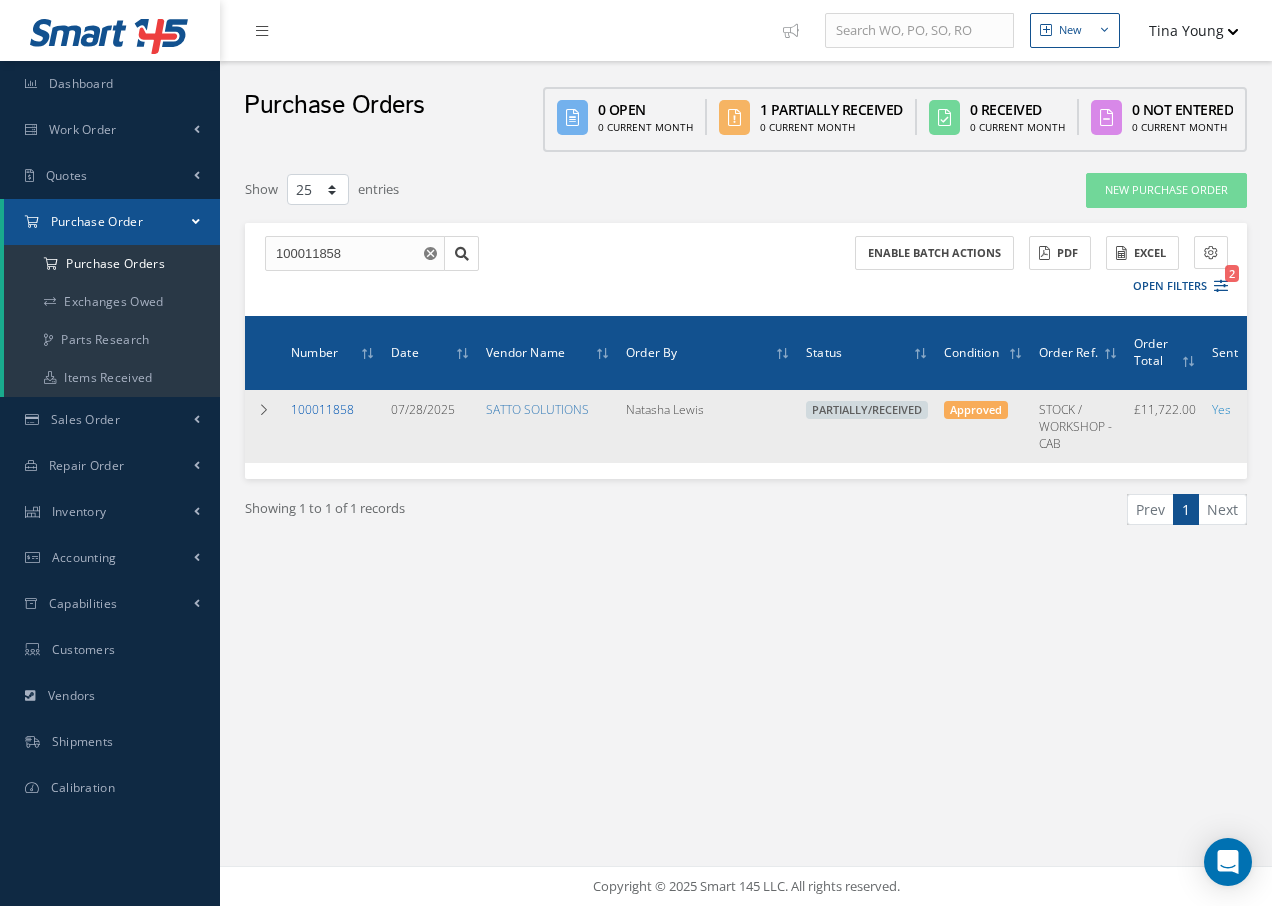 click on "100011858" at bounding box center (322, 409) 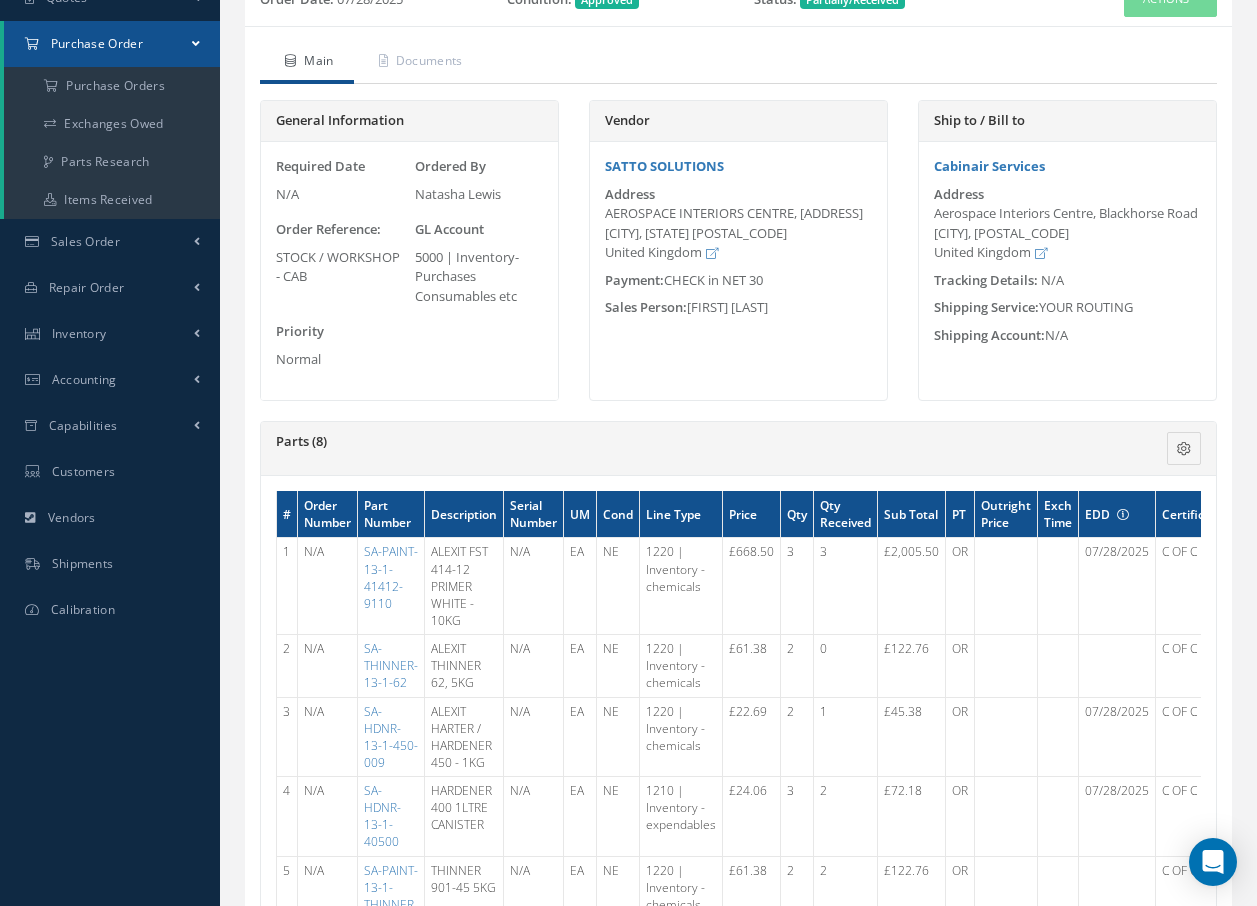 scroll, scrollTop: 0, scrollLeft: 0, axis: both 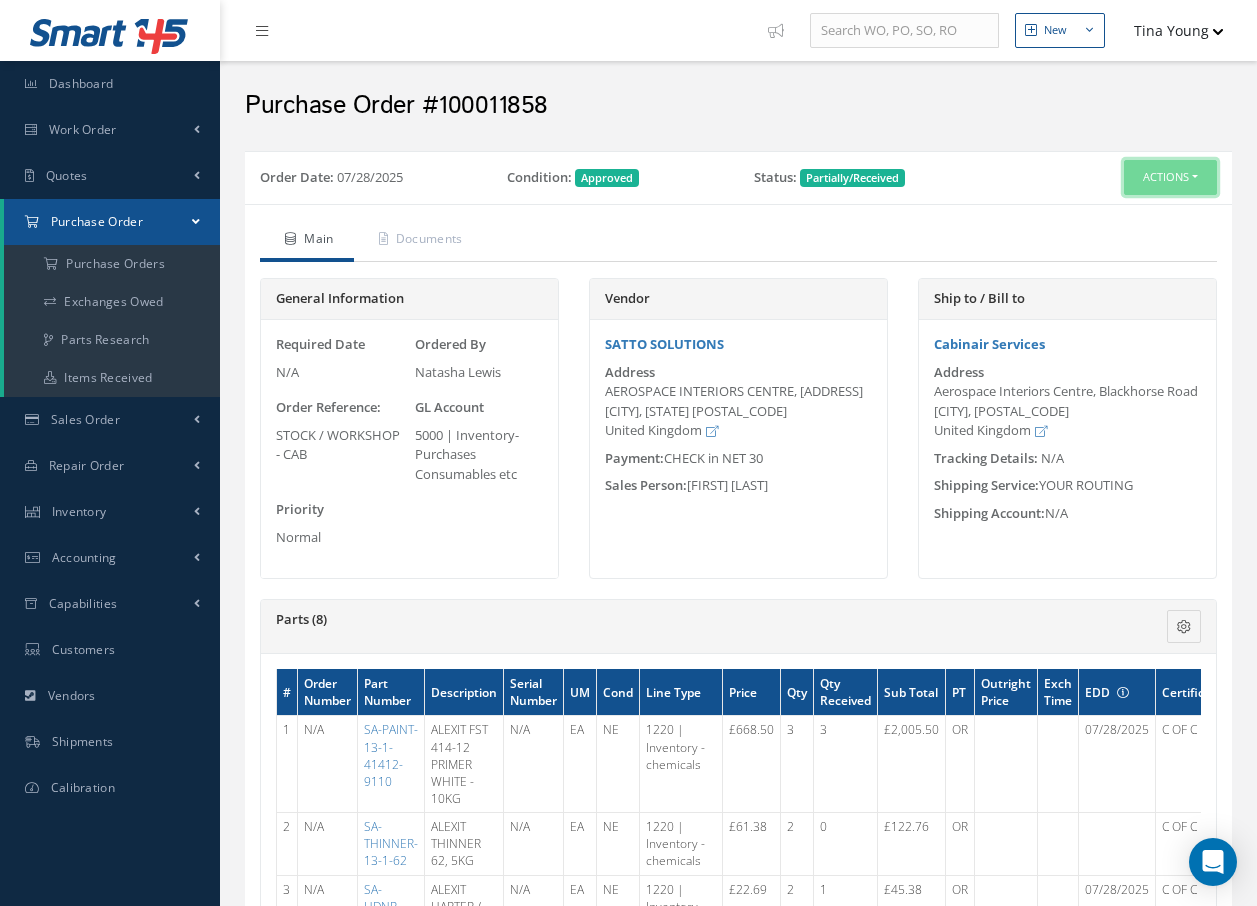 click on "Actions" at bounding box center [1170, 177] 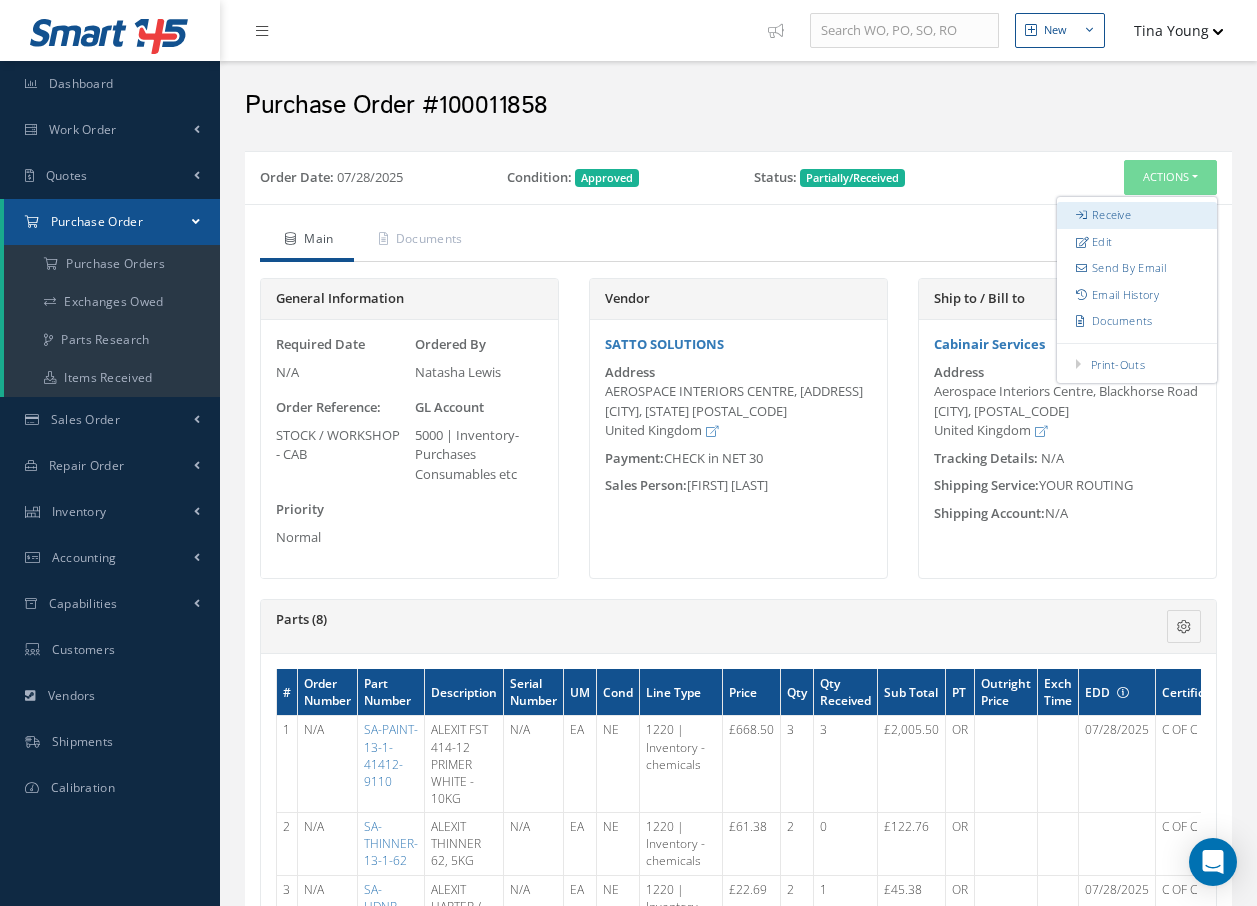 click on "Receive" at bounding box center [1137, 215] 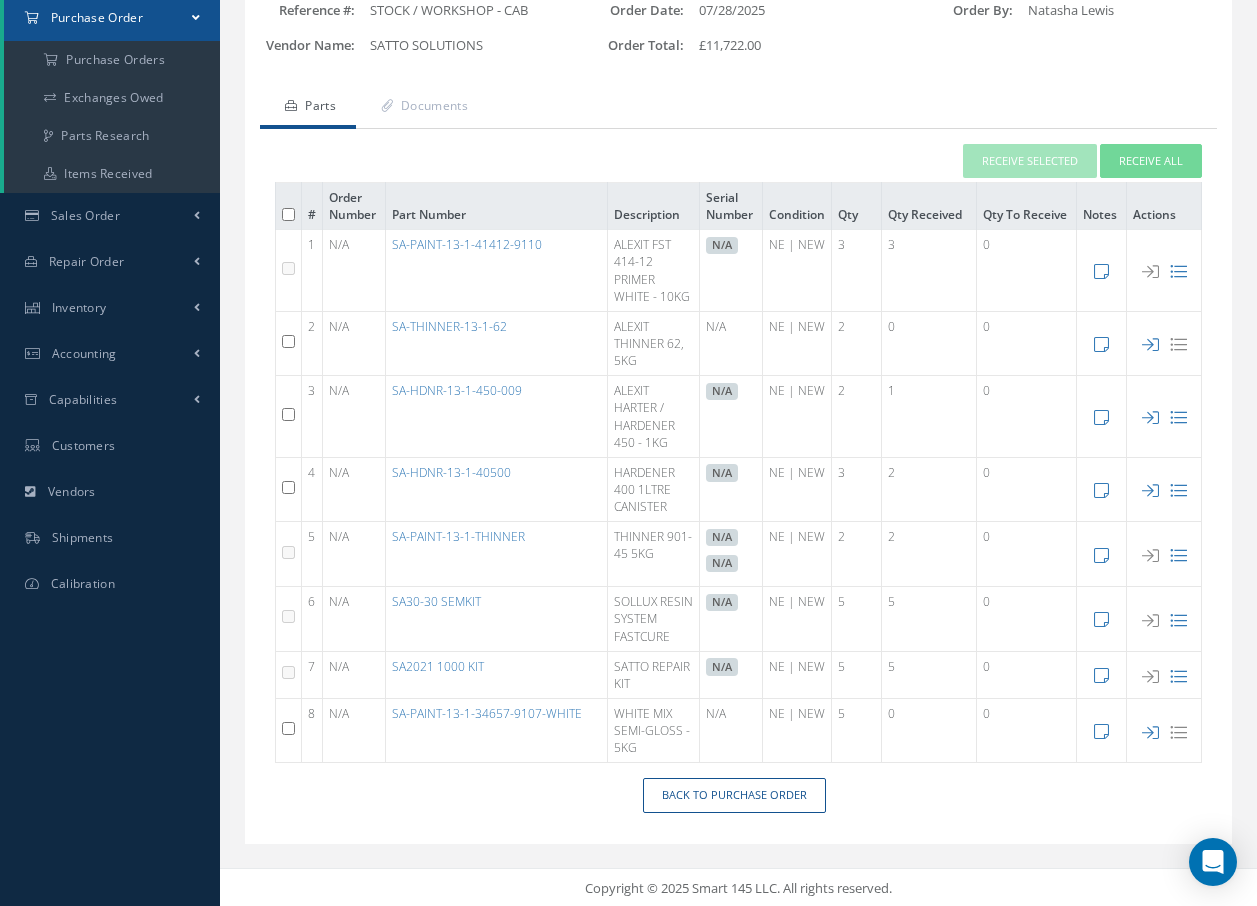 scroll, scrollTop: 224, scrollLeft: 0, axis: vertical 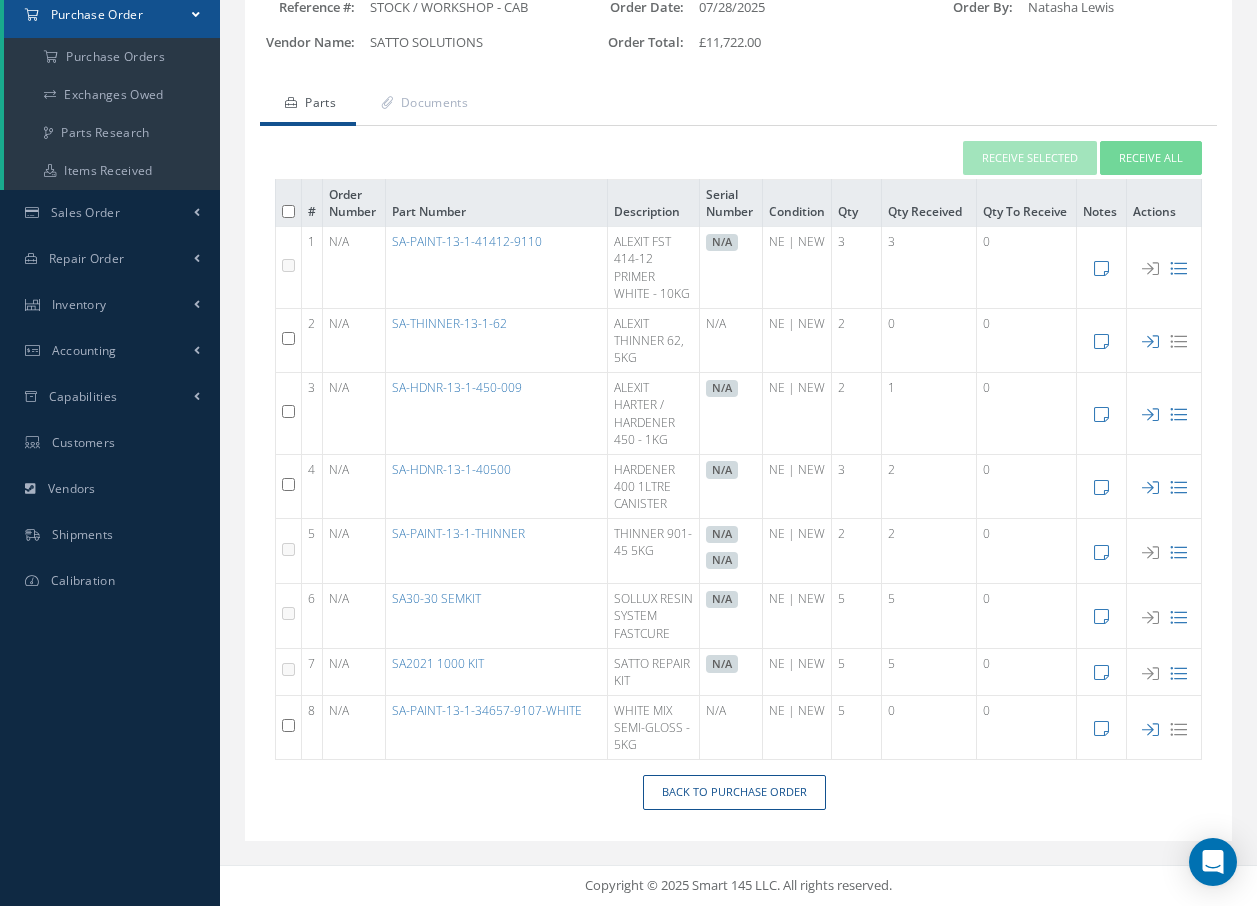 click at bounding box center [288, 338] 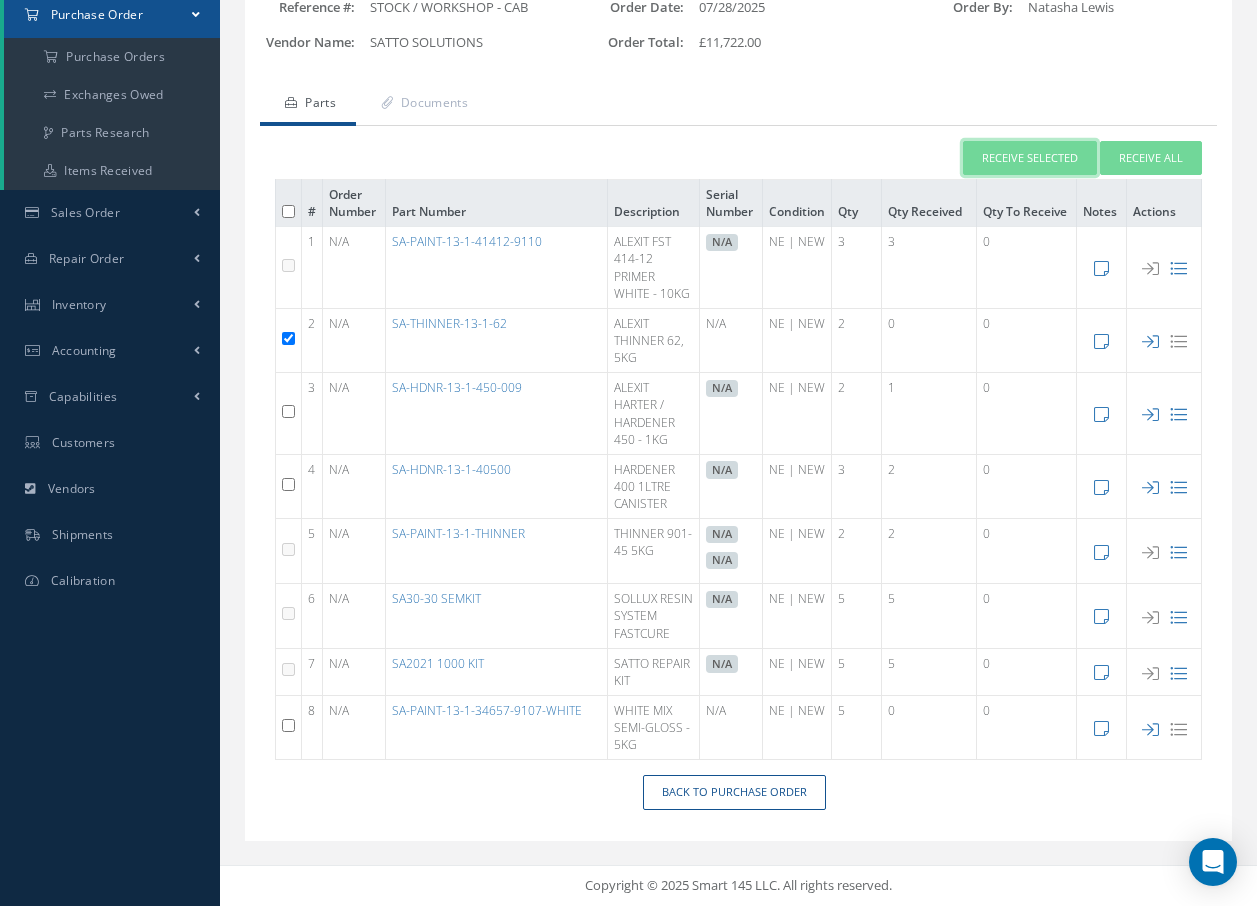 click on "Receive Selected" at bounding box center (1030, 158) 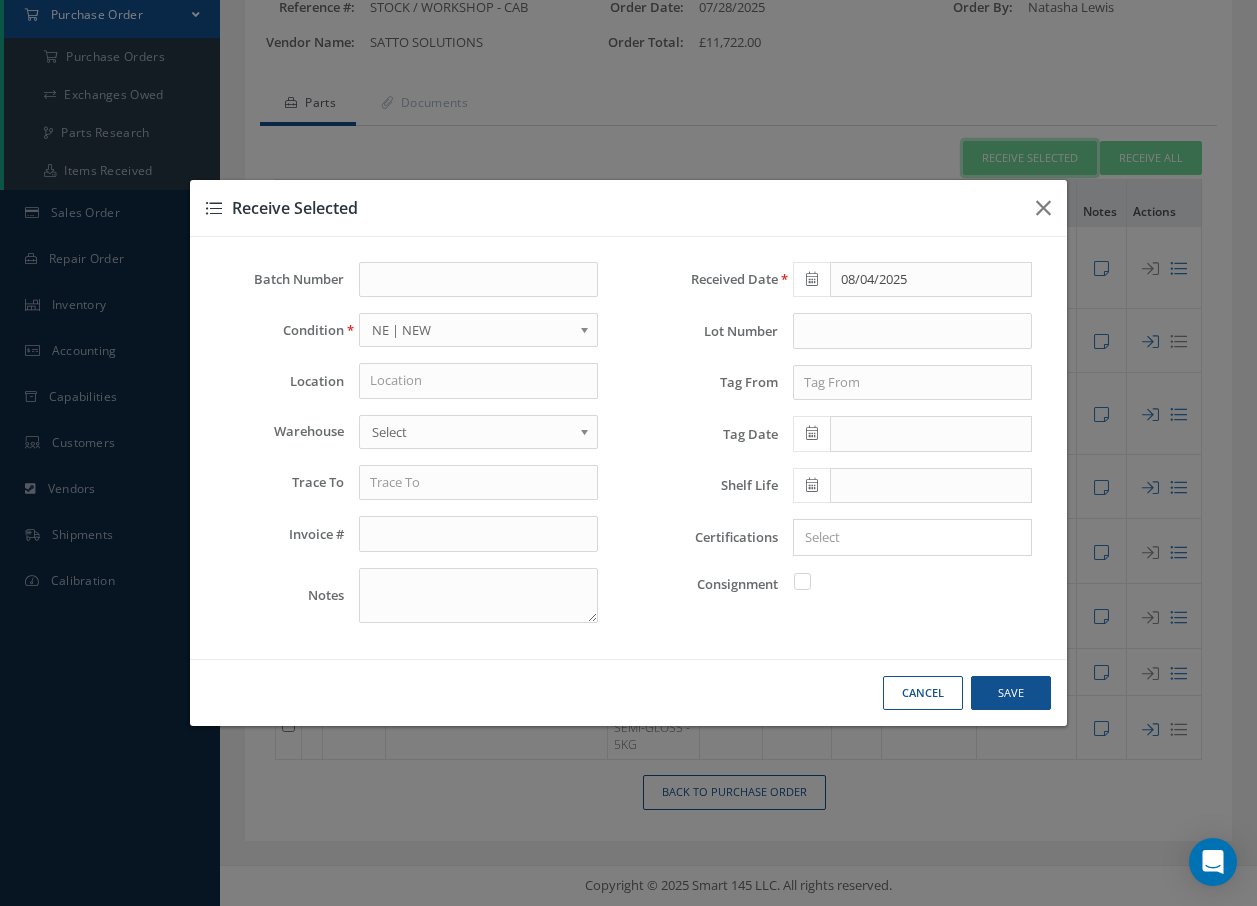scroll, scrollTop: 173, scrollLeft: 0, axis: vertical 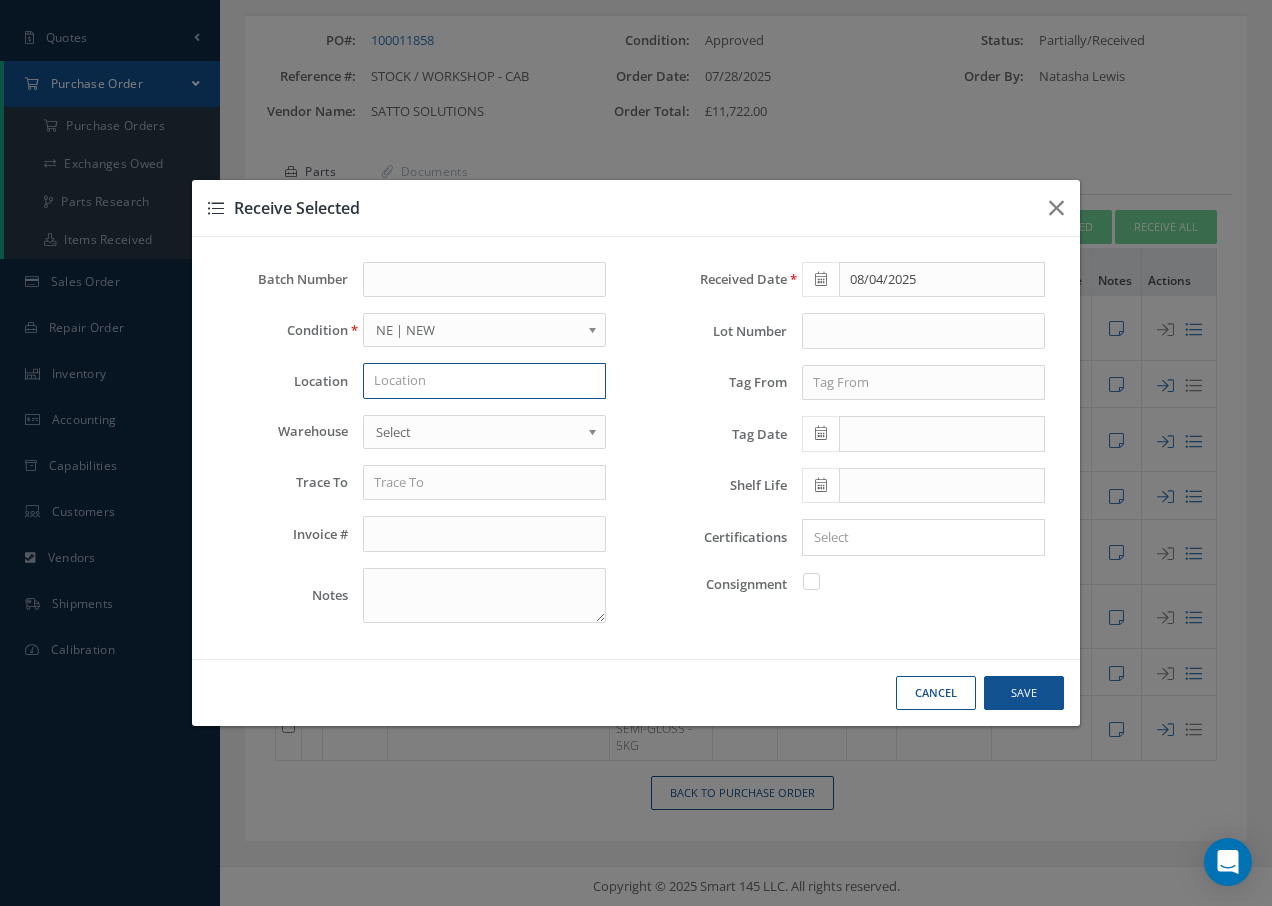 click at bounding box center (484, 381) 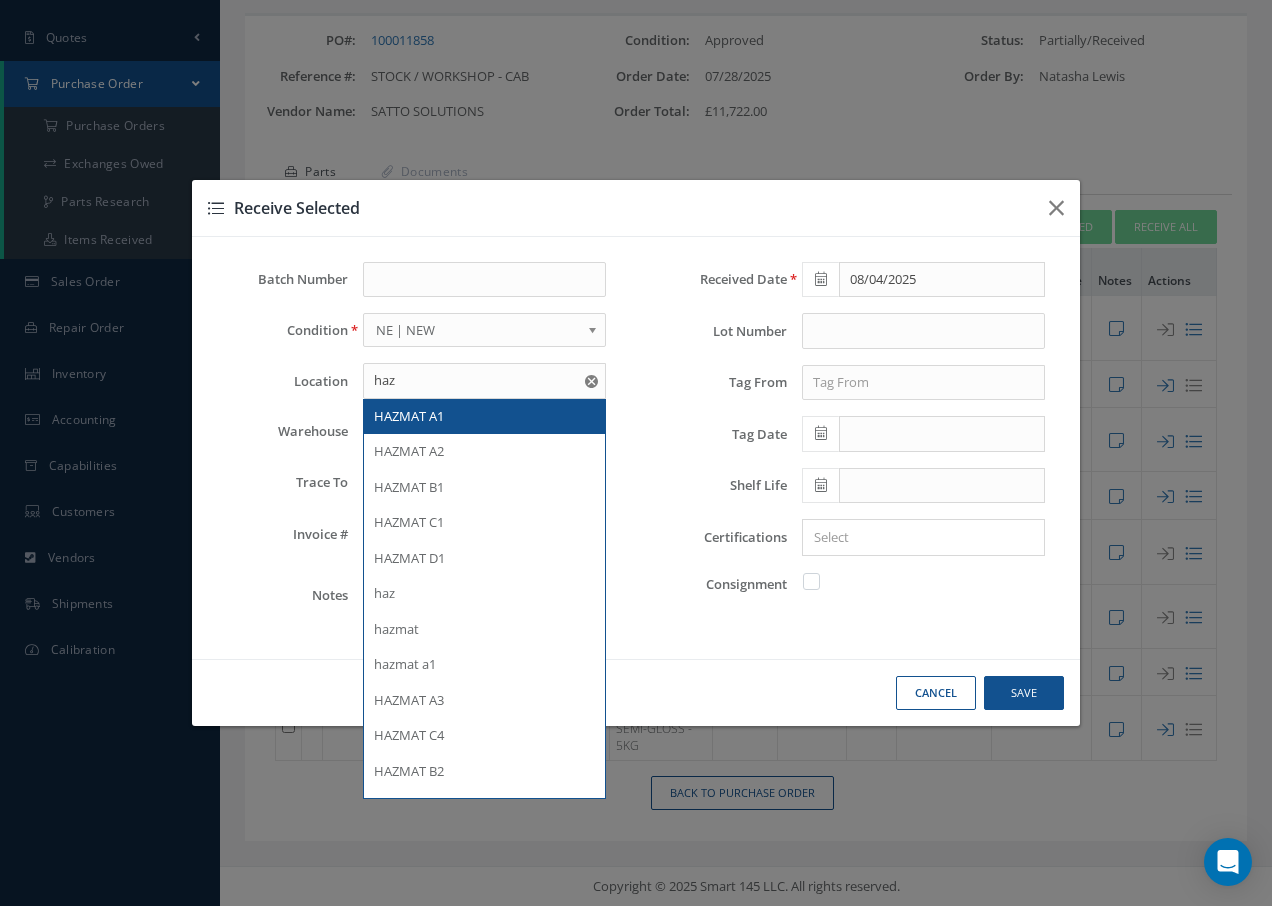 click on "HAZMAT A1" at bounding box center (484, 417) 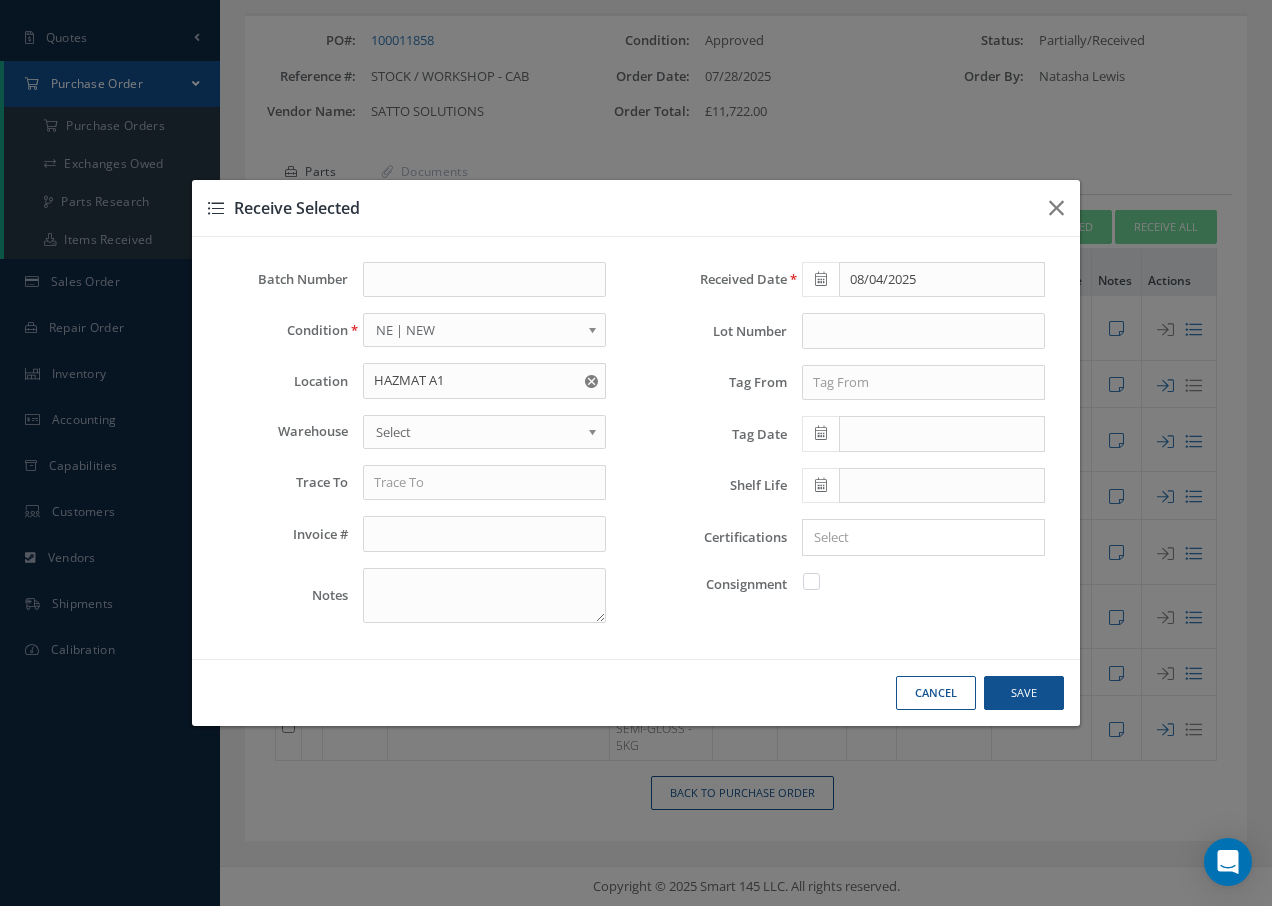 click on "Select" at bounding box center (478, 432) 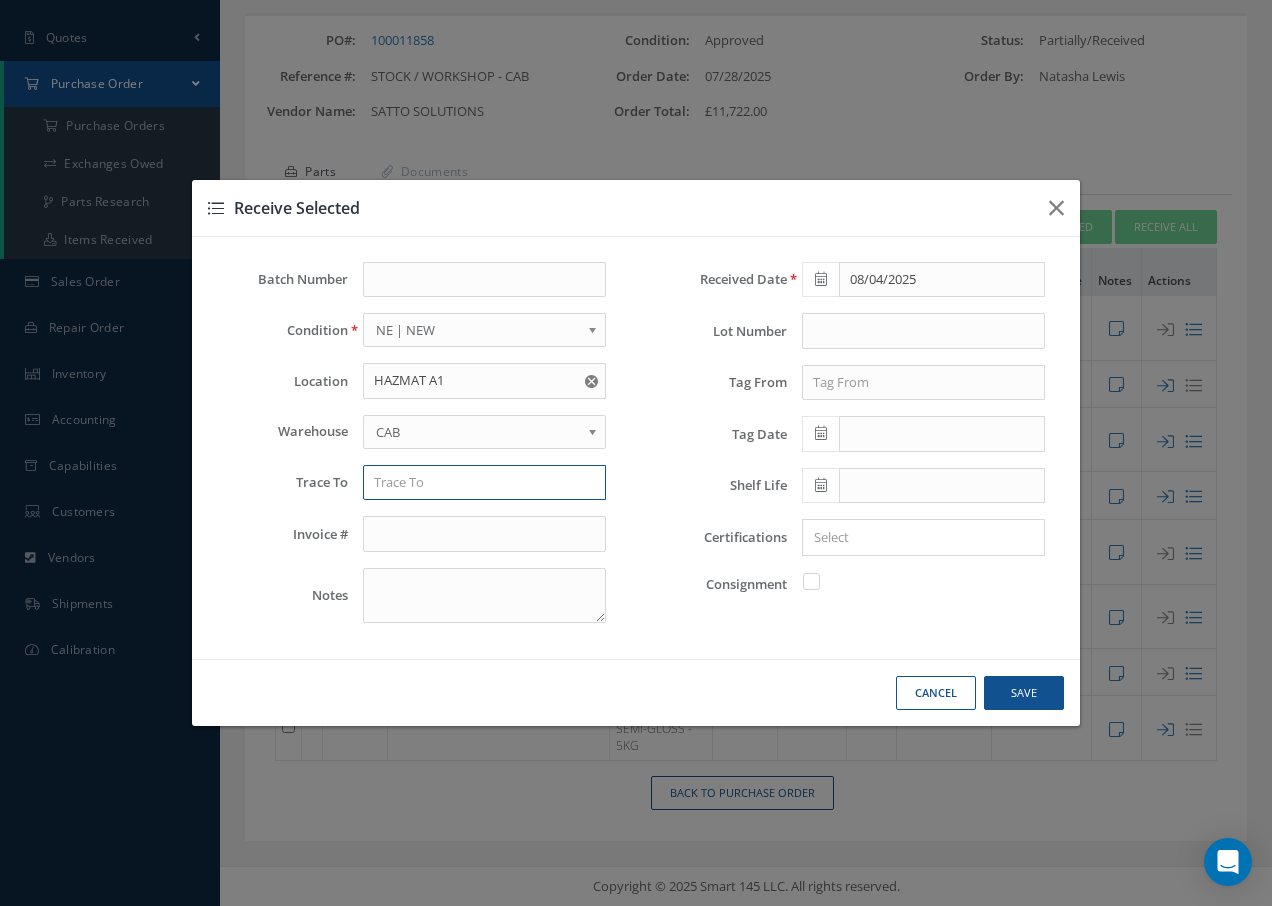click at bounding box center [484, 483] 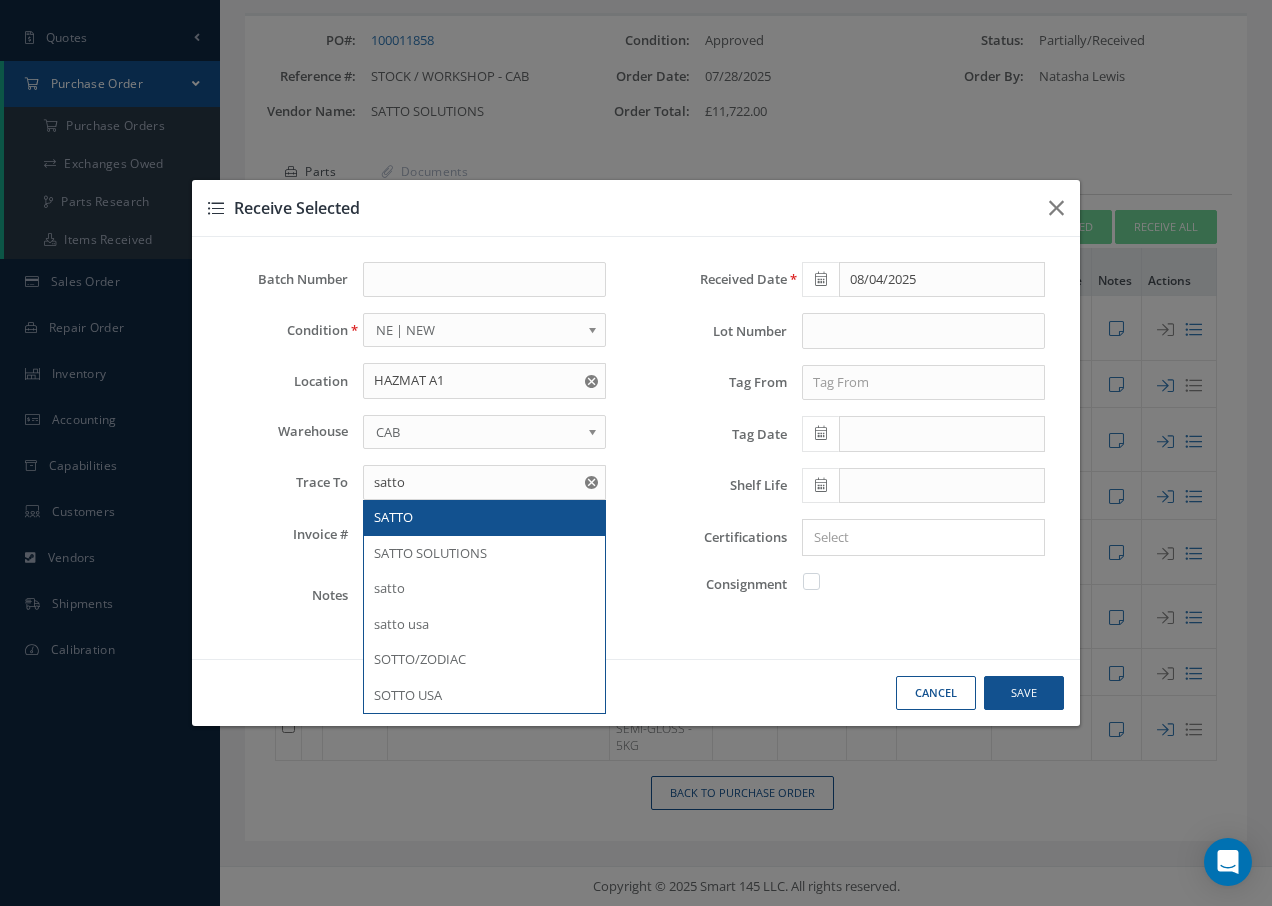 click on "SATTO" at bounding box center (484, 518) 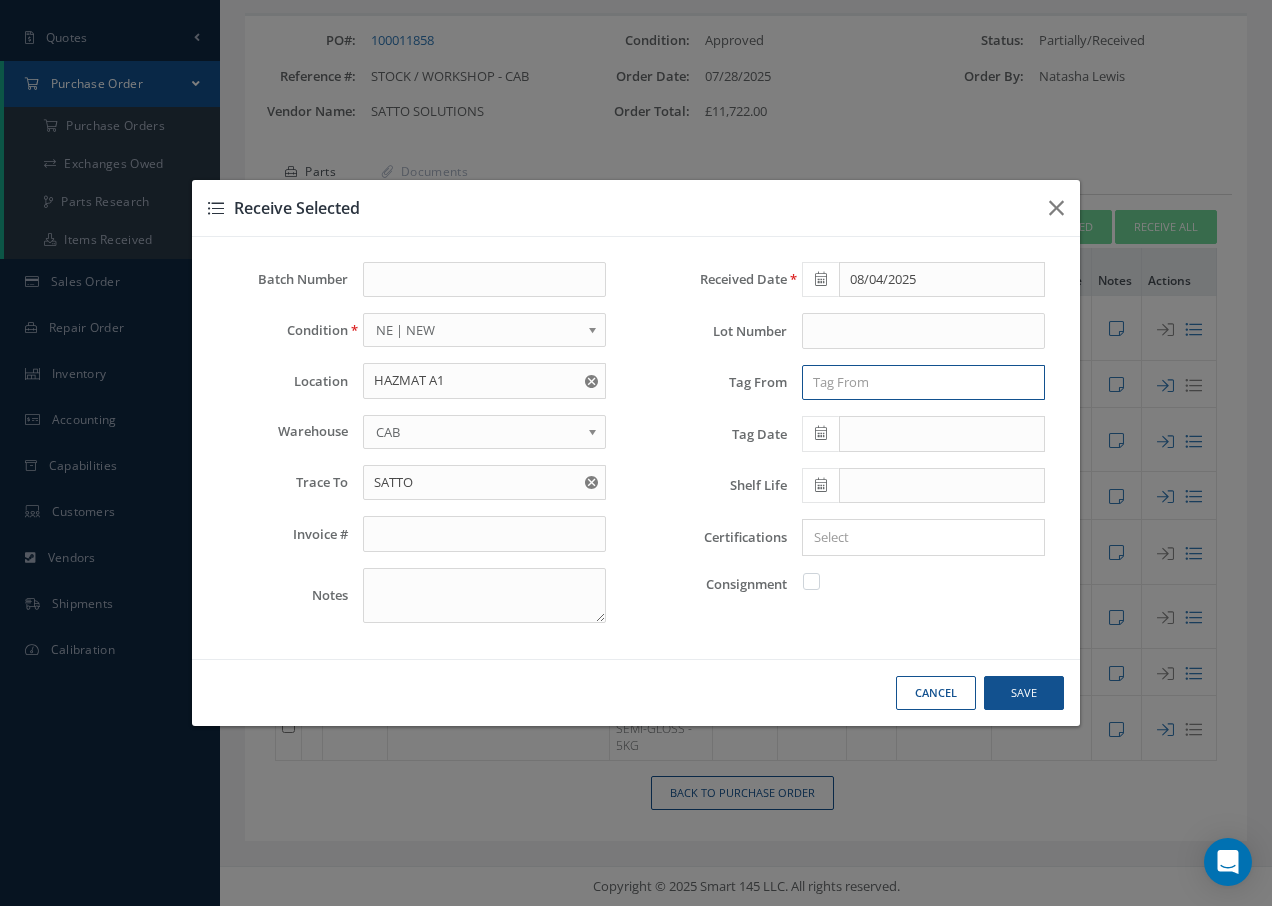 click at bounding box center [923, 383] 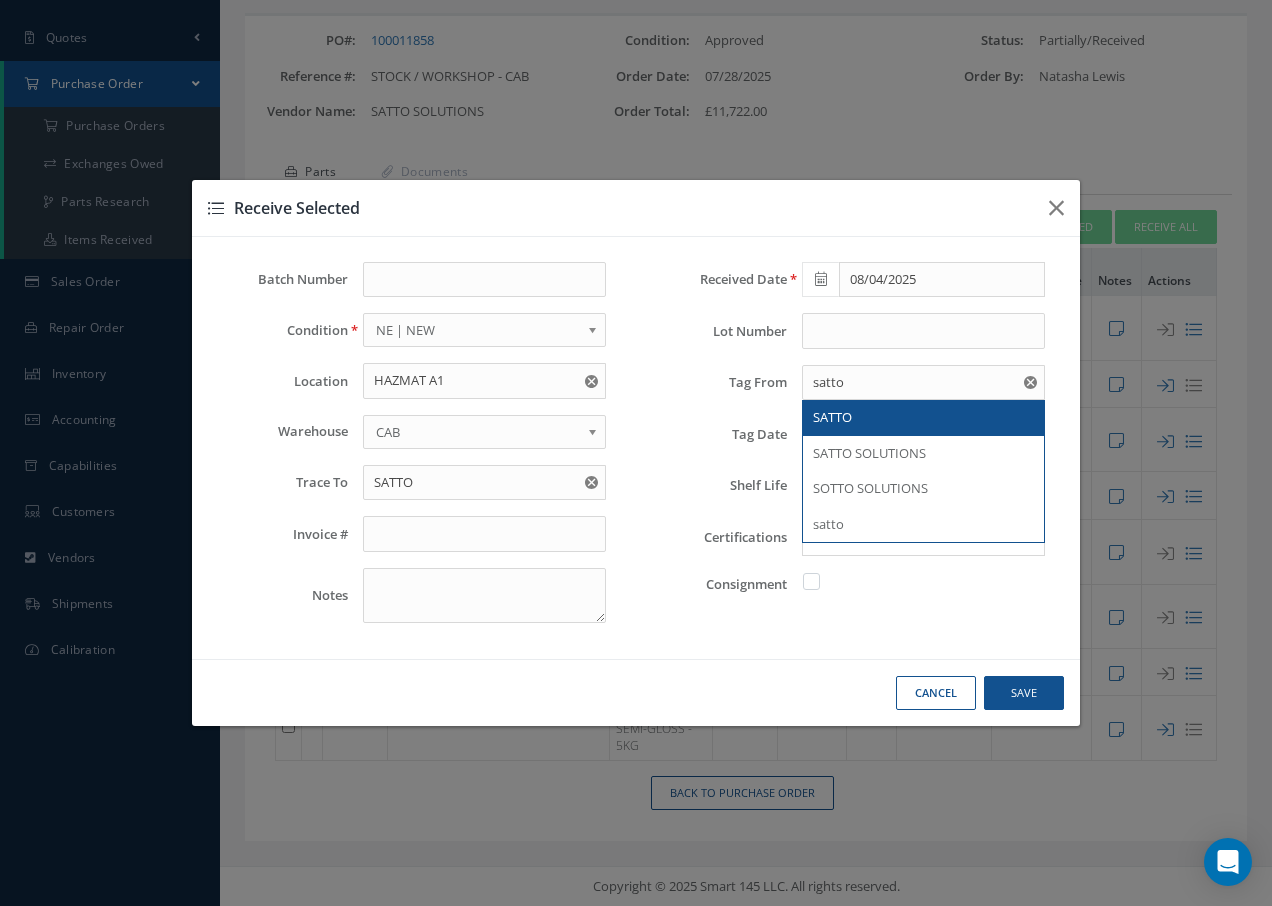 click on "SATTO" at bounding box center (832, 417) 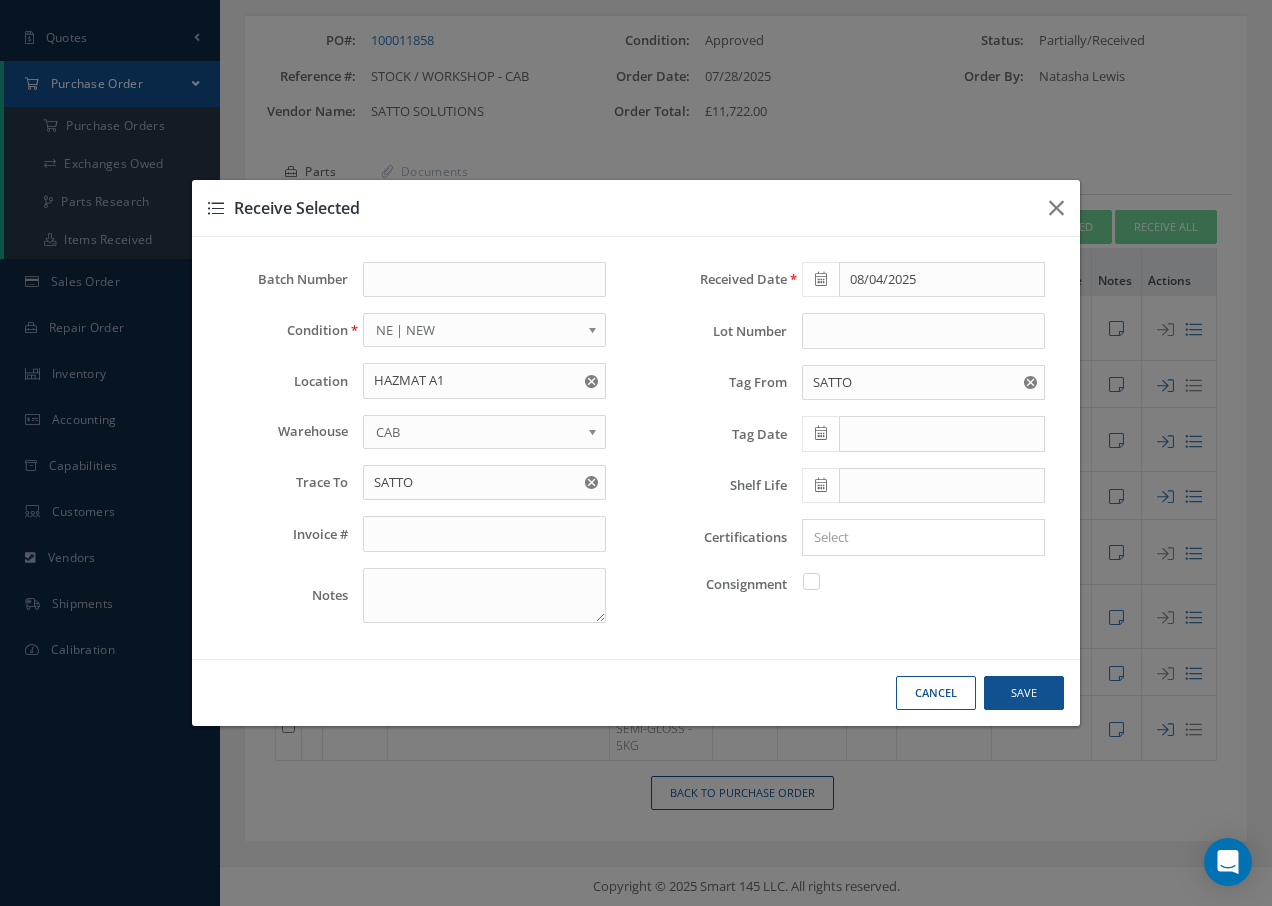 click at bounding box center [821, 433] 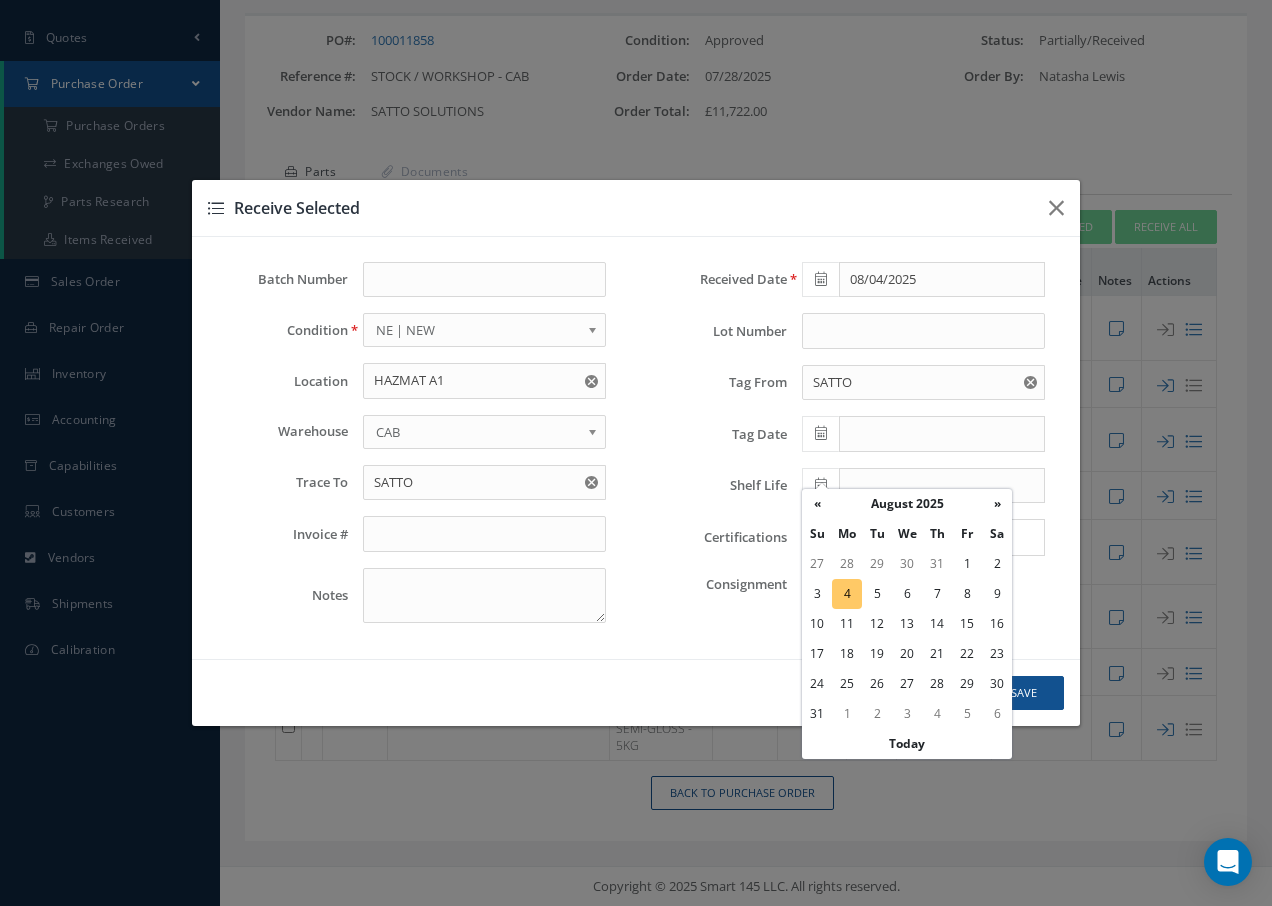 click on "4" at bounding box center (847, 594) 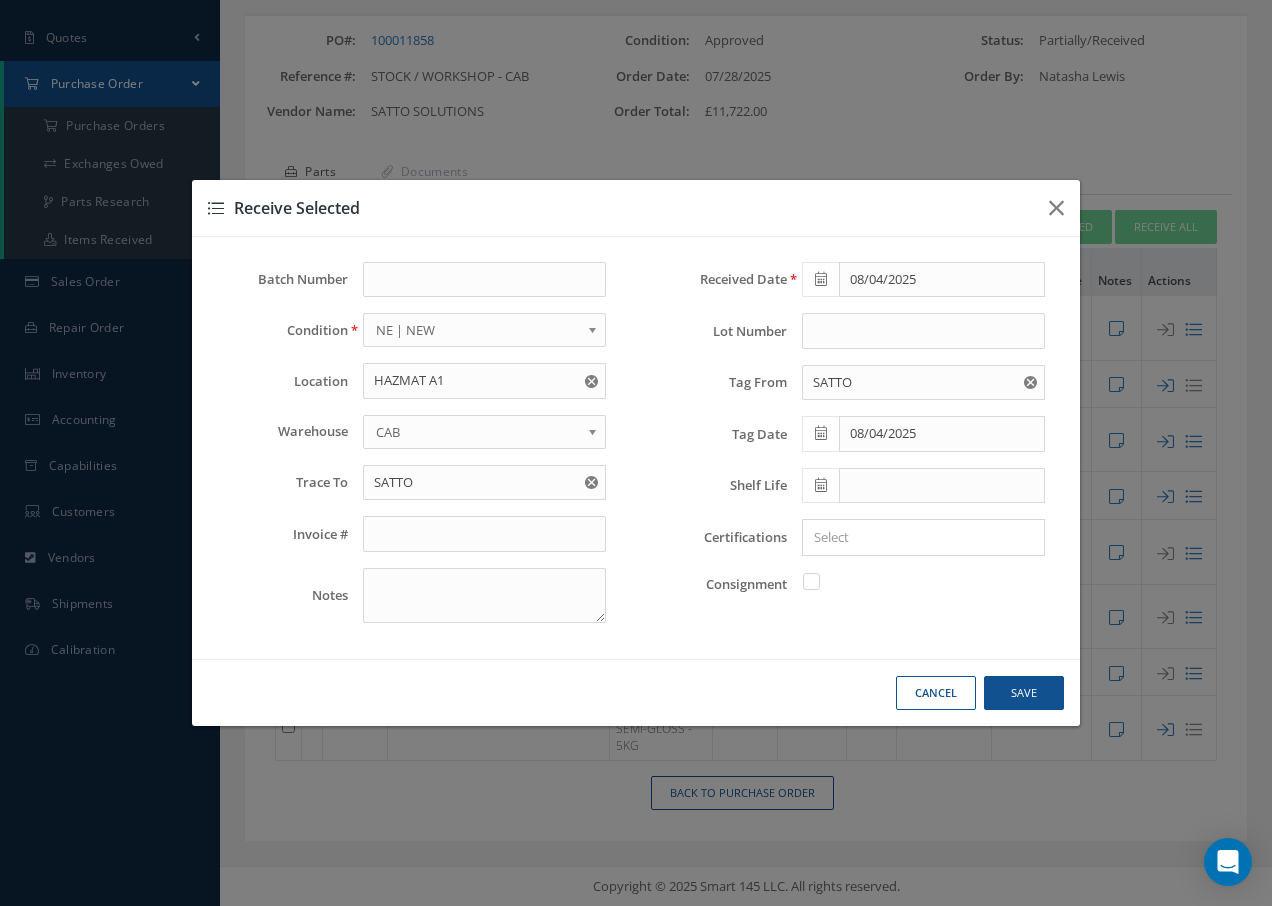 click at bounding box center (821, 485) 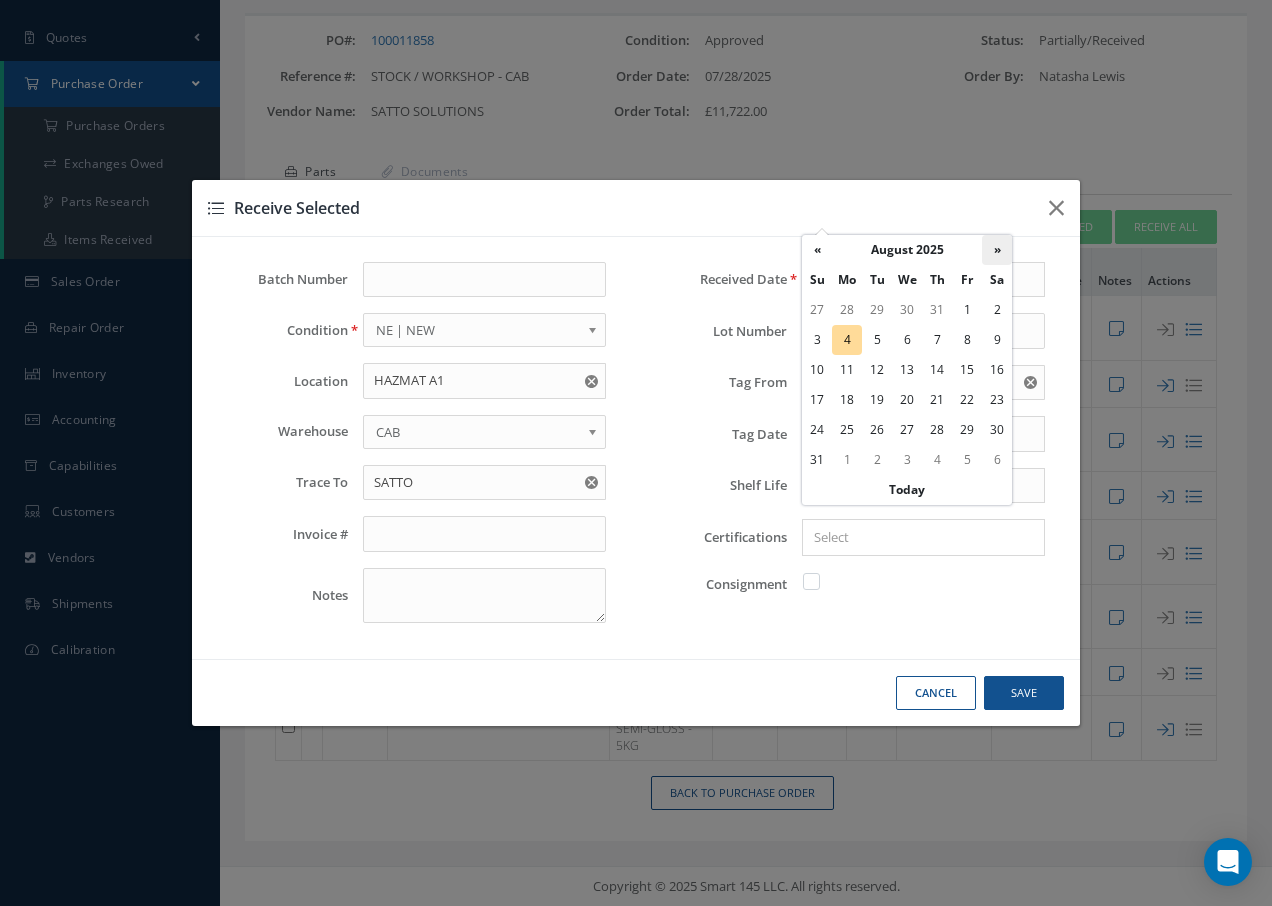 click on "»" at bounding box center (997, 250) 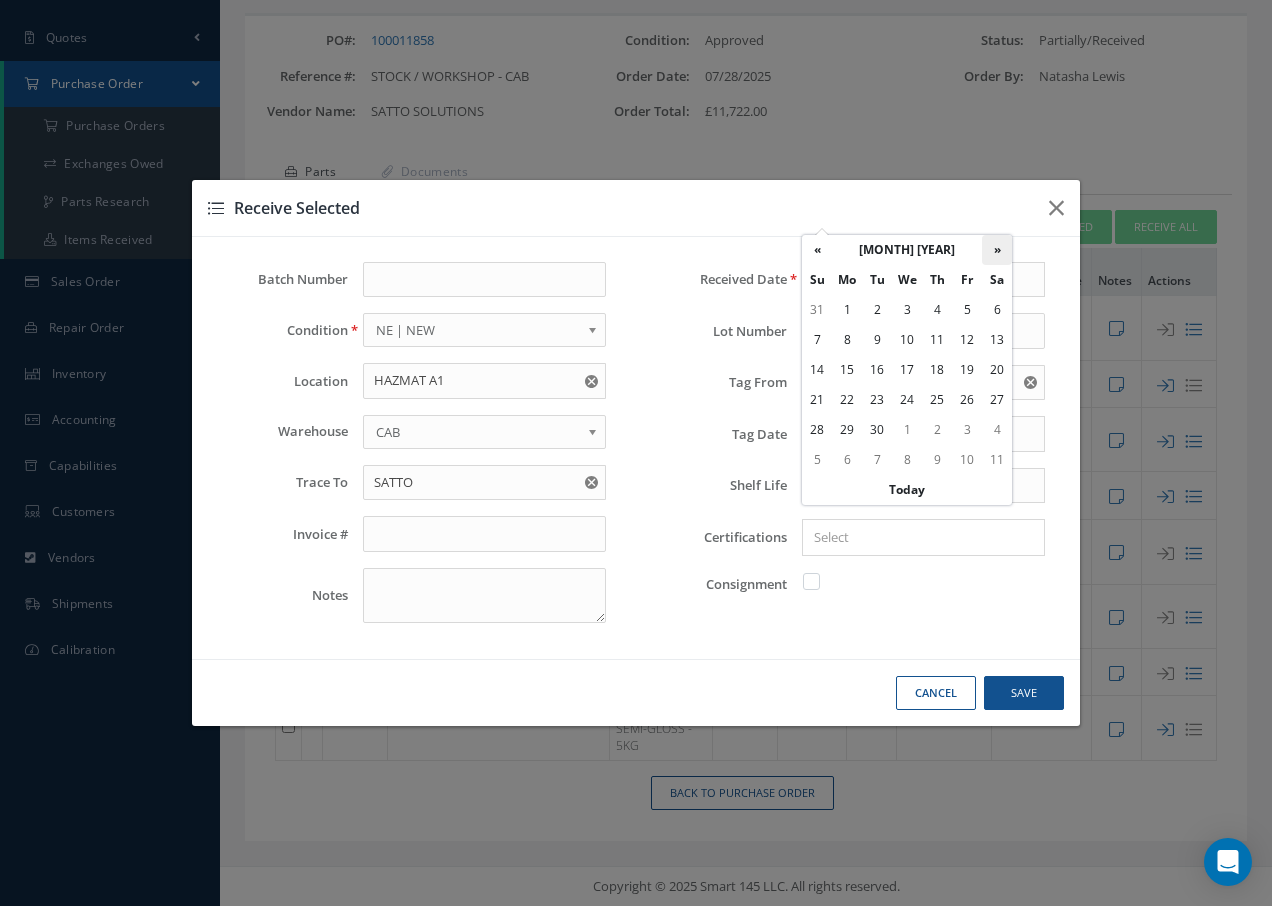 click on "»" at bounding box center [997, 250] 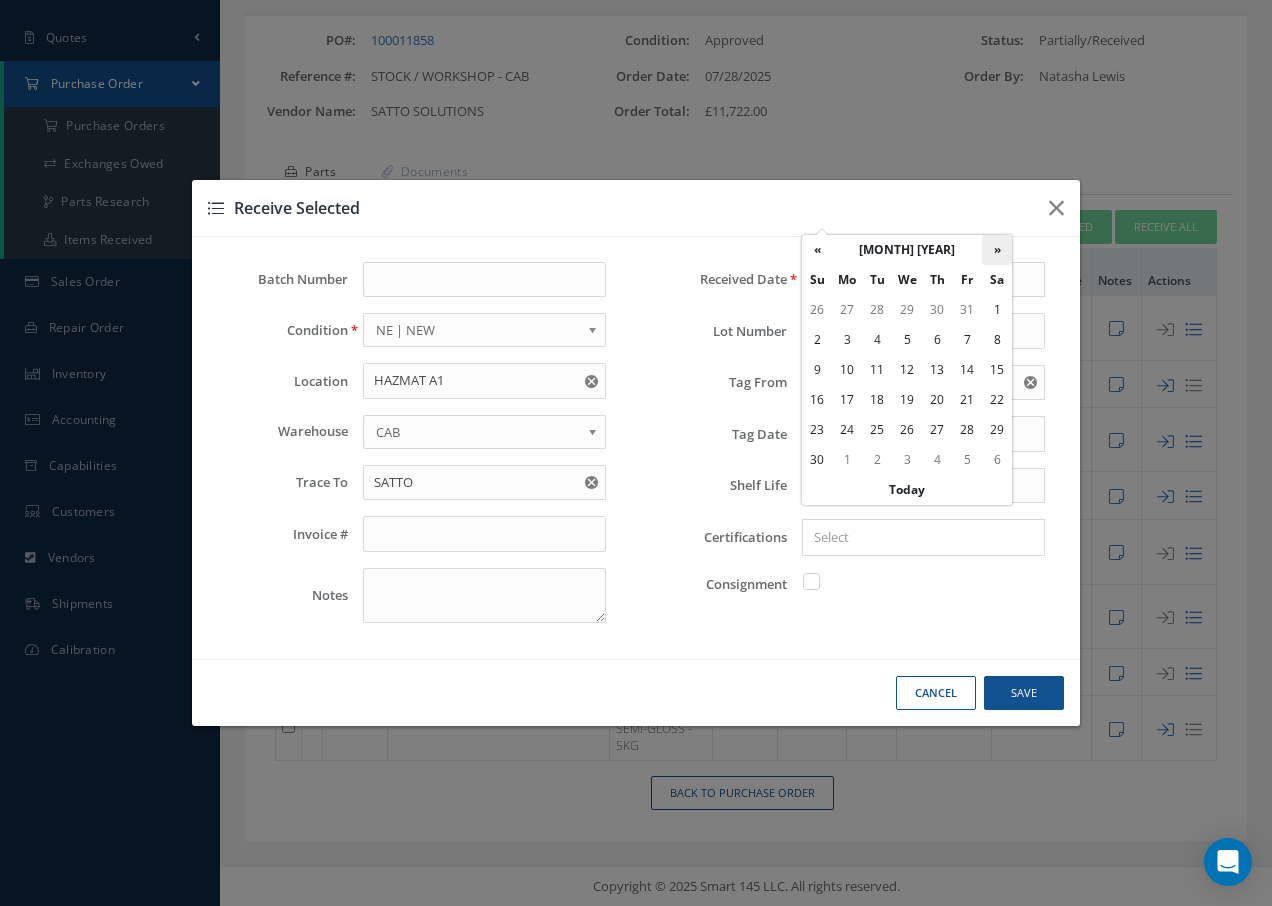 click on "»" at bounding box center [997, 250] 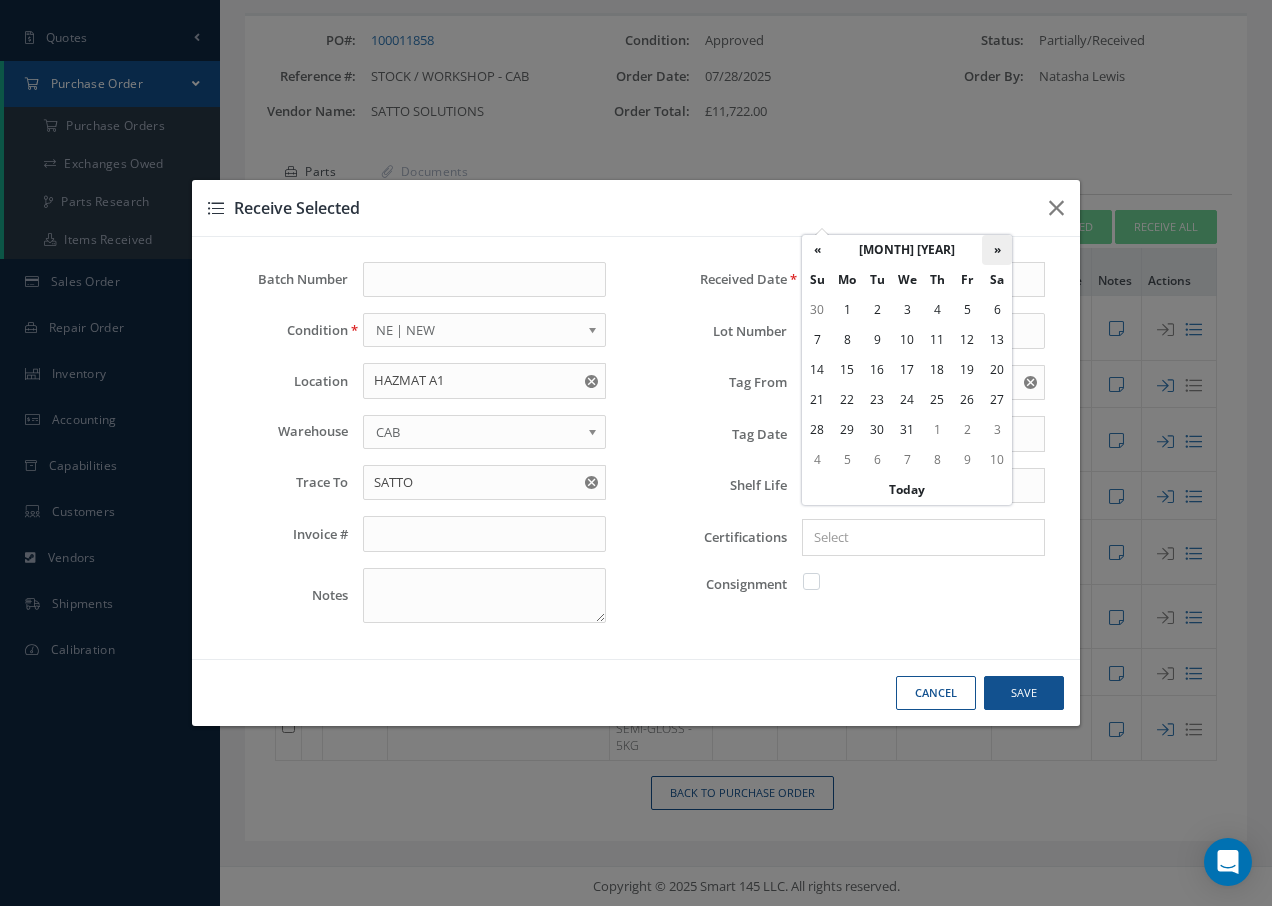 click on "»" at bounding box center (997, 250) 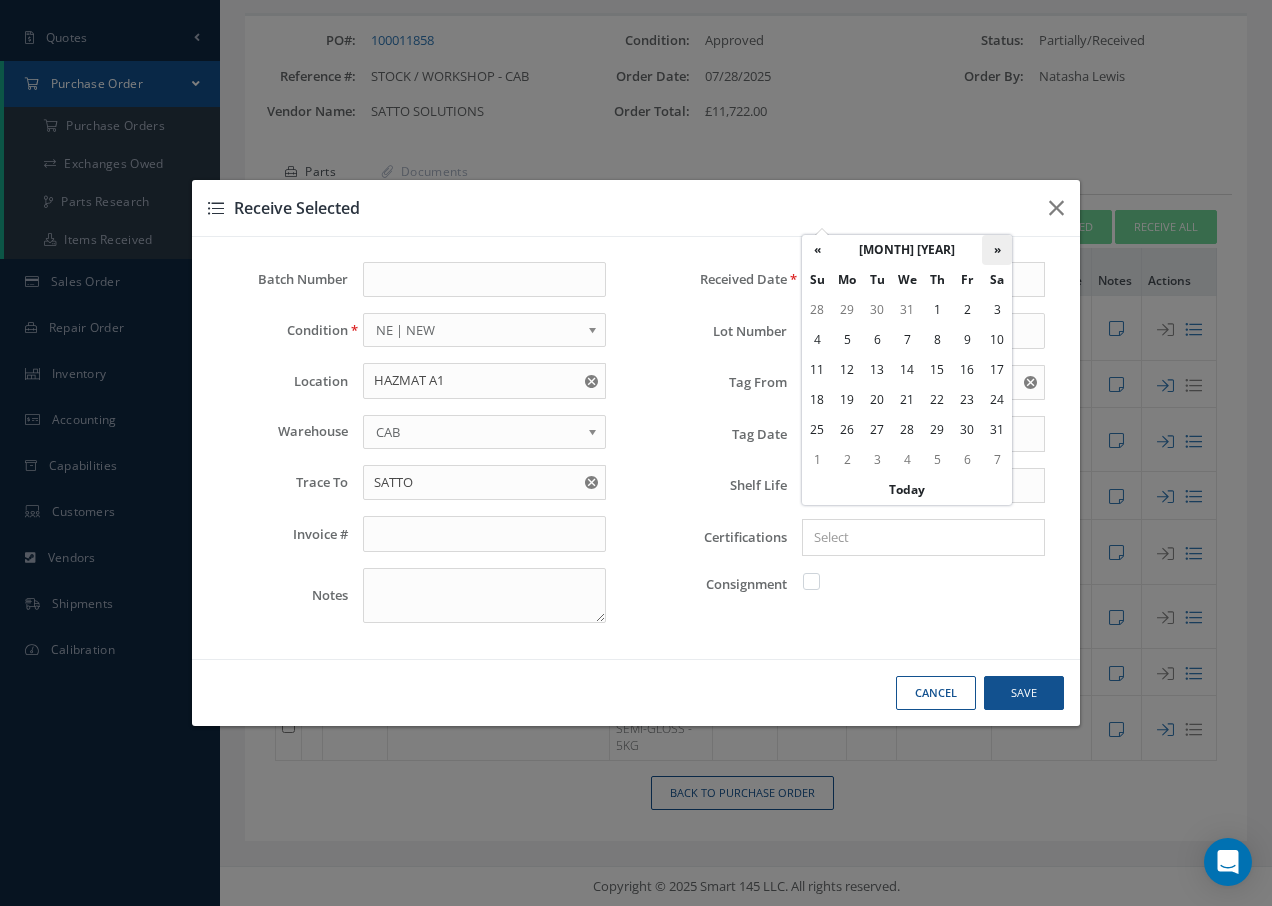 click on "»" at bounding box center (997, 250) 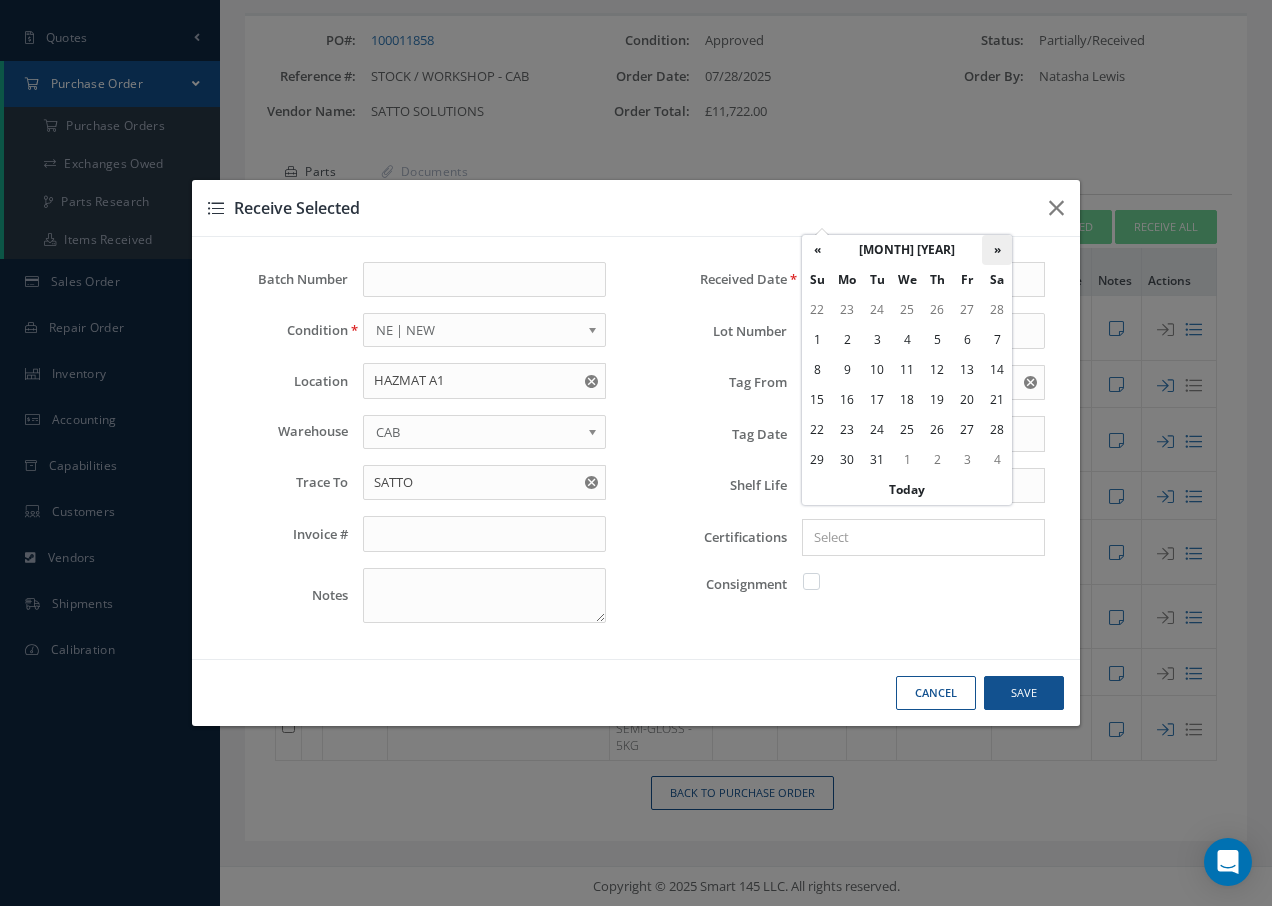 click on "»" at bounding box center [997, 250] 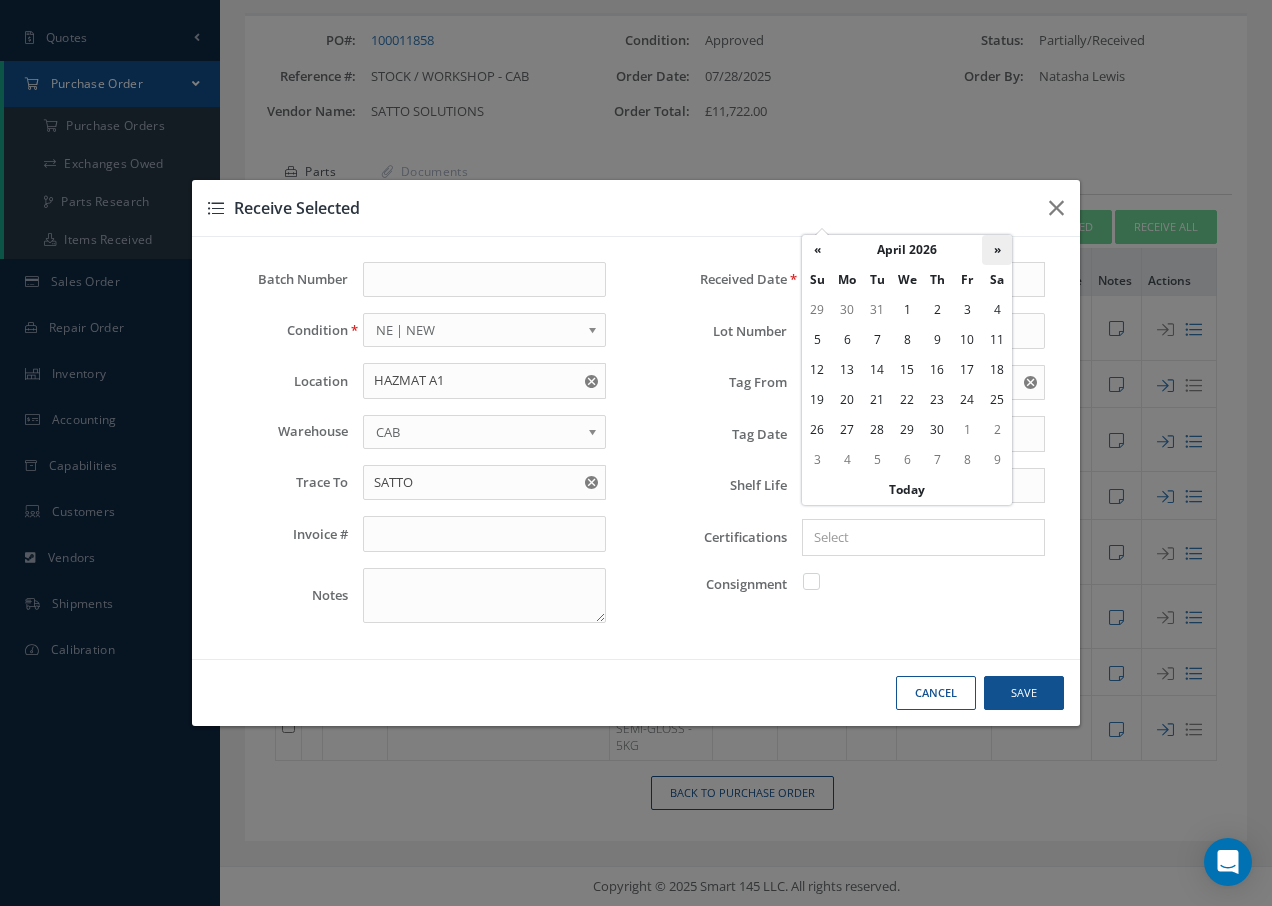click on "»" at bounding box center (997, 250) 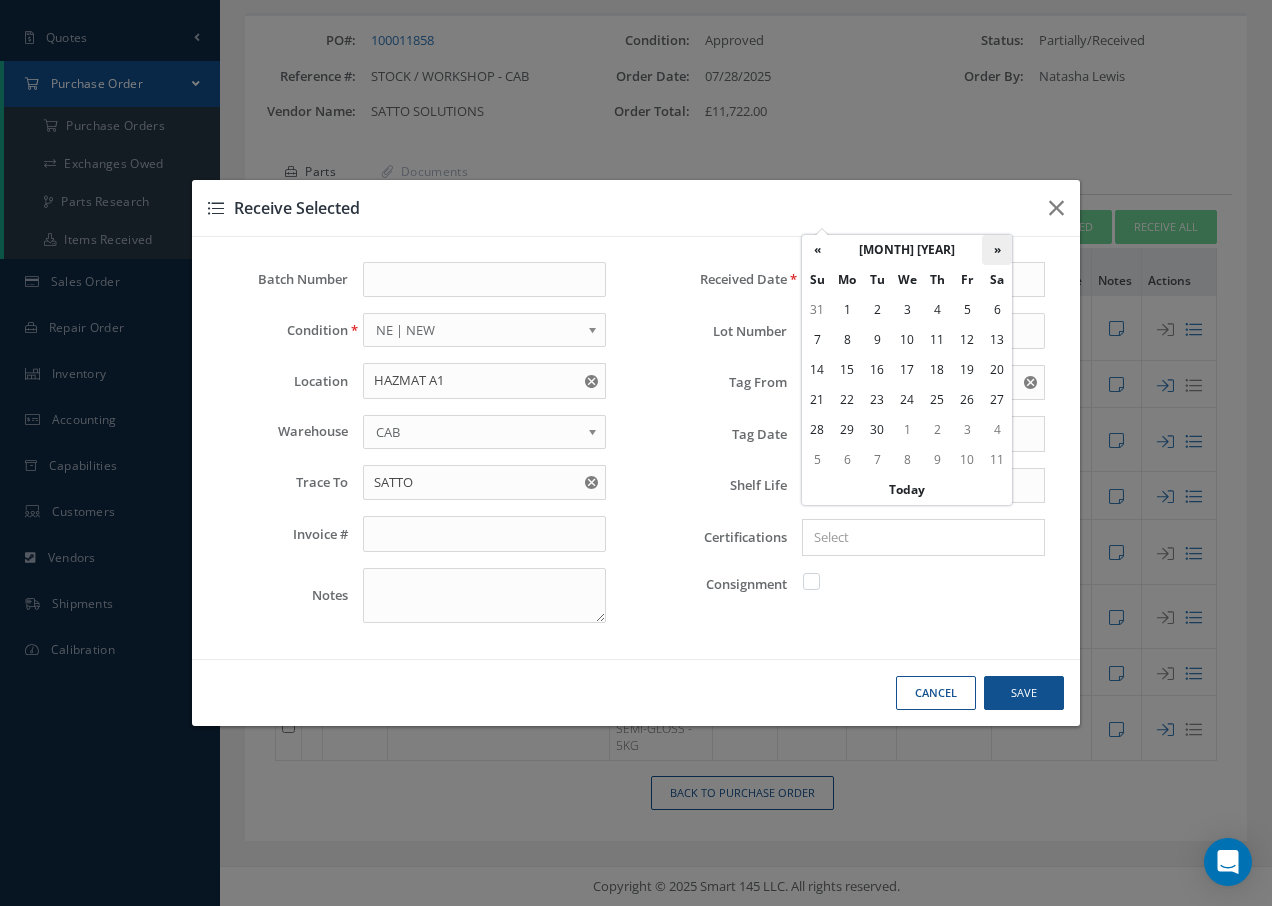 click on "»" at bounding box center [997, 250] 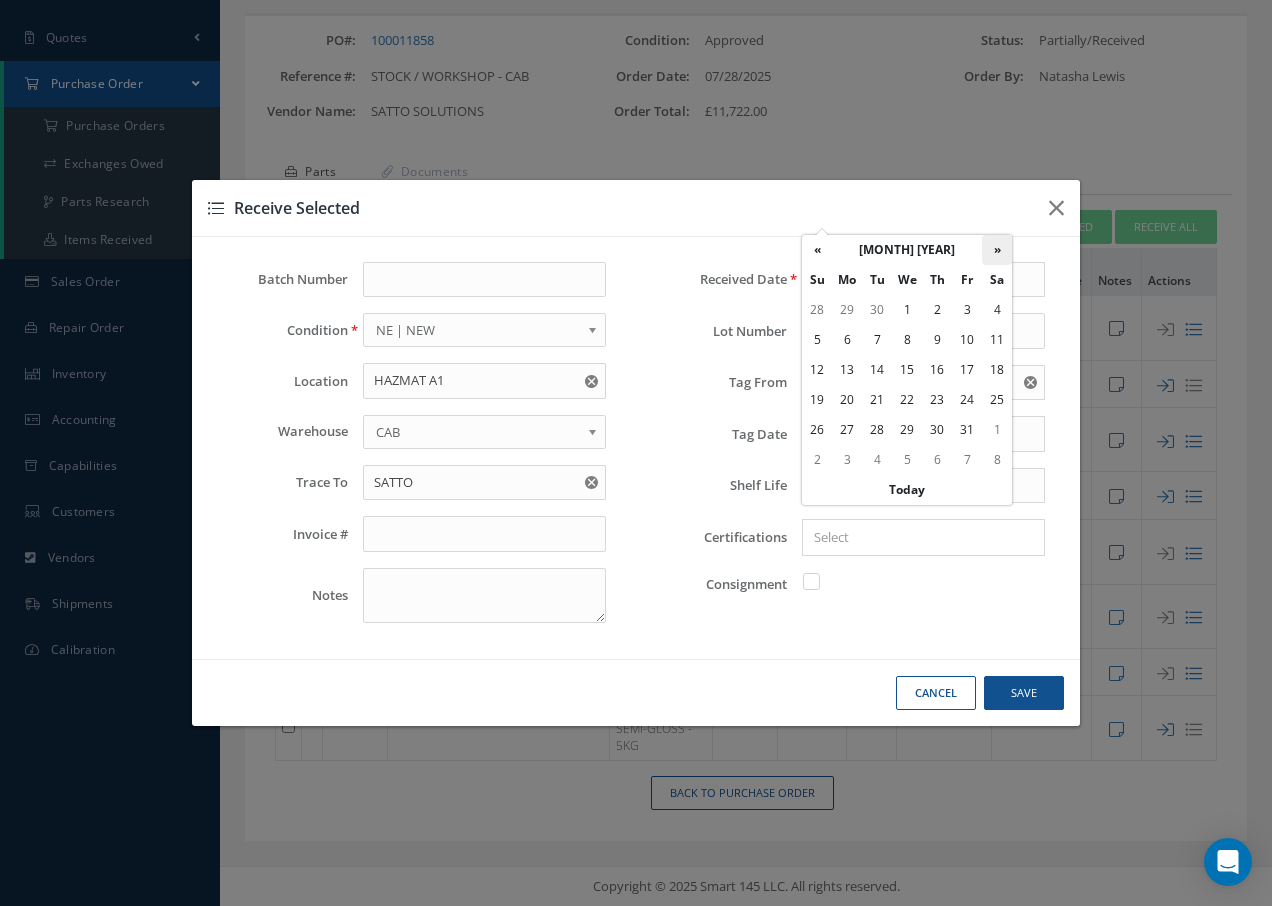 click on "»" at bounding box center [997, 250] 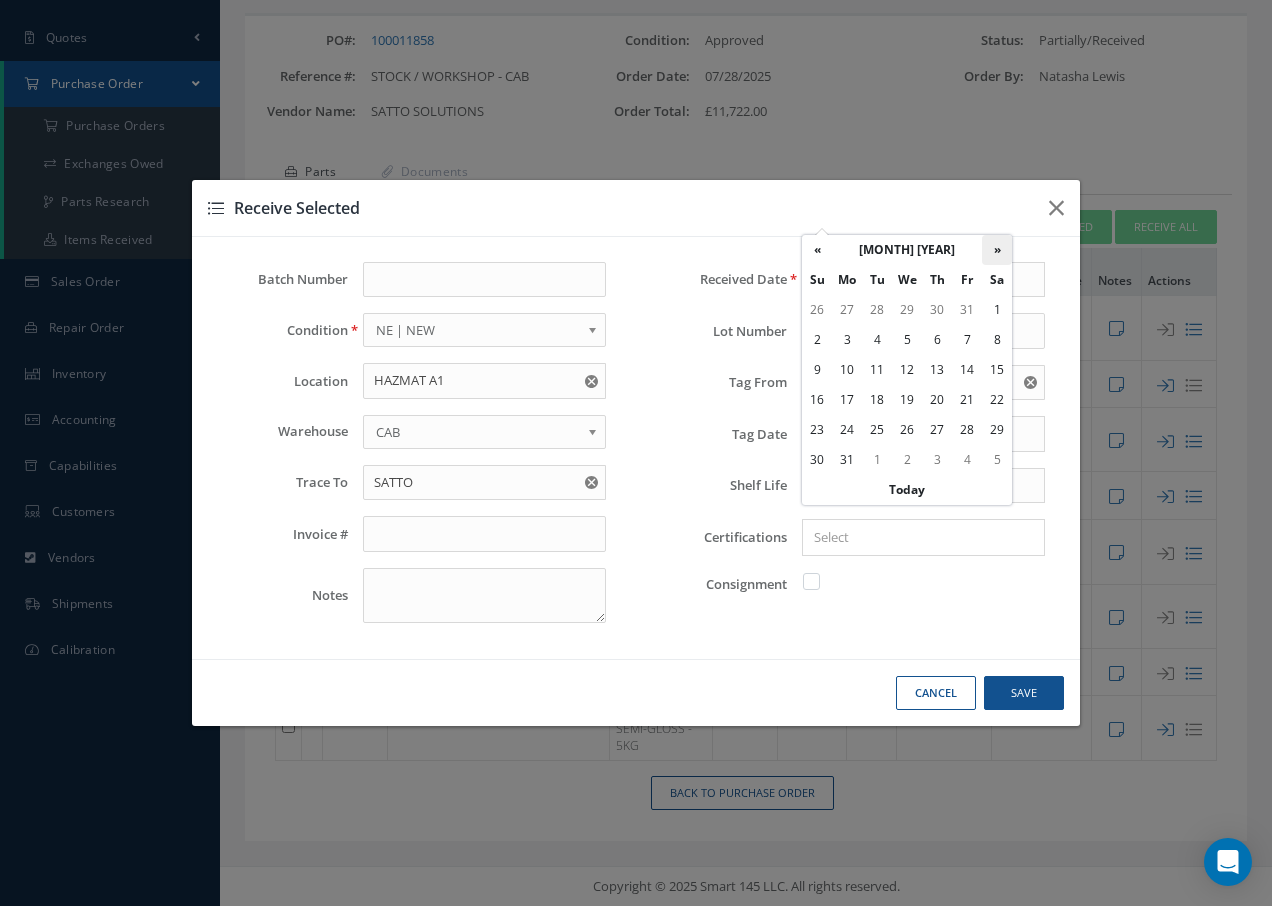 click on "»" at bounding box center [997, 250] 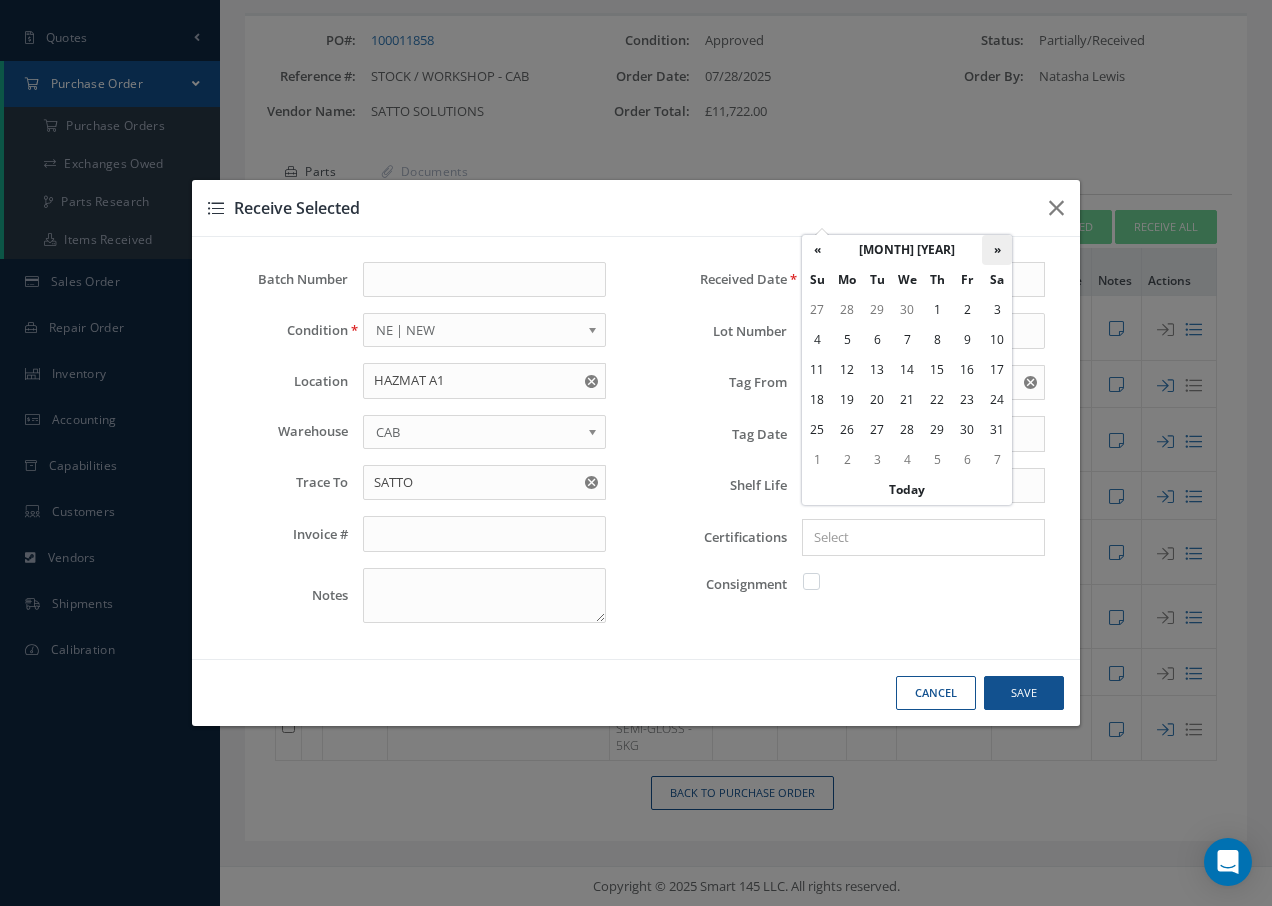click on "»" at bounding box center (997, 250) 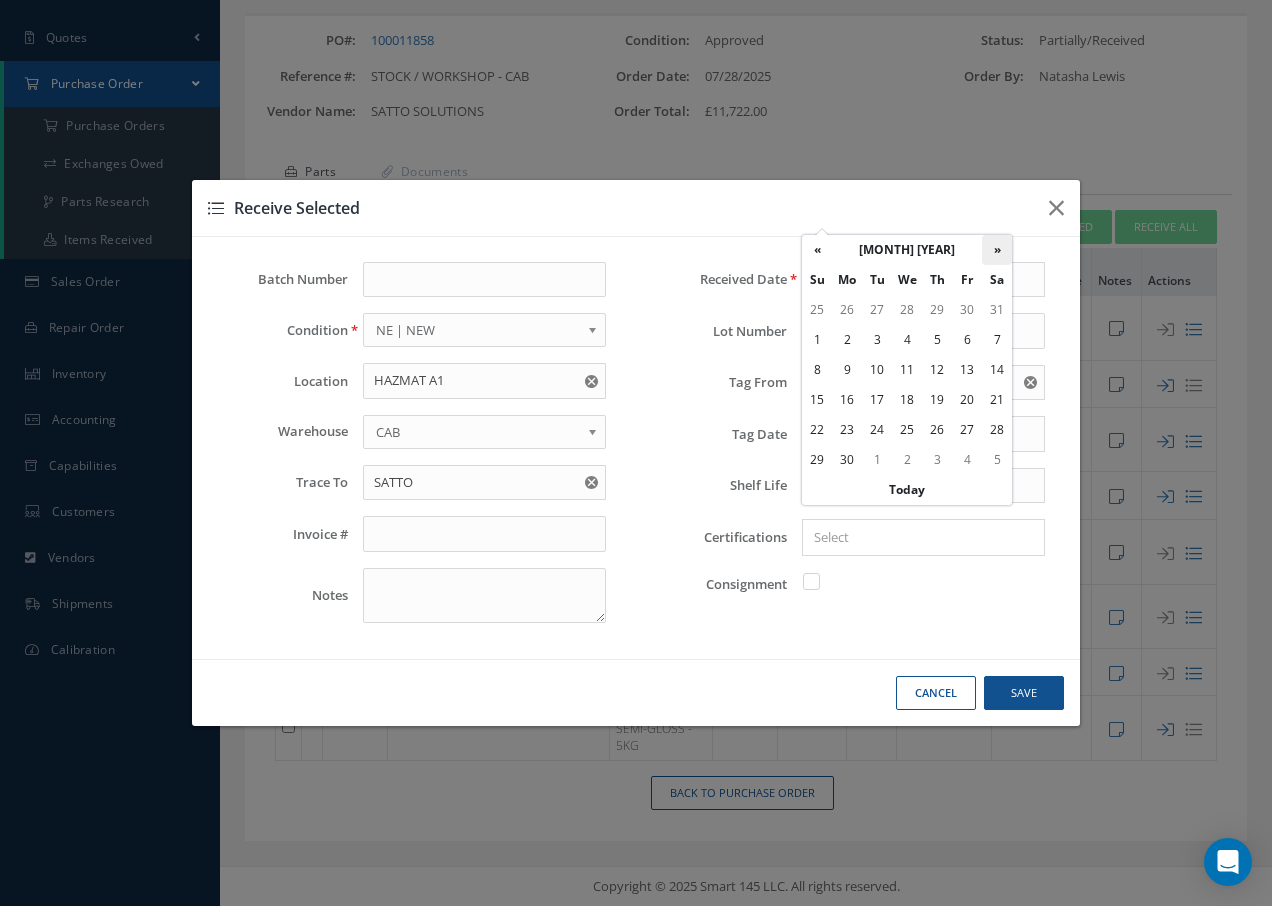 click on "»" at bounding box center (997, 250) 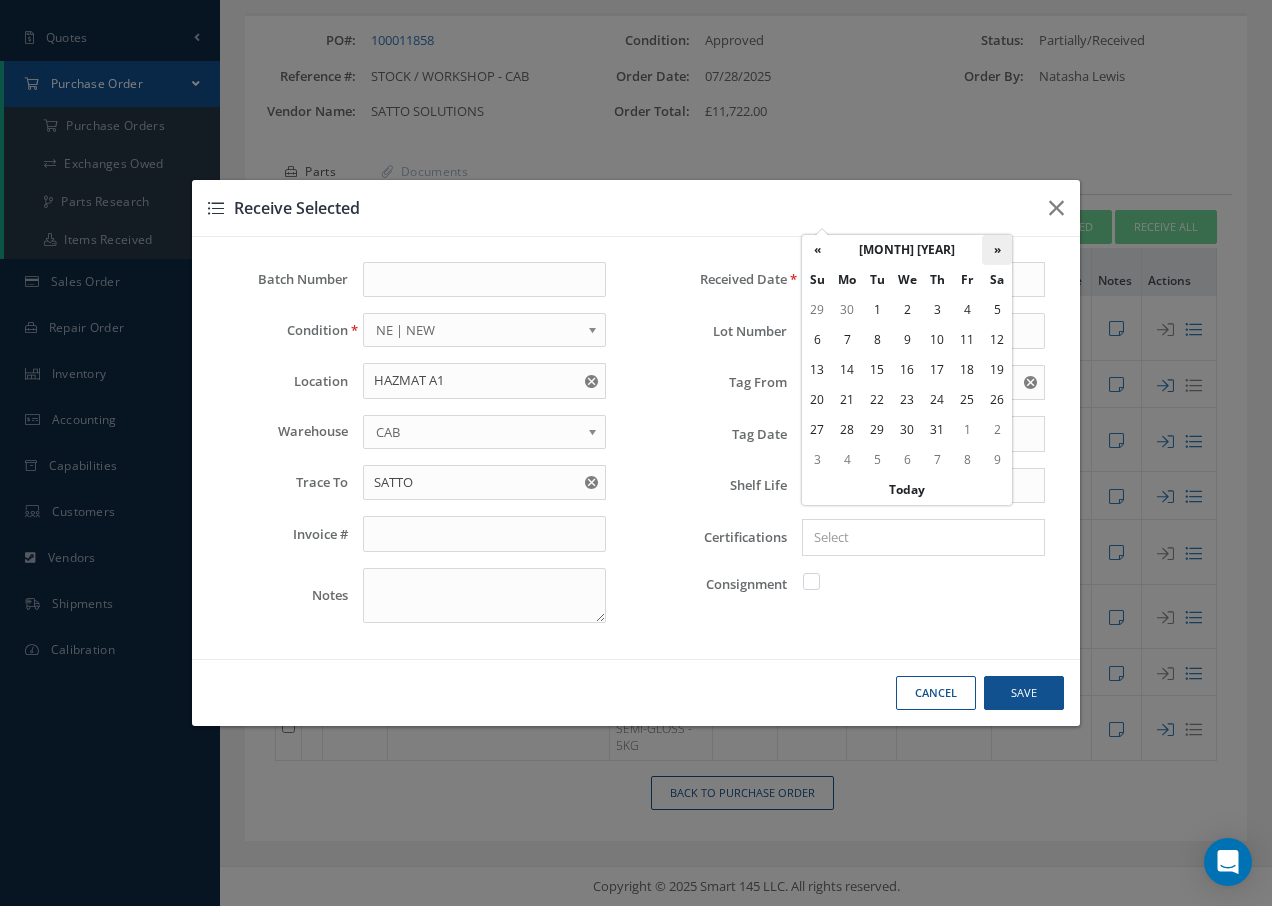 click on "»" at bounding box center [997, 250] 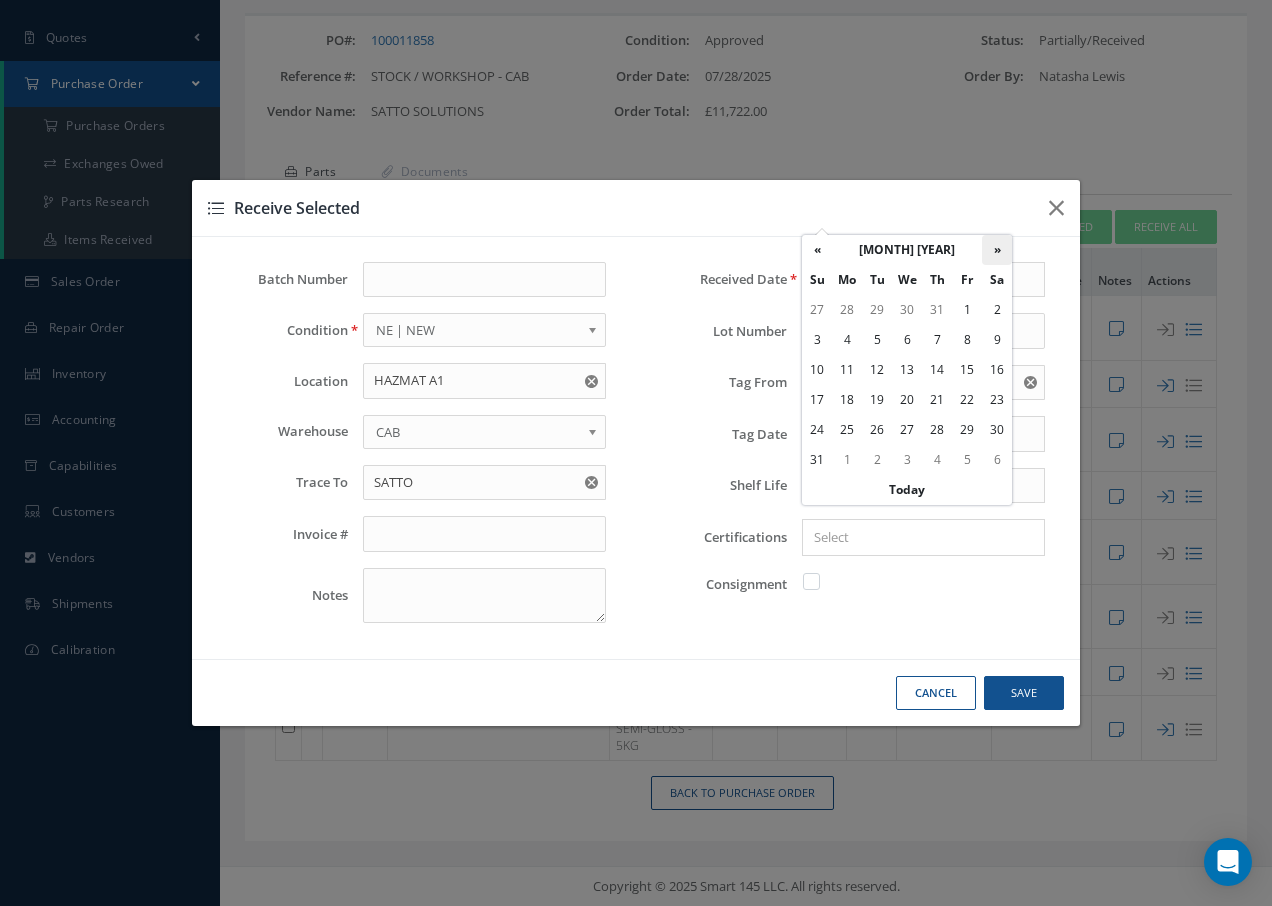 click on "»" at bounding box center (997, 250) 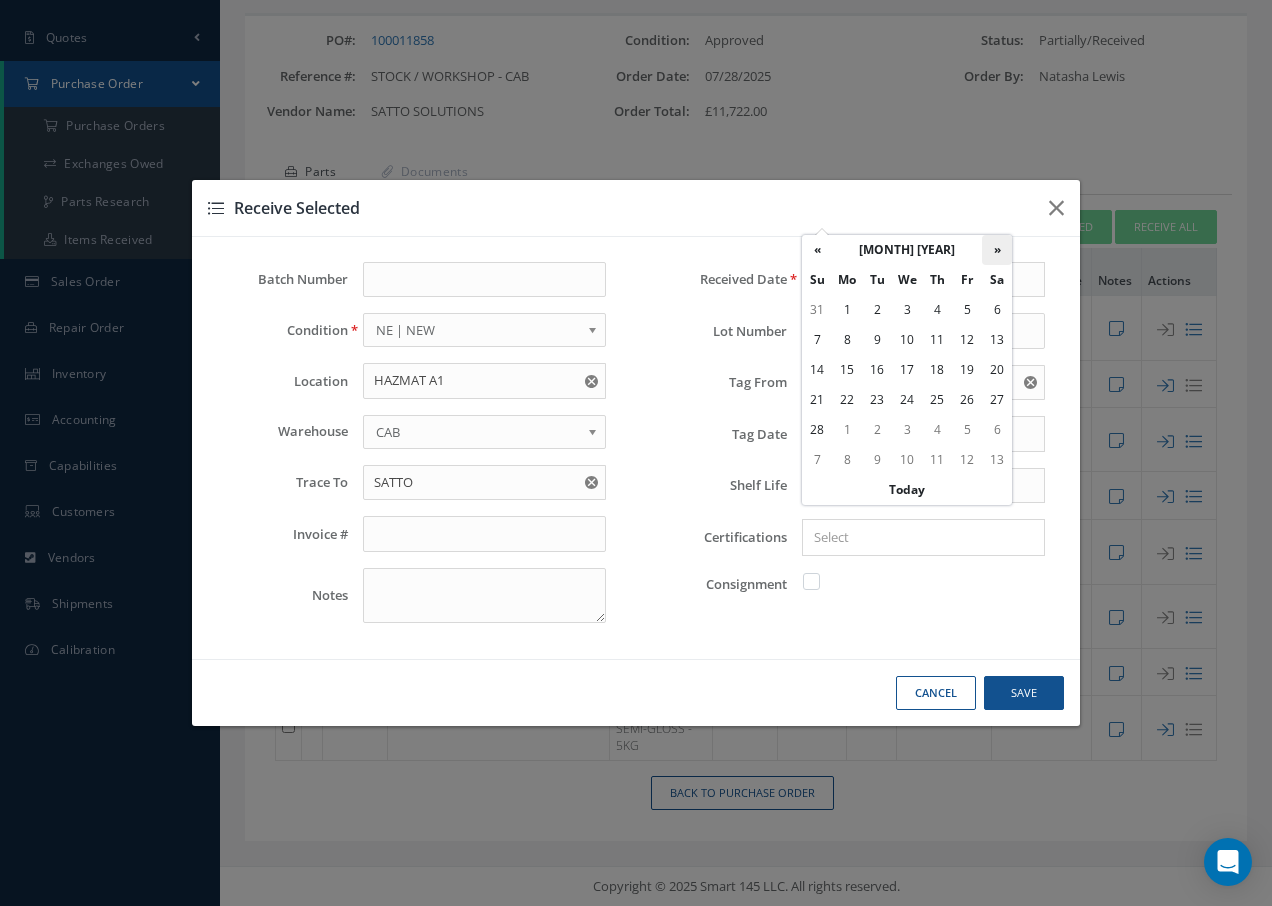 click on "»" at bounding box center [997, 250] 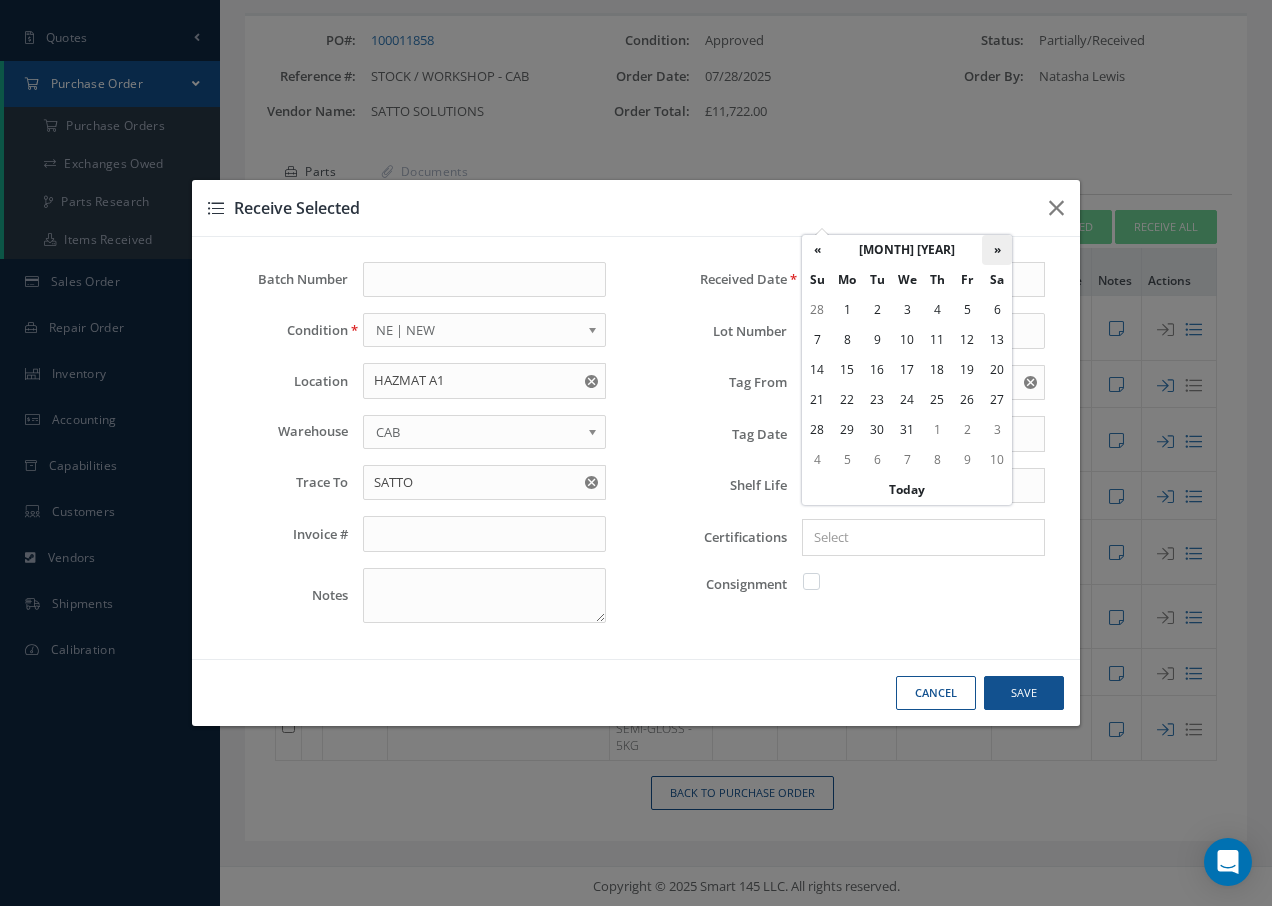 click on "»" at bounding box center [997, 250] 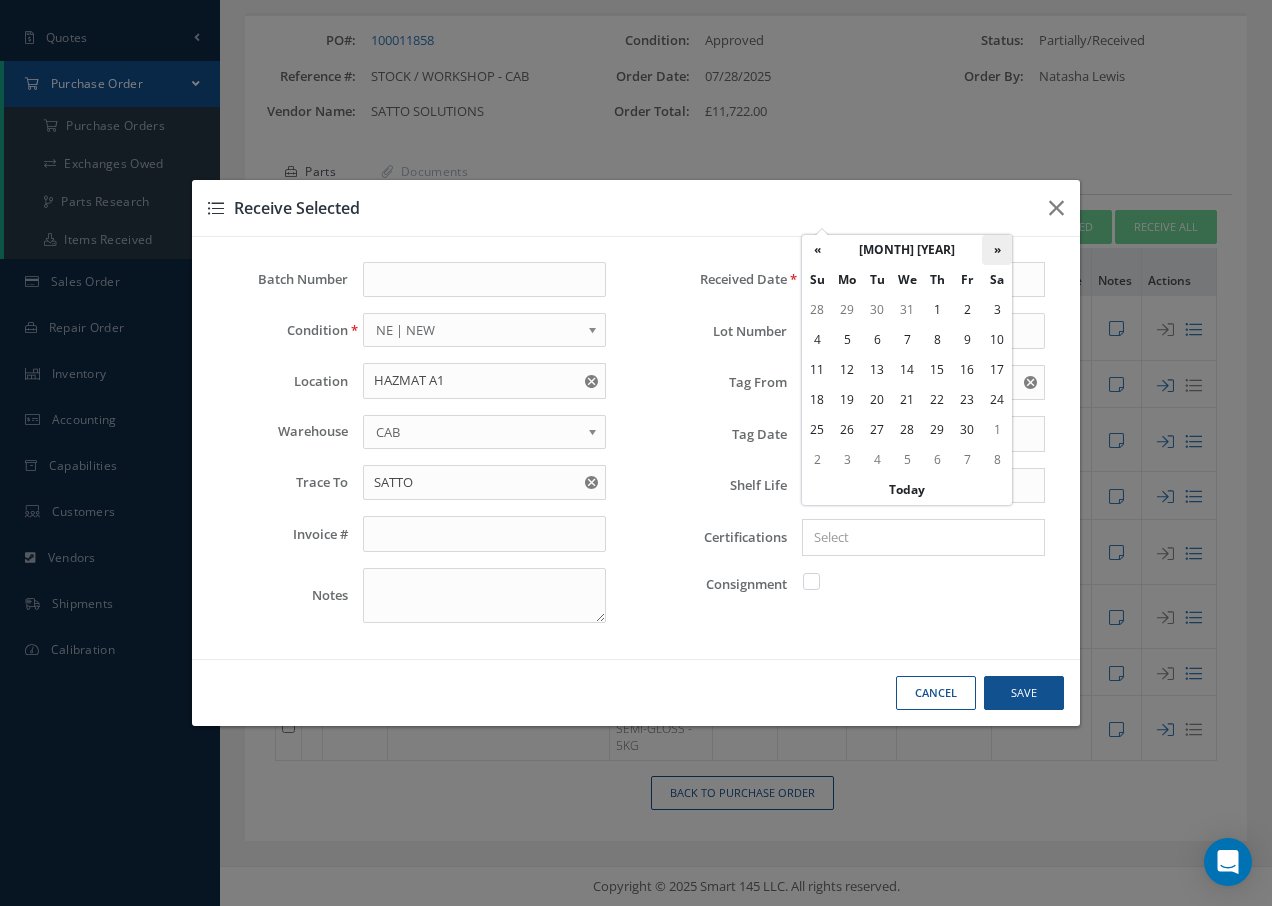 click on "»" at bounding box center [997, 250] 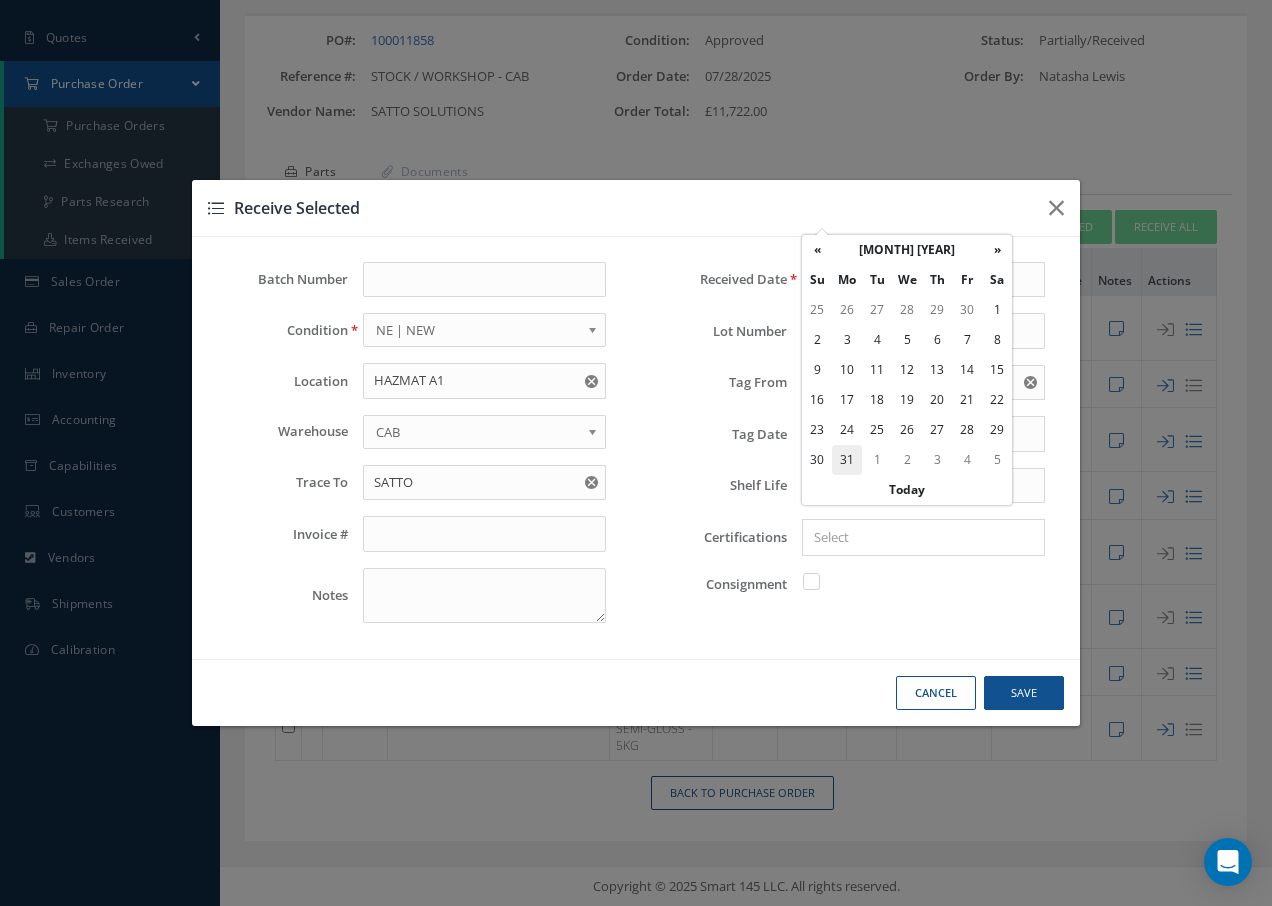 click on "31" at bounding box center (847, 460) 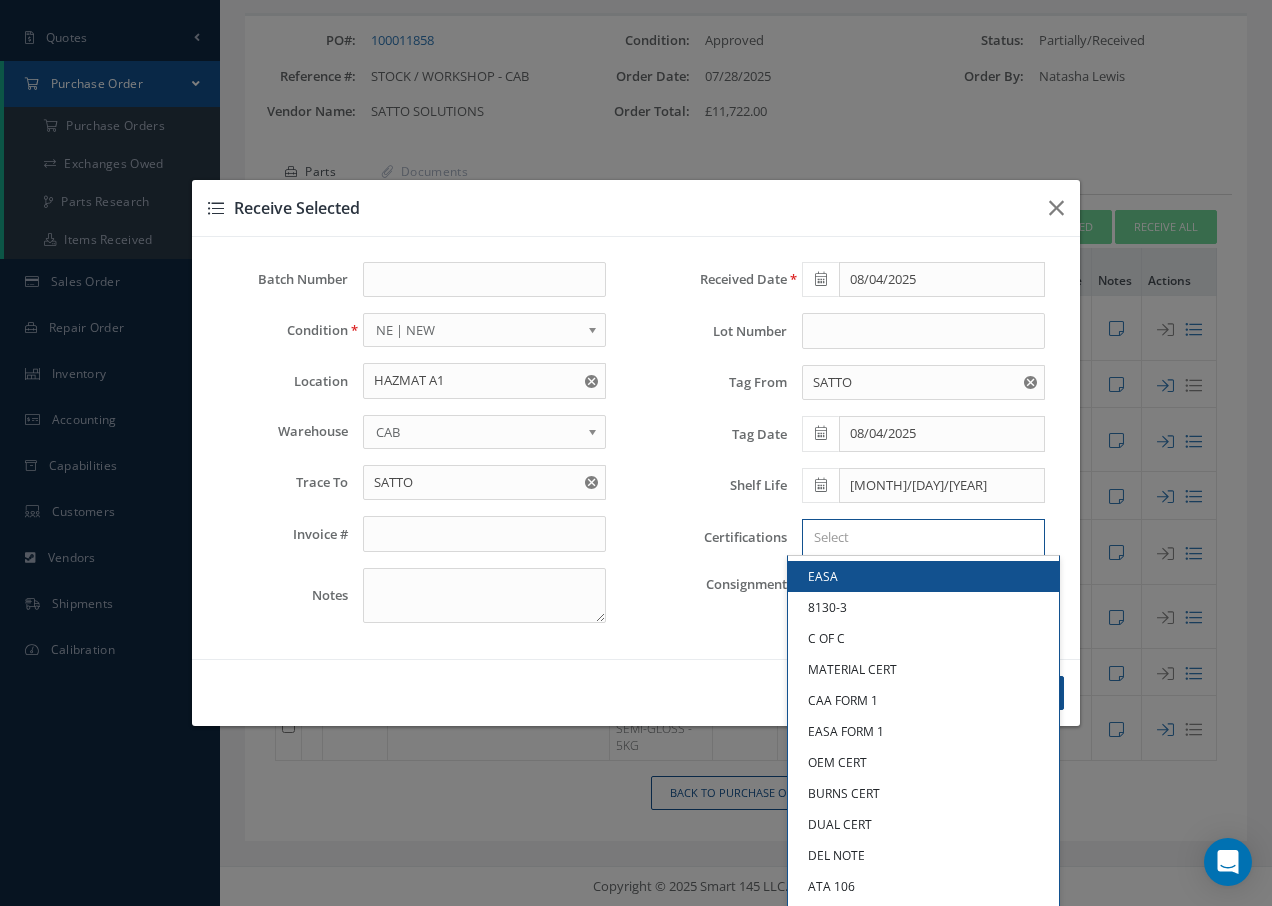 click at bounding box center [919, 537] 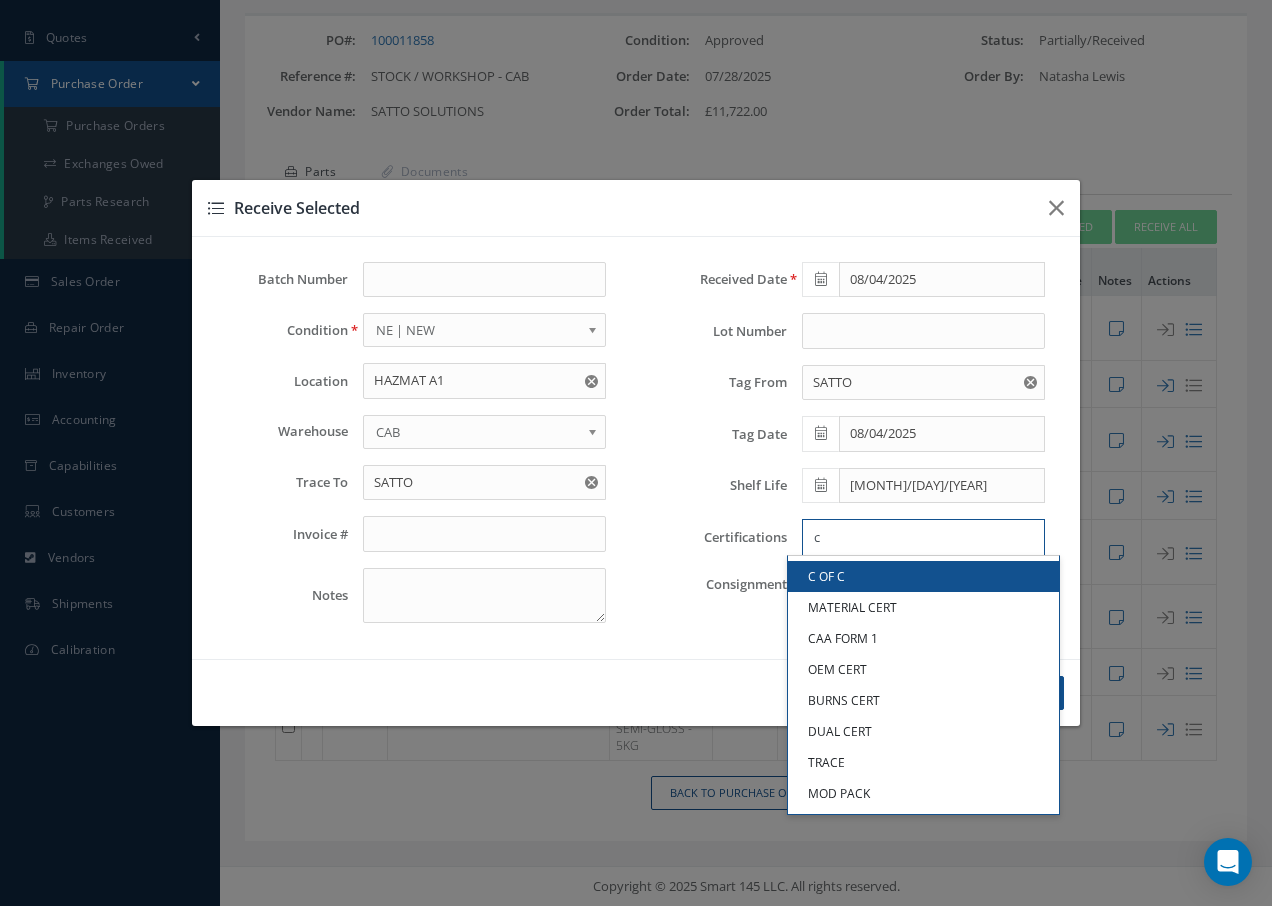 type on "c" 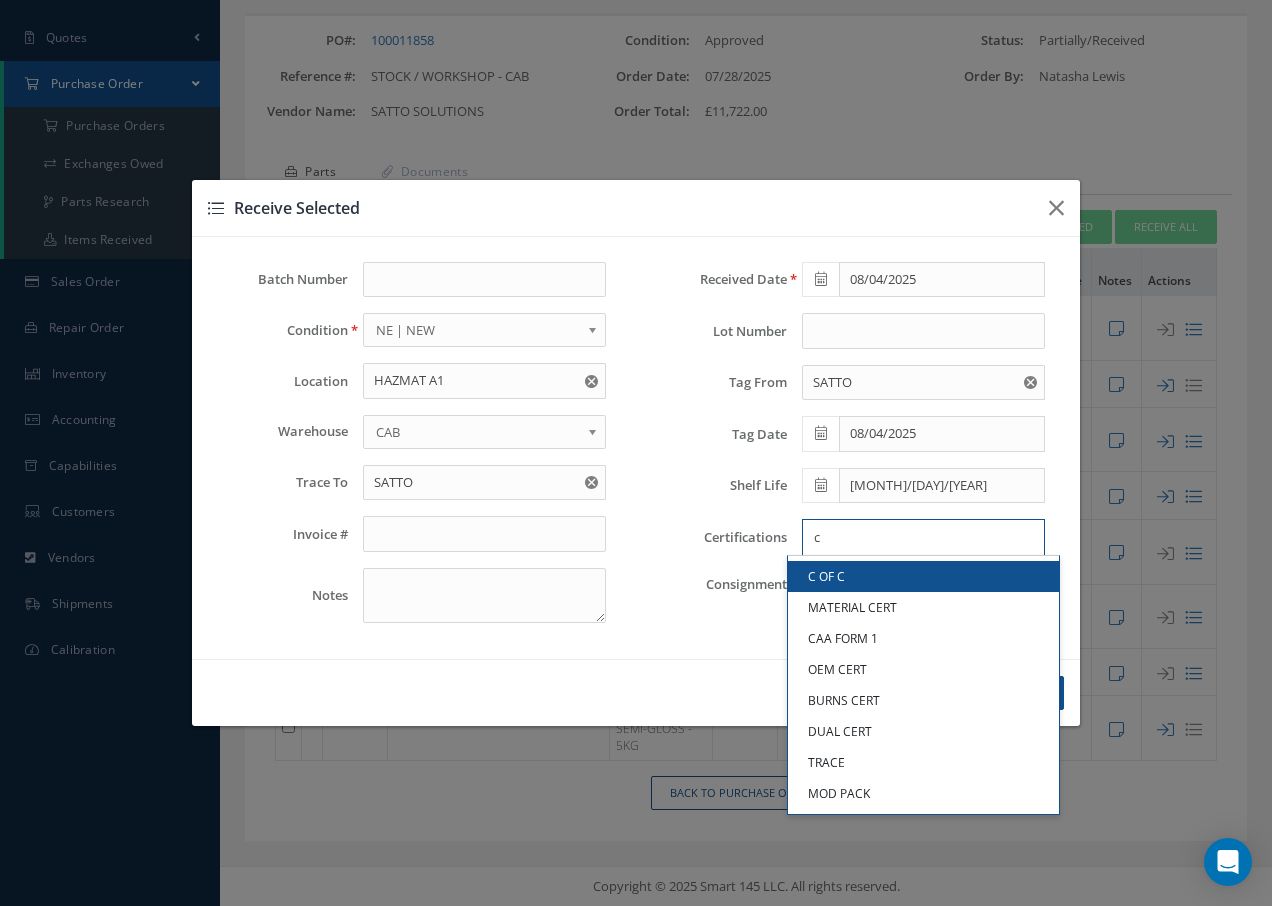 type 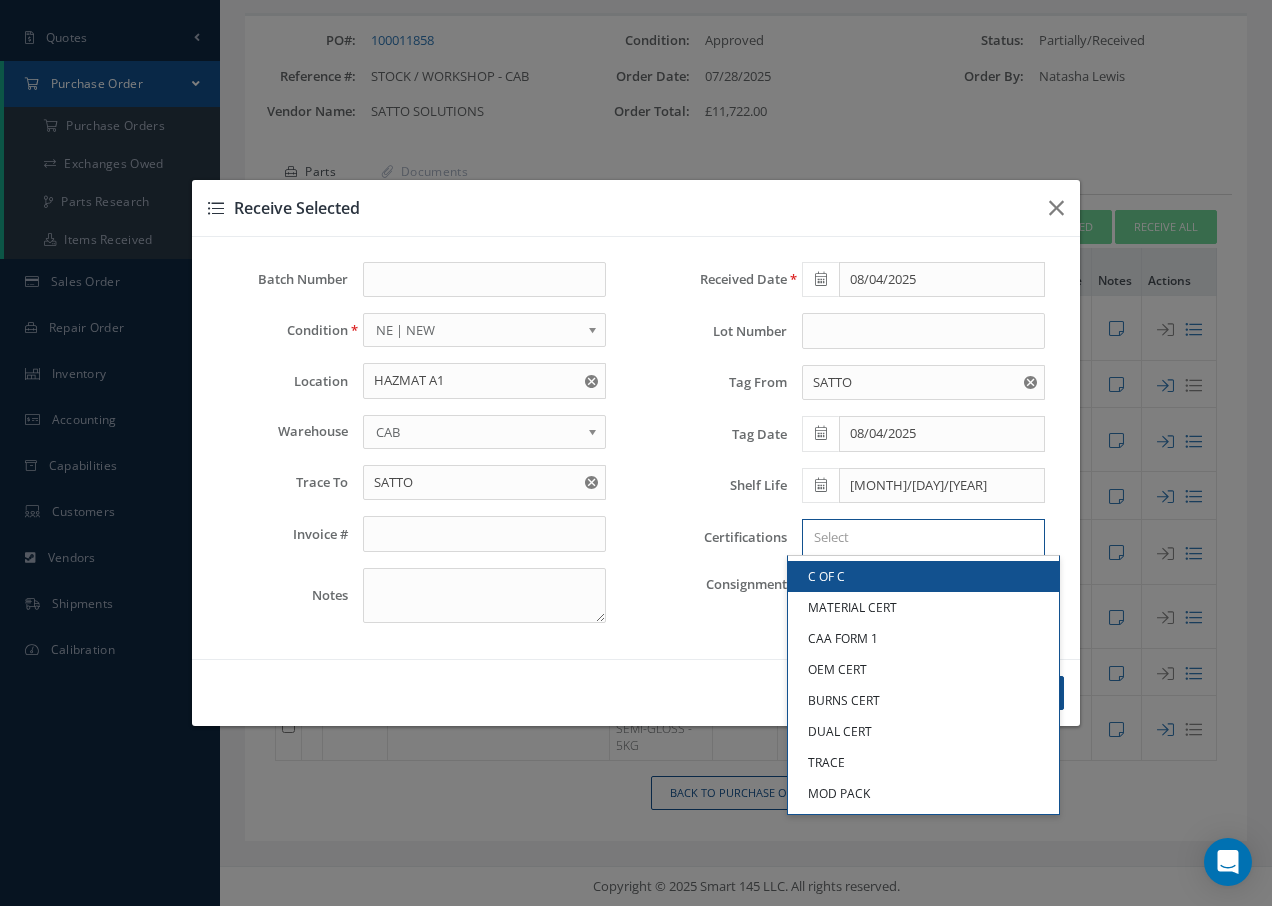 click on "C OF C" at bounding box center [923, 576] 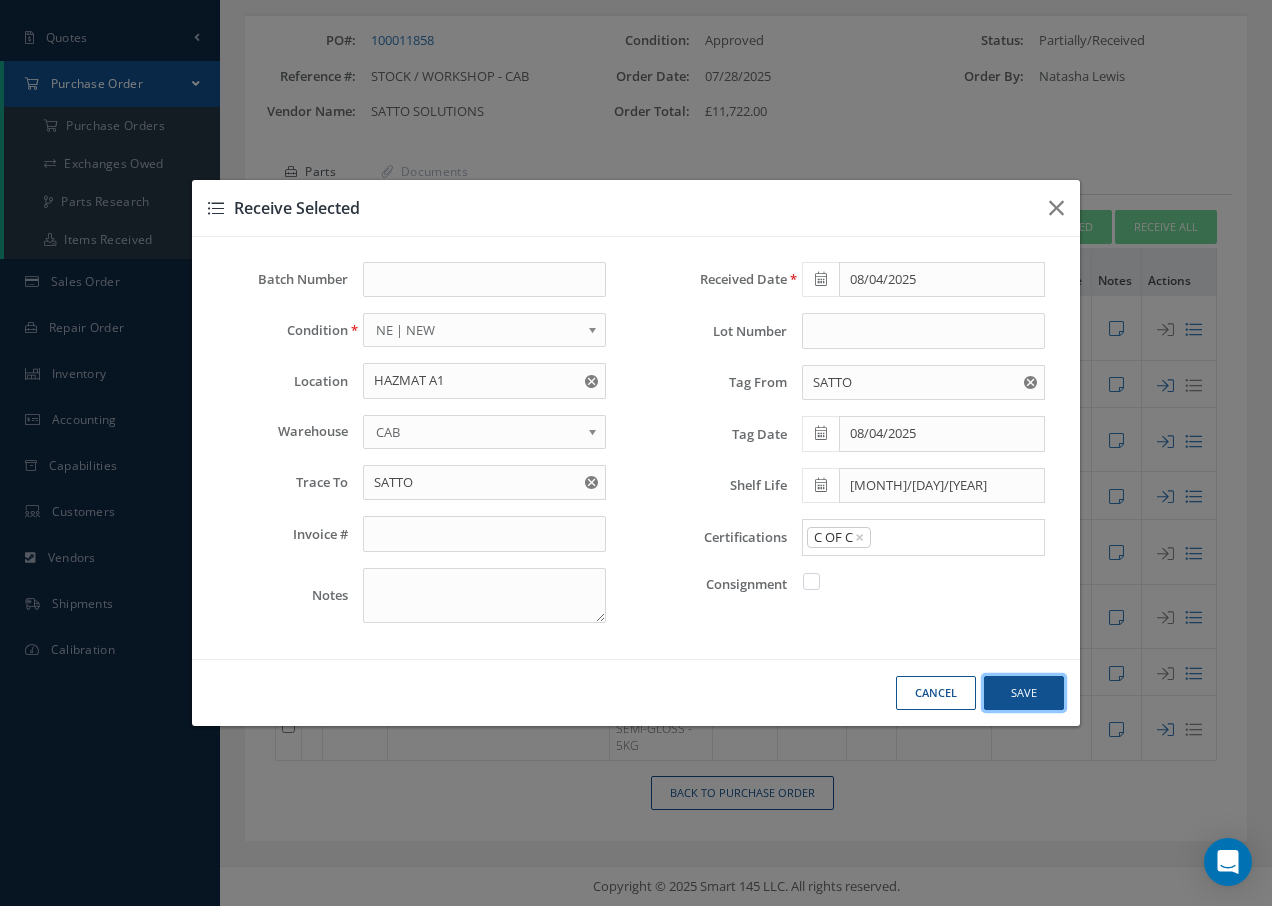 click on "Save" at bounding box center [0, 0] 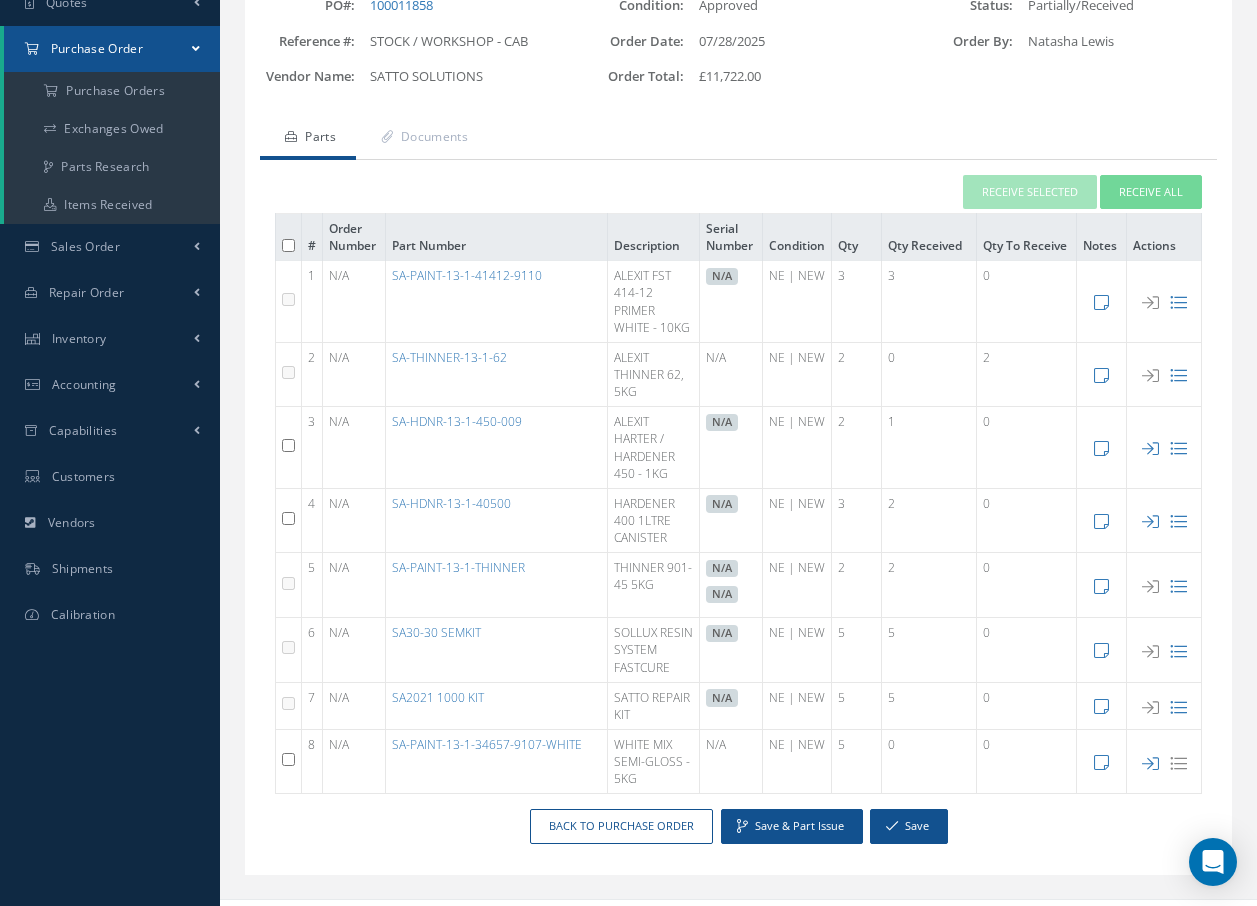 click at bounding box center (288, 445) 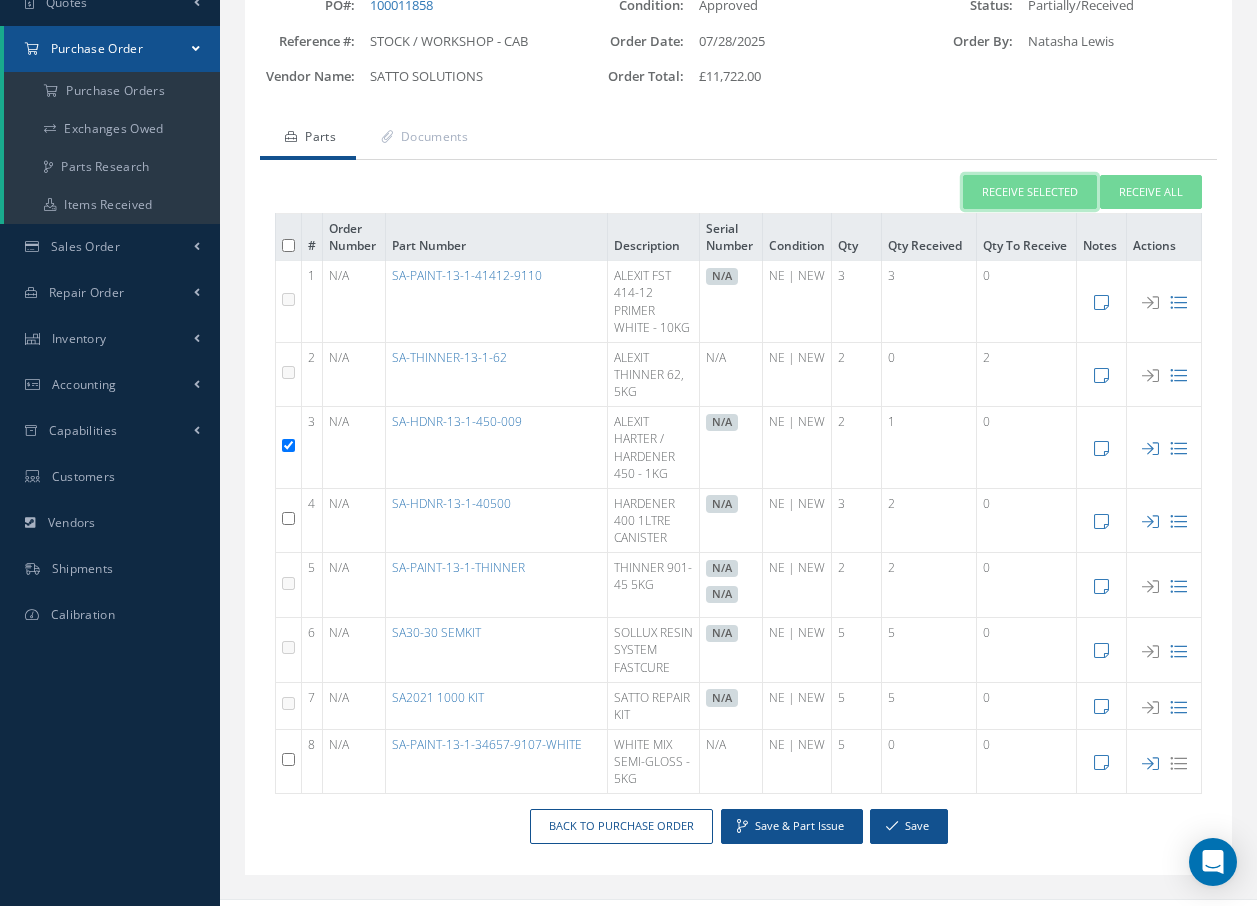 click on "Receive Selected" at bounding box center [1030, 192] 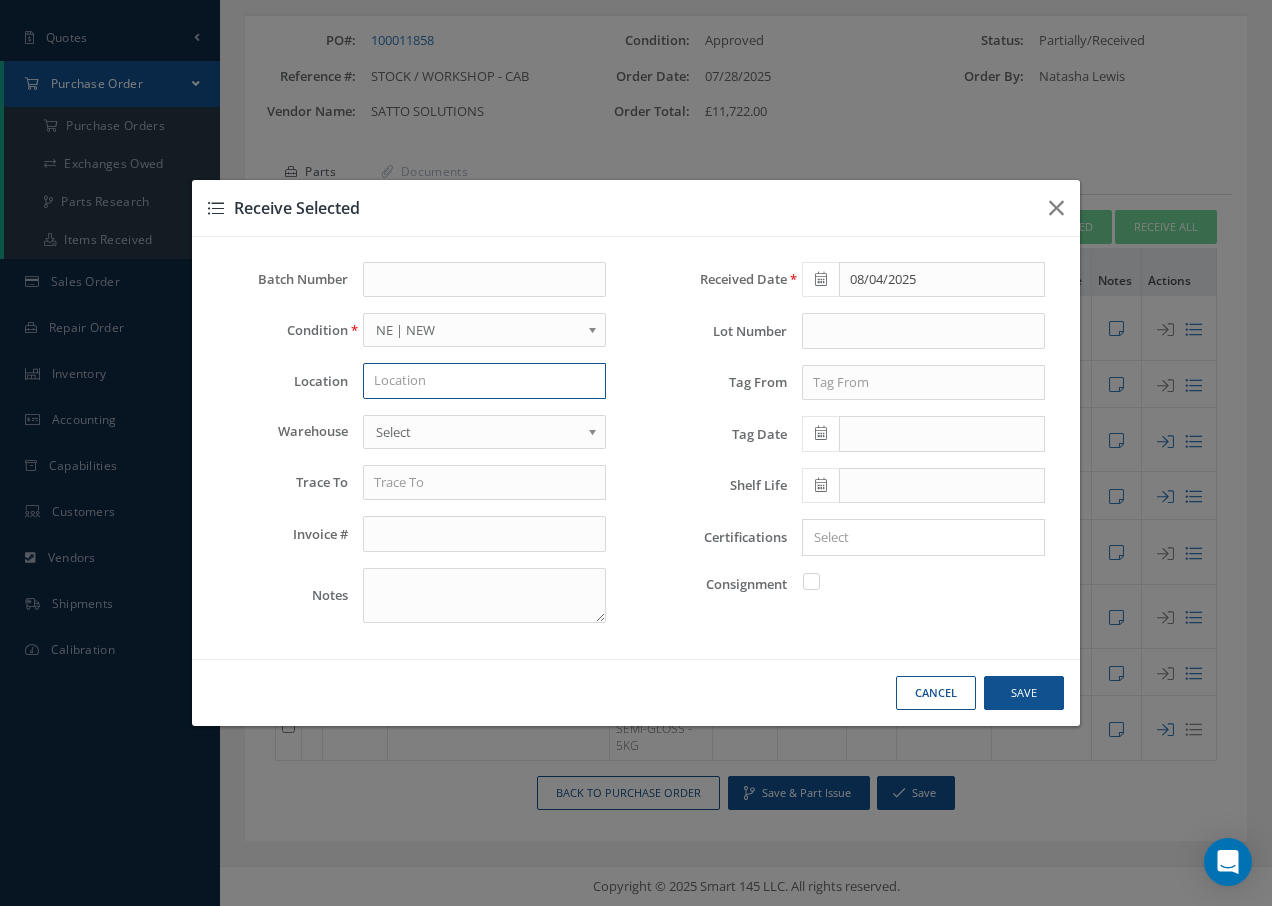 click at bounding box center (484, 381) 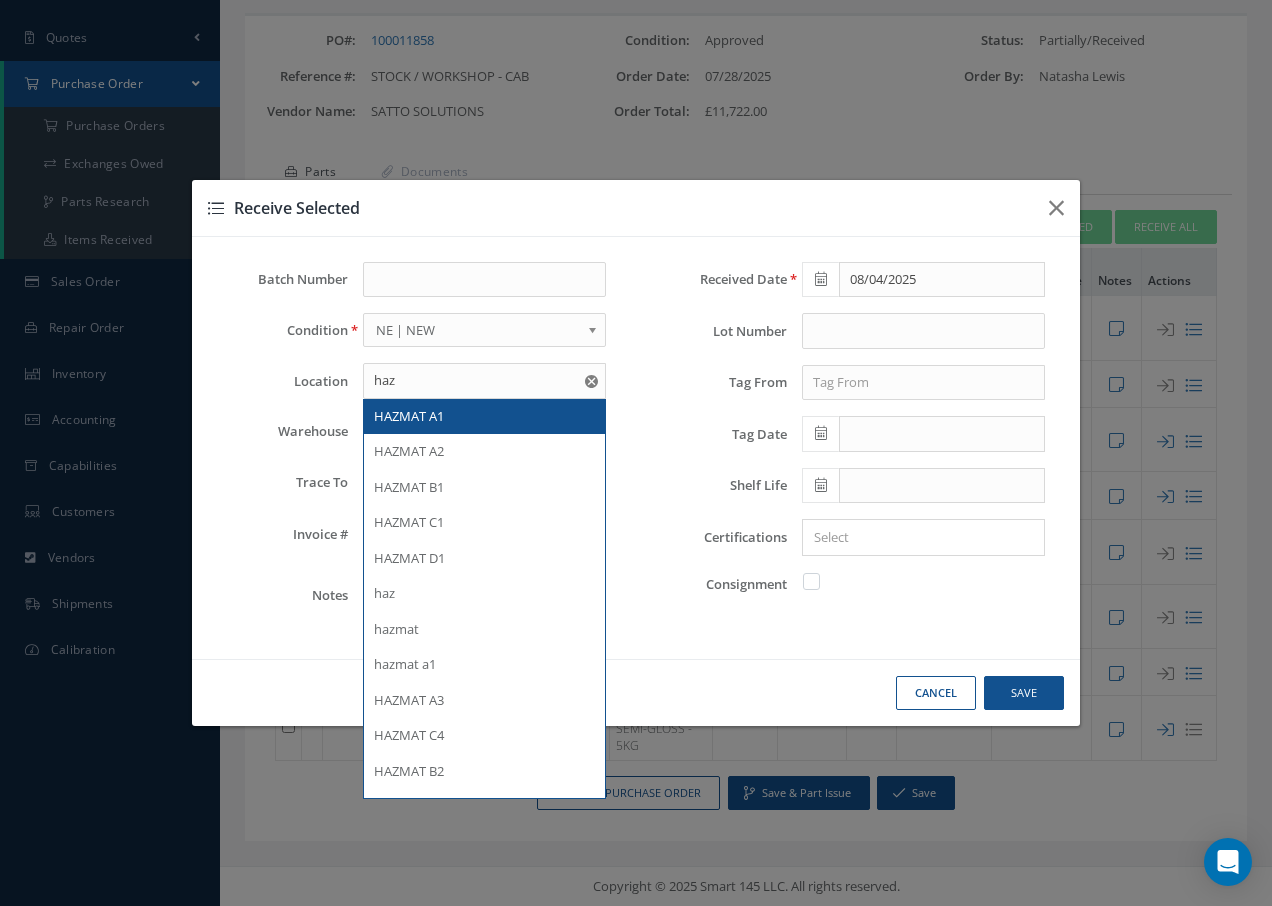 click on "HAZMAT A1" at bounding box center [484, 417] 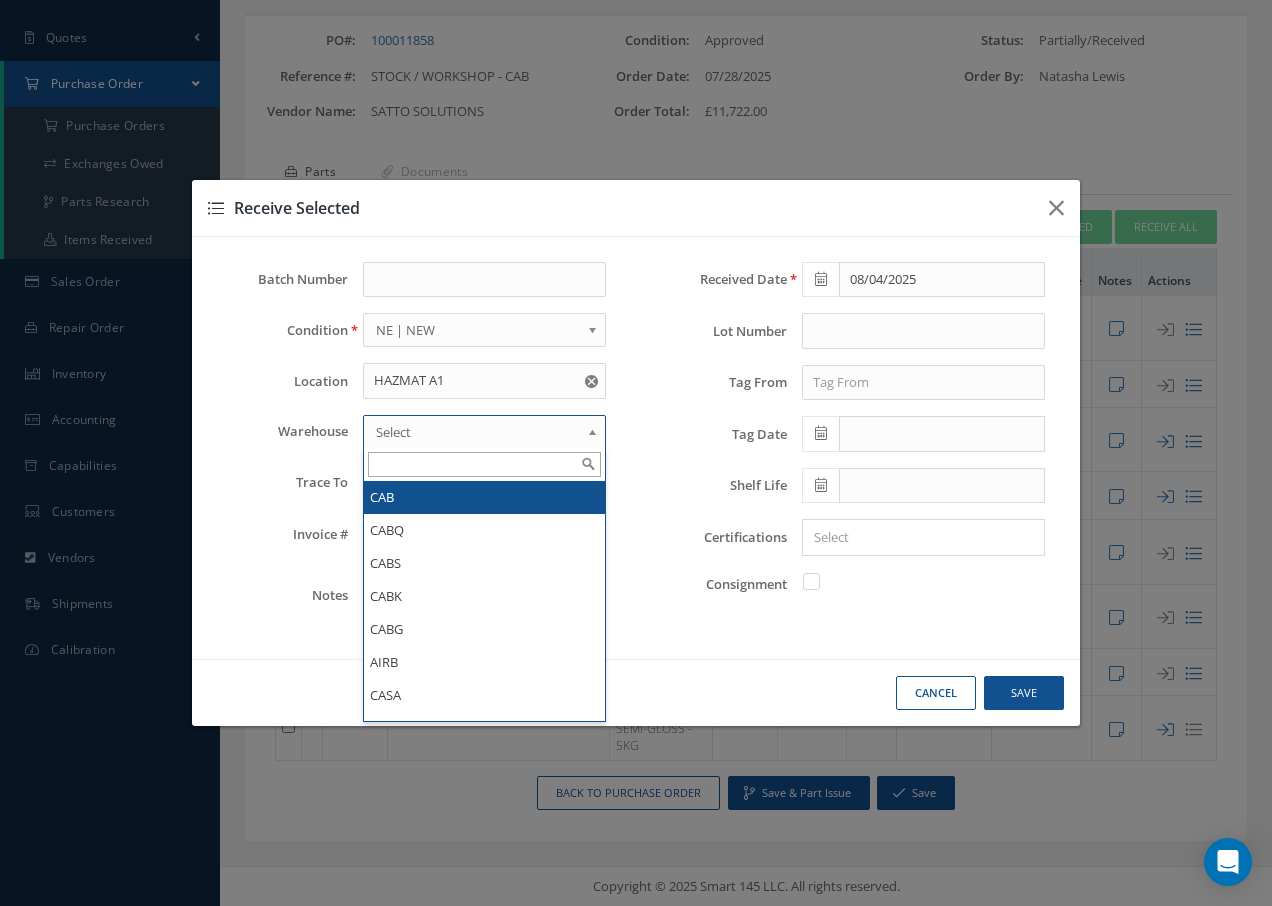 click on "Select" at bounding box center (478, 432) 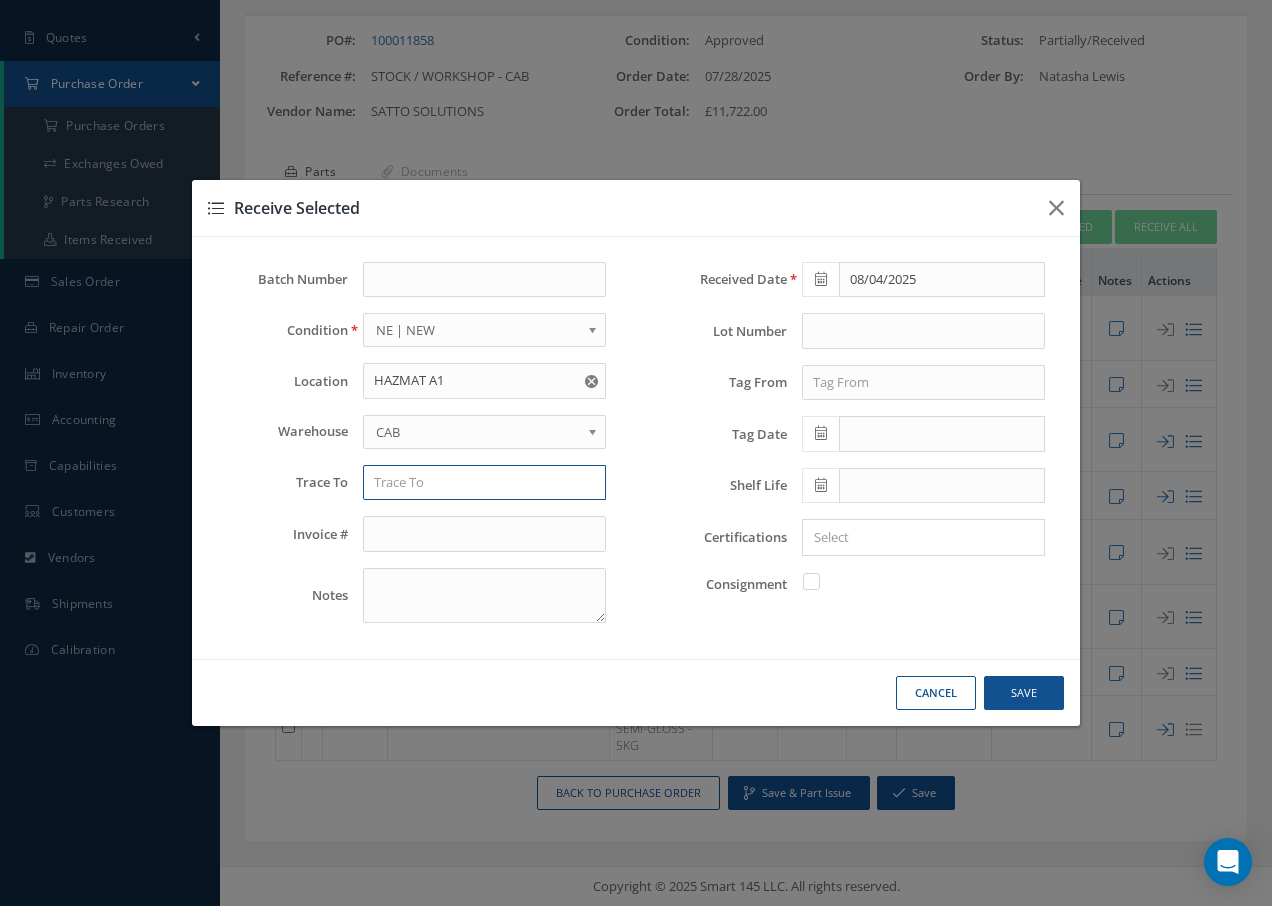 click at bounding box center [484, 483] 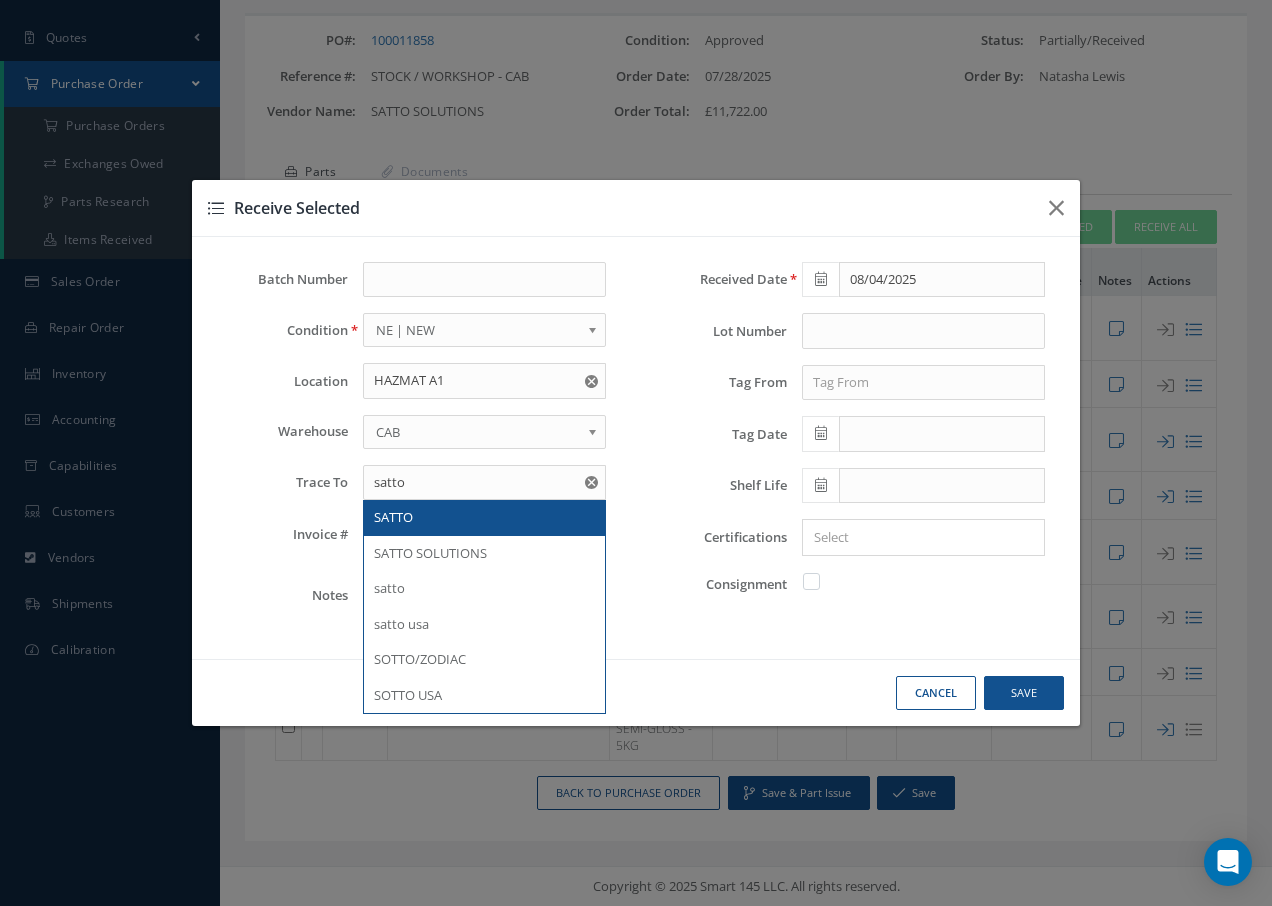 click on "SATTO" at bounding box center [393, 517] 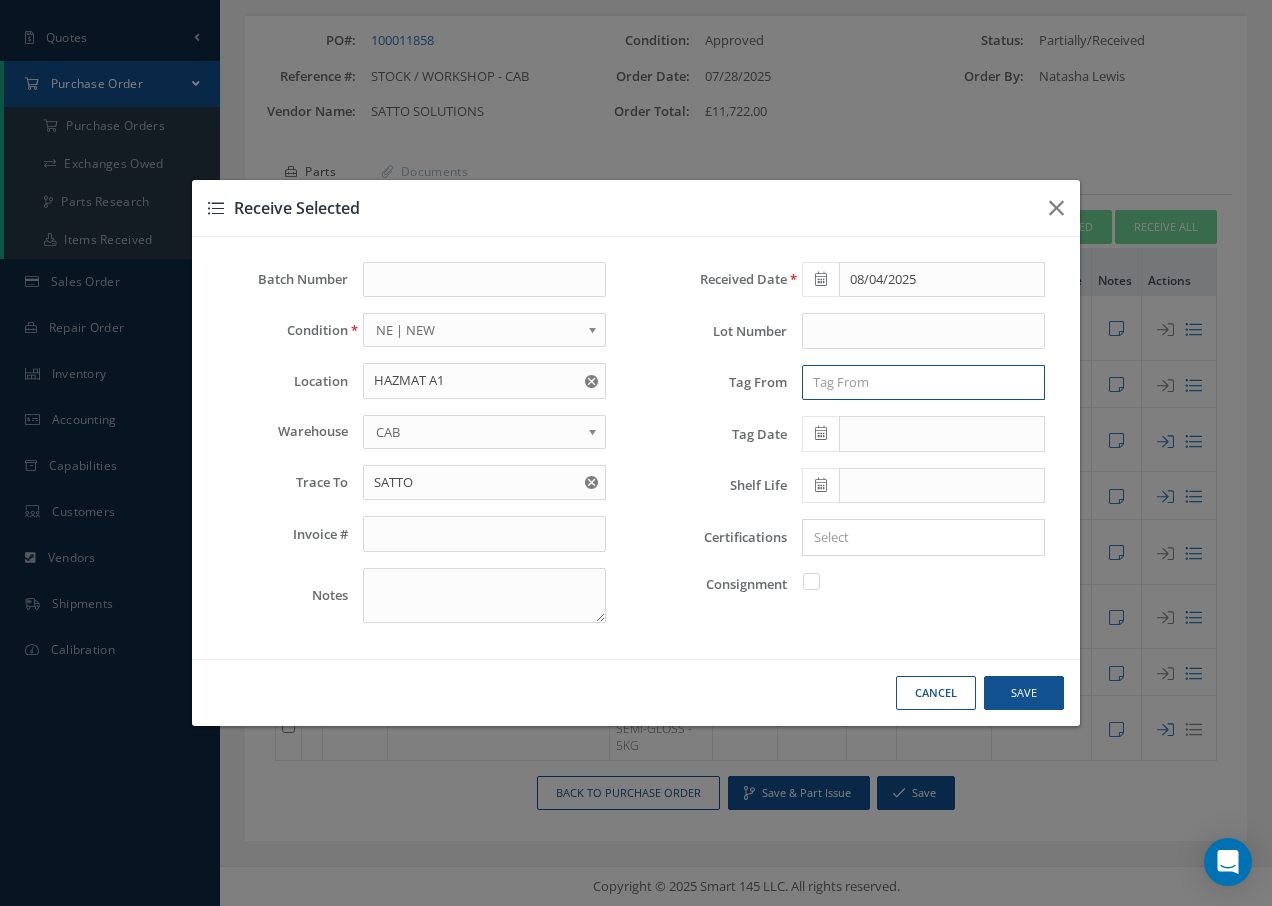 click at bounding box center [923, 383] 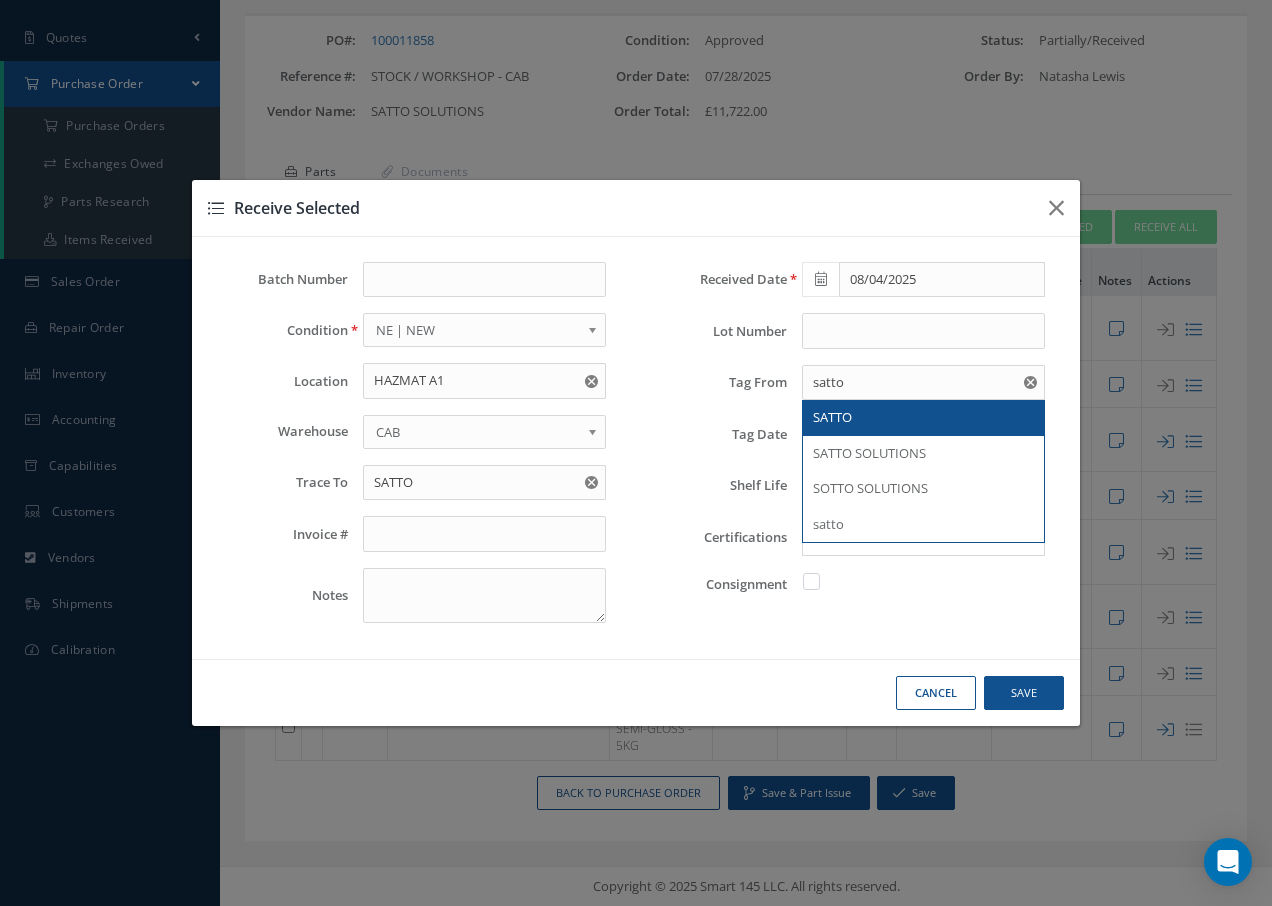 click on "SATTO" at bounding box center (832, 417) 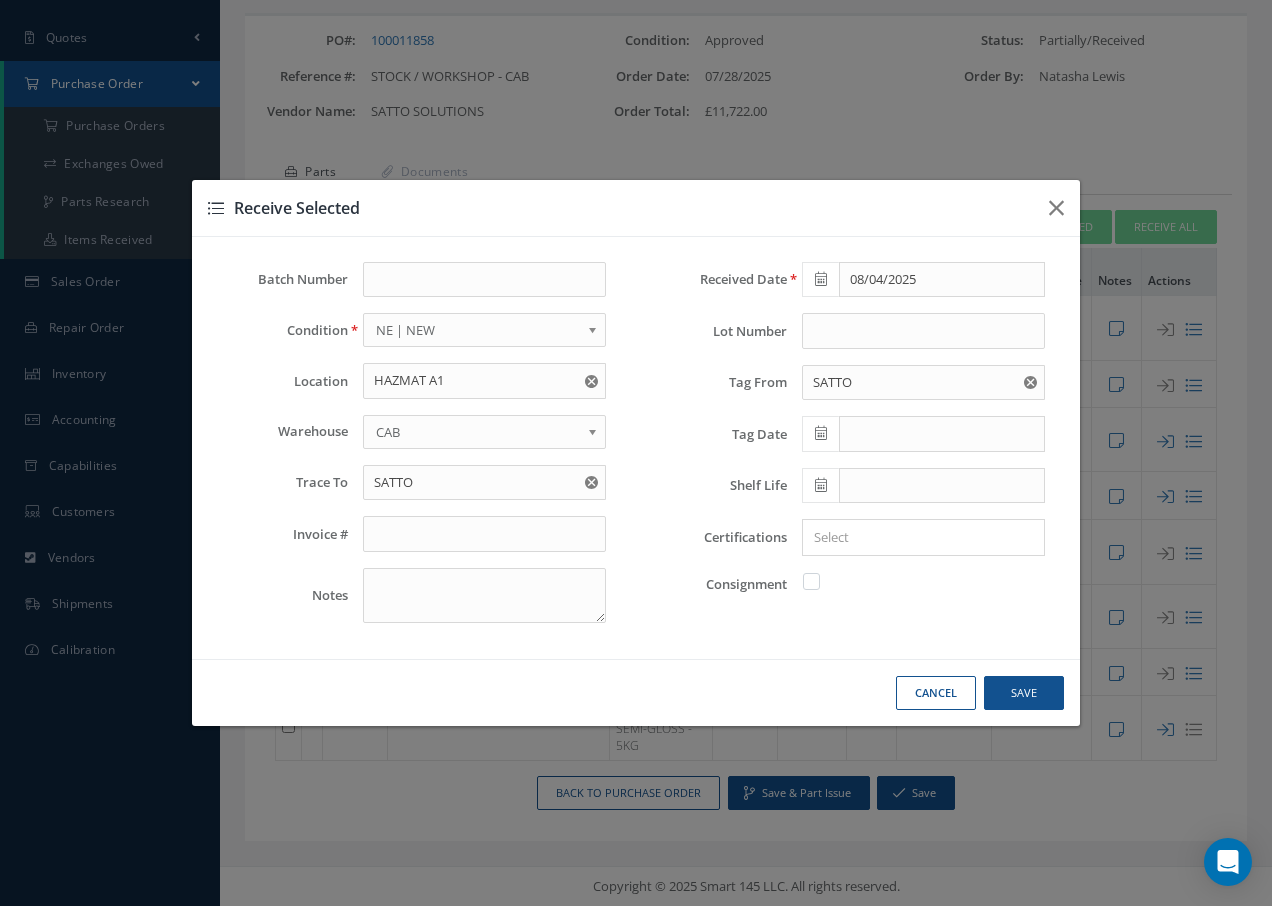 click at bounding box center (821, 433) 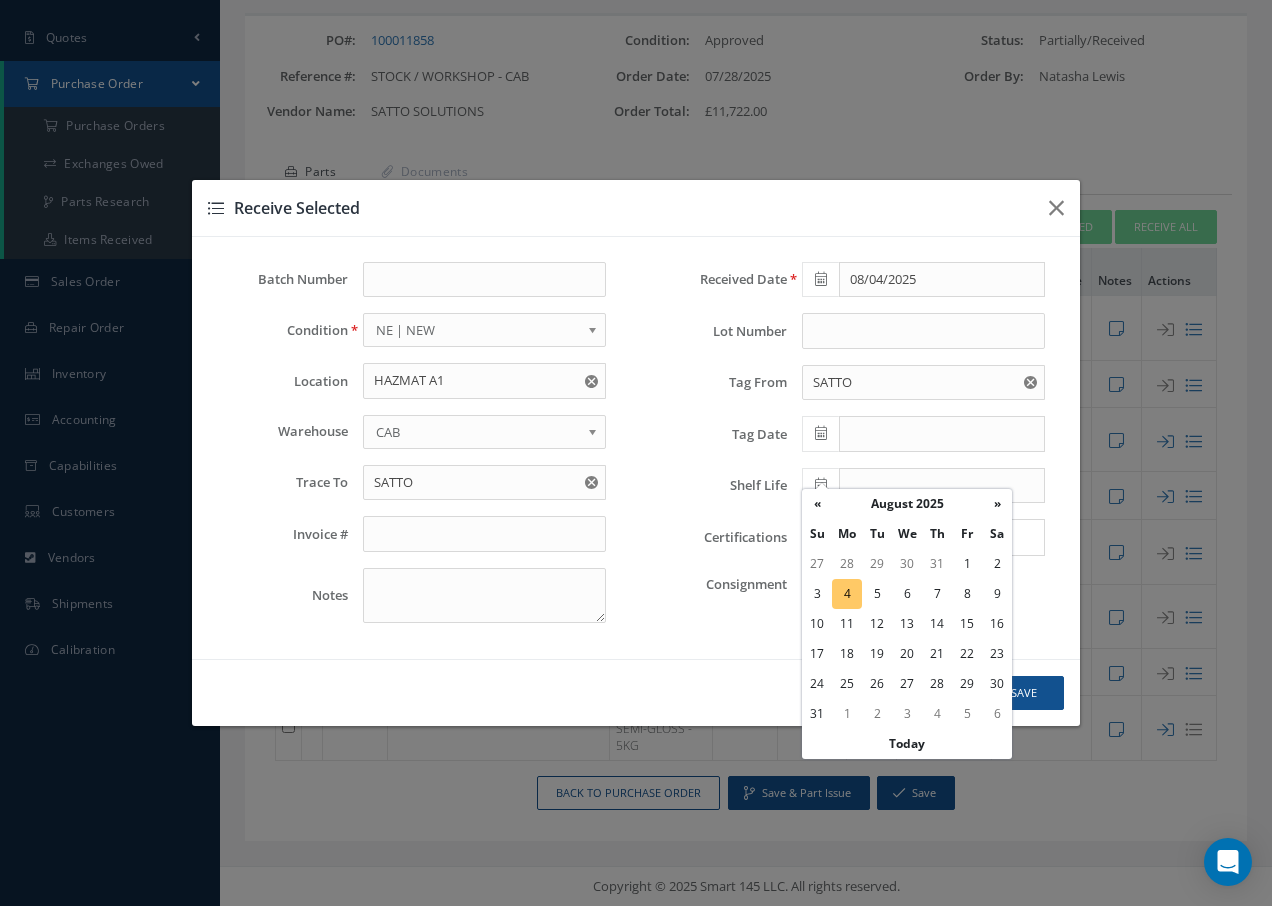 click on "4" at bounding box center (847, 594) 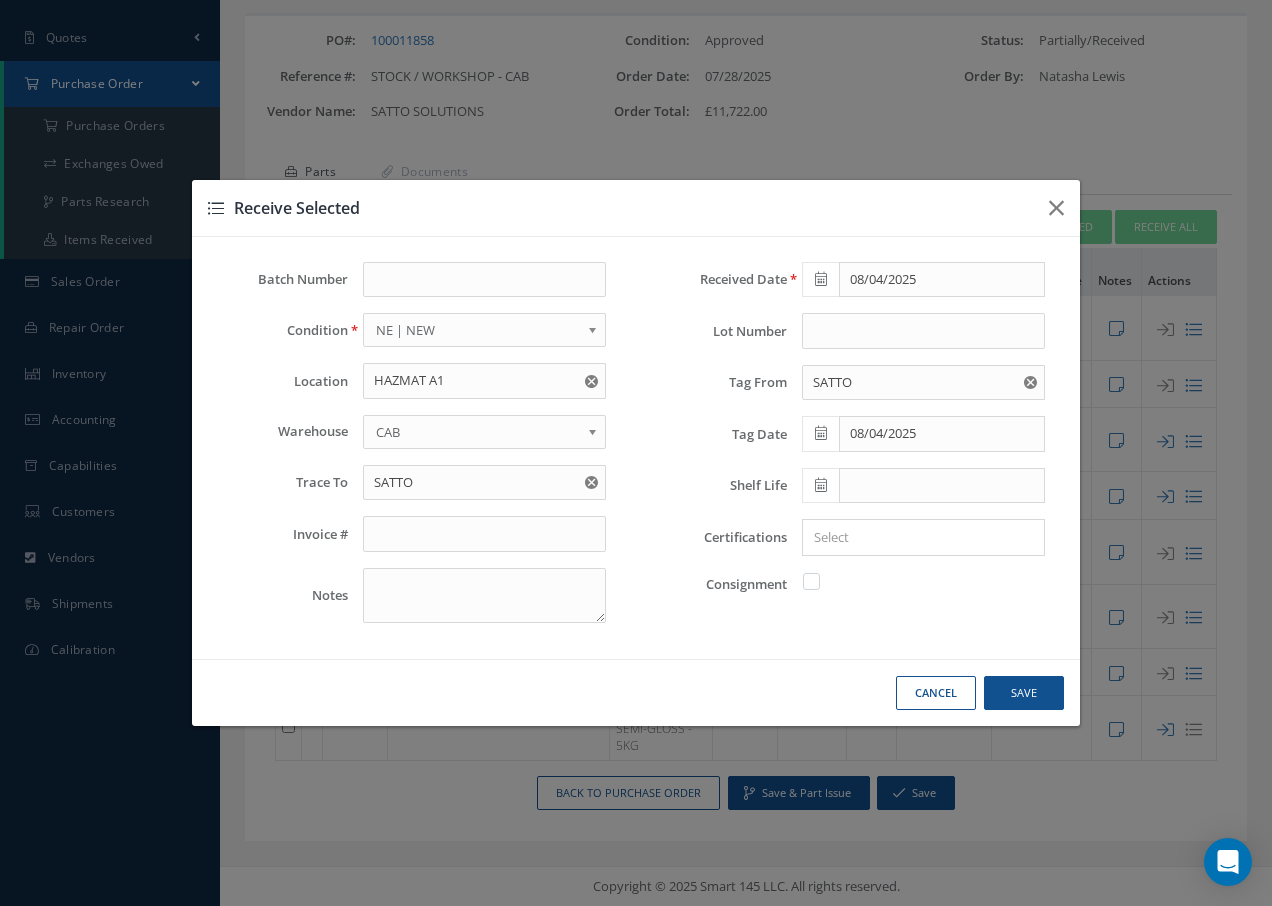 click at bounding box center (821, 485) 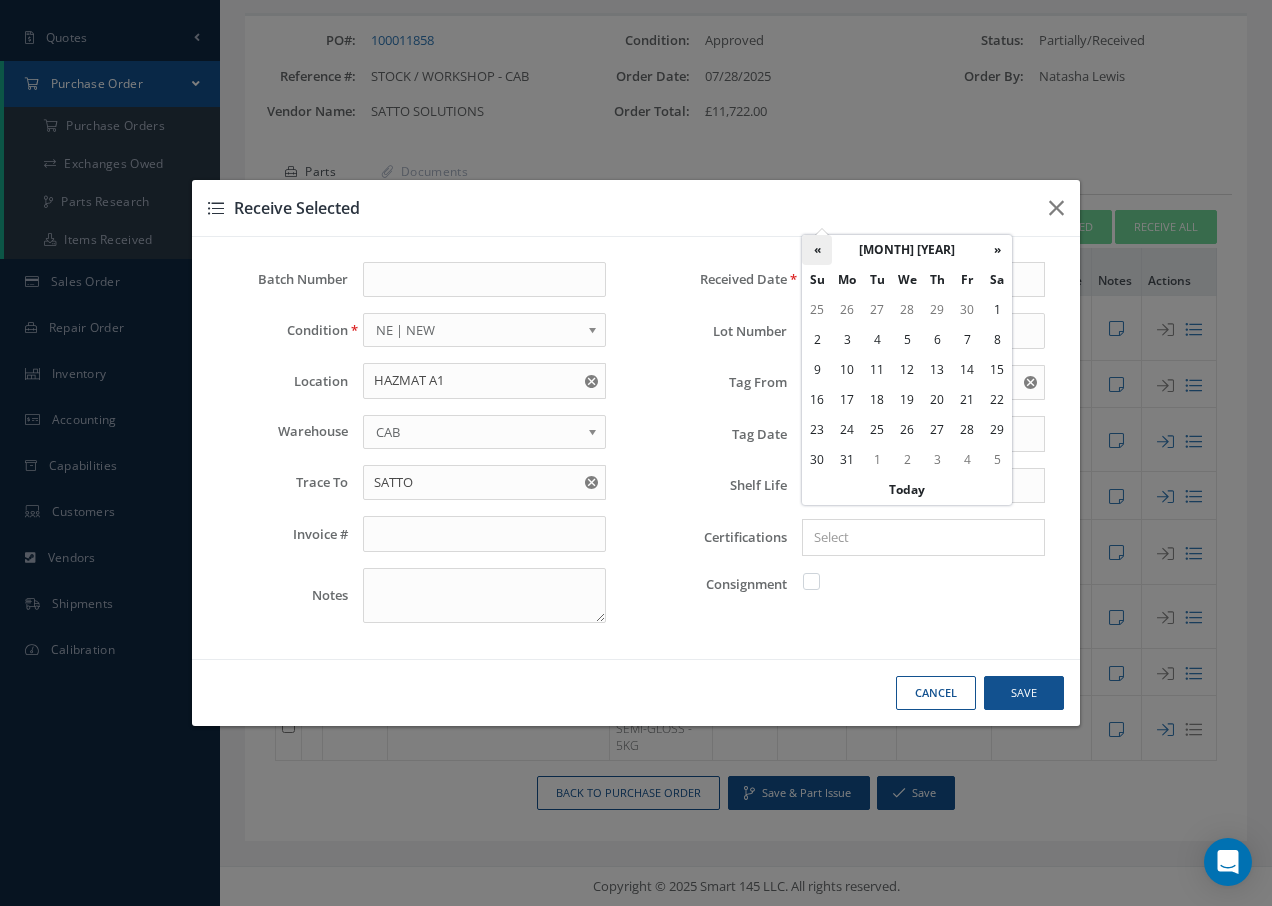 click on "«" at bounding box center [817, 250] 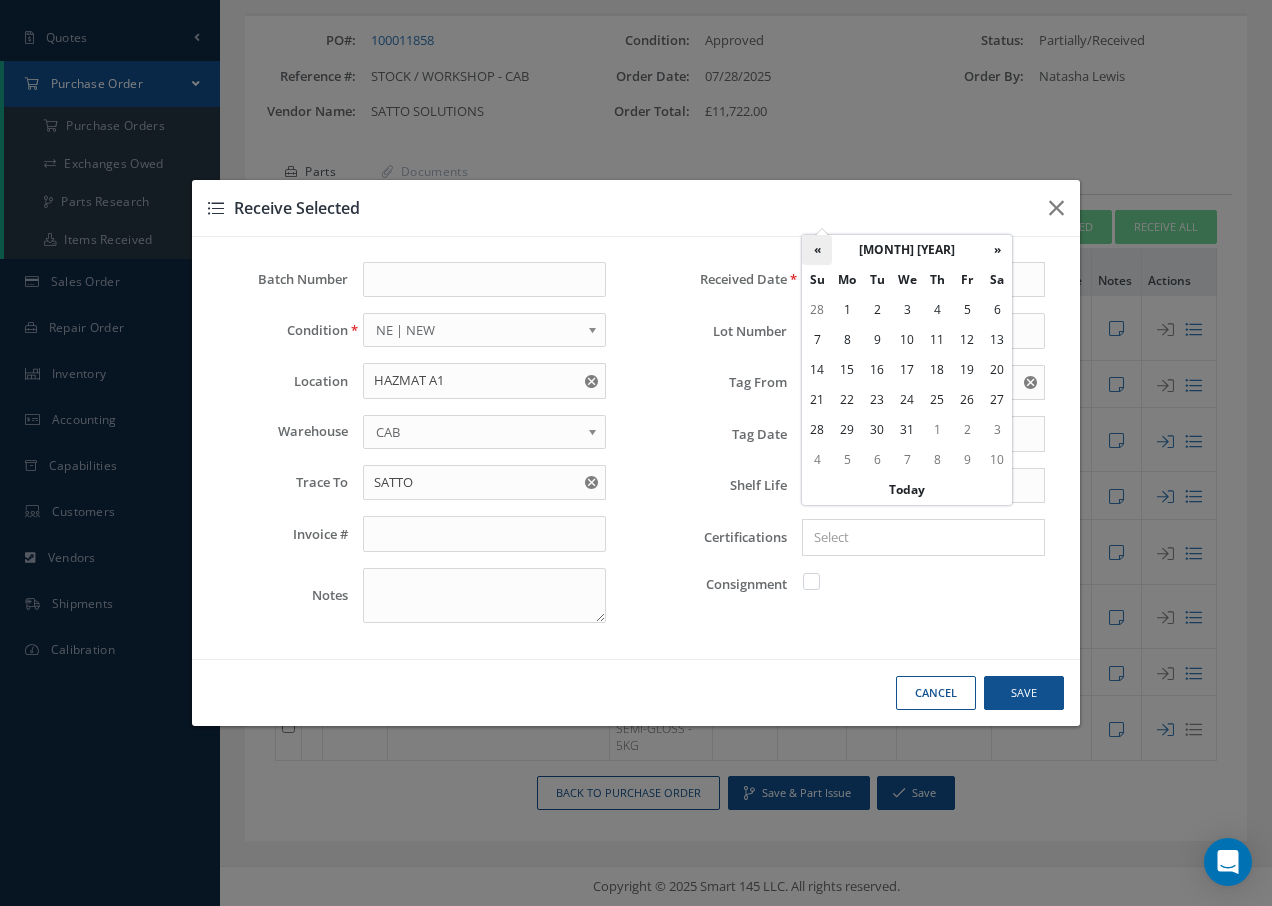 click on "«" at bounding box center [817, 250] 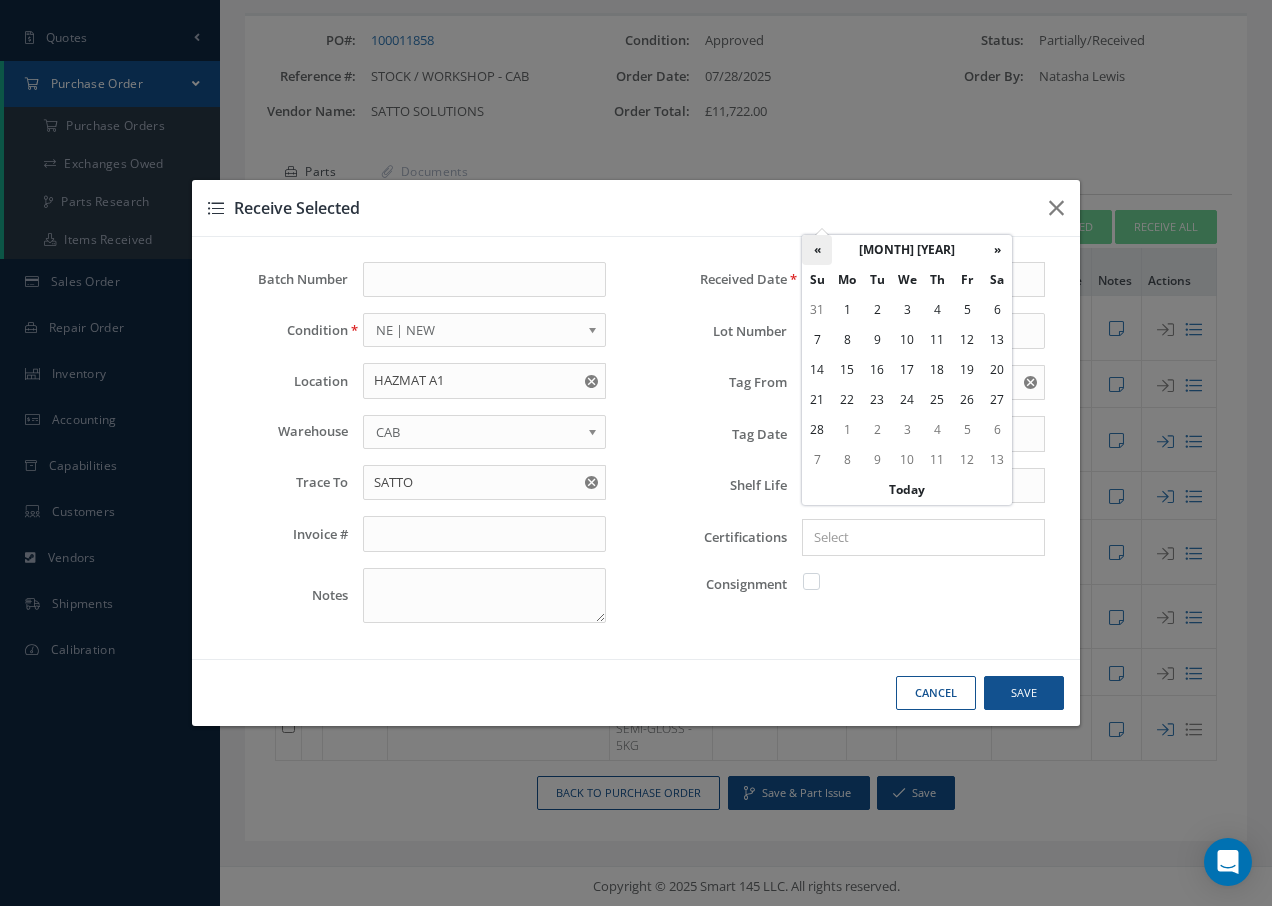 click on "«" at bounding box center [817, 250] 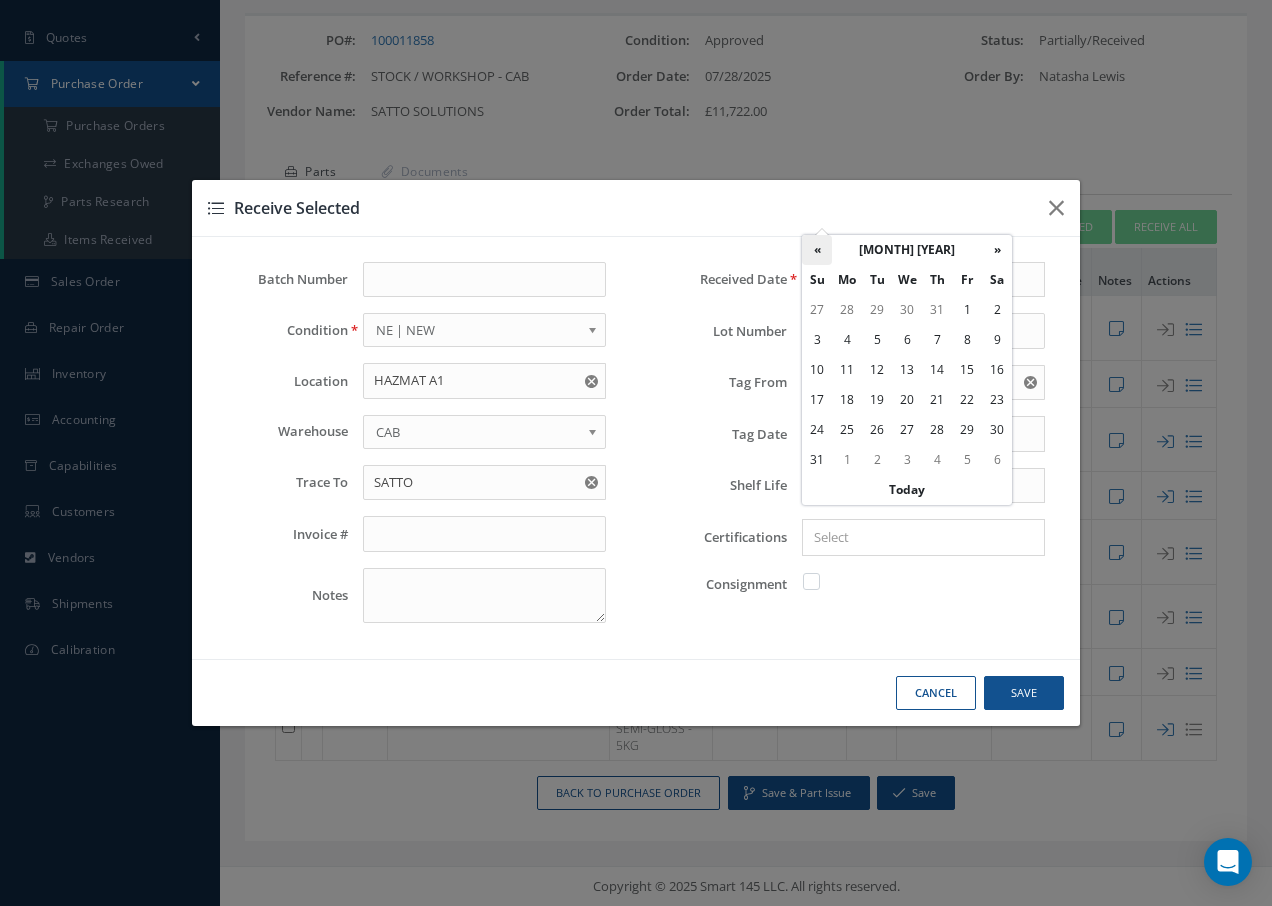 click on "«" at bounding box center (817, 250) 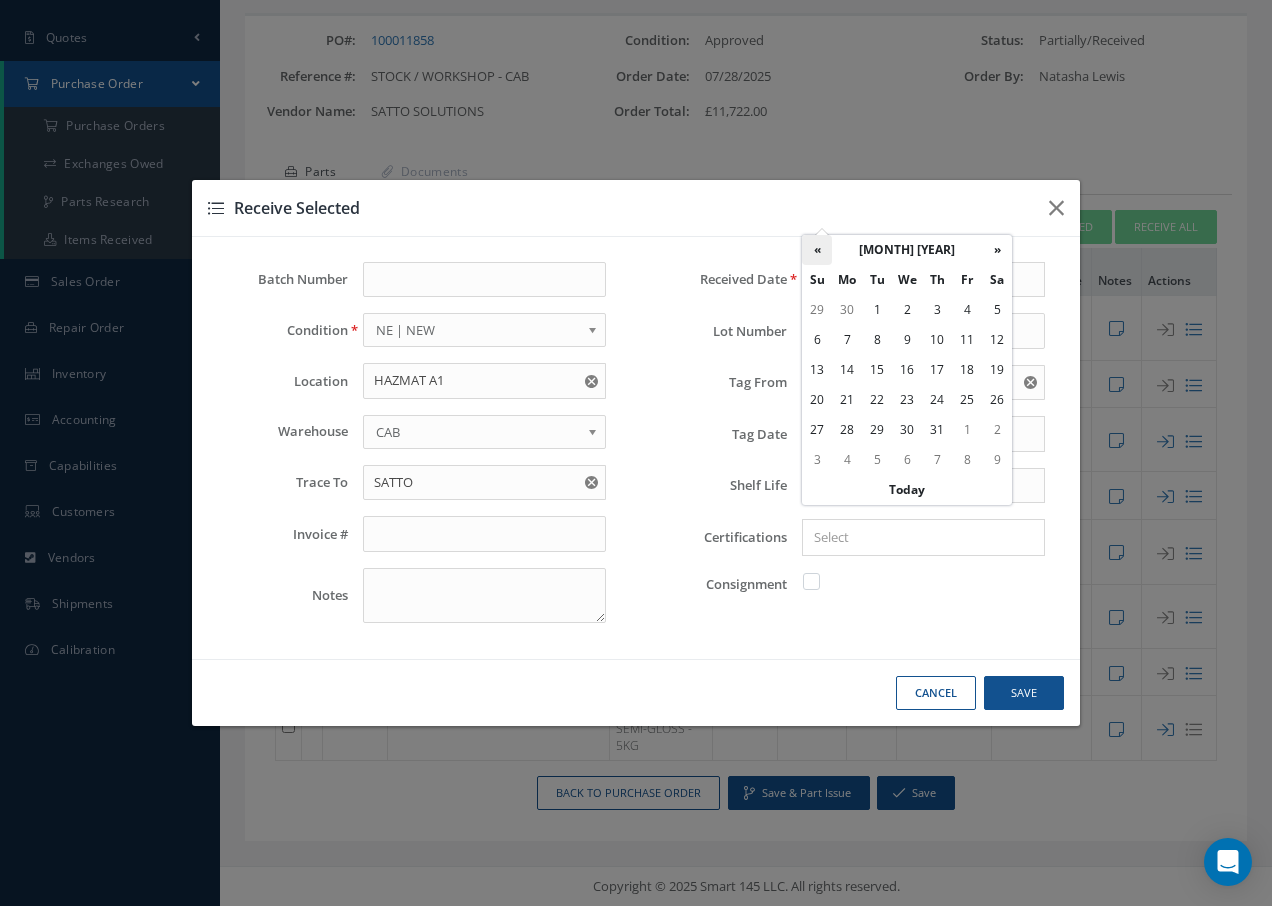 click on "«" at bounding box center (817, 250) 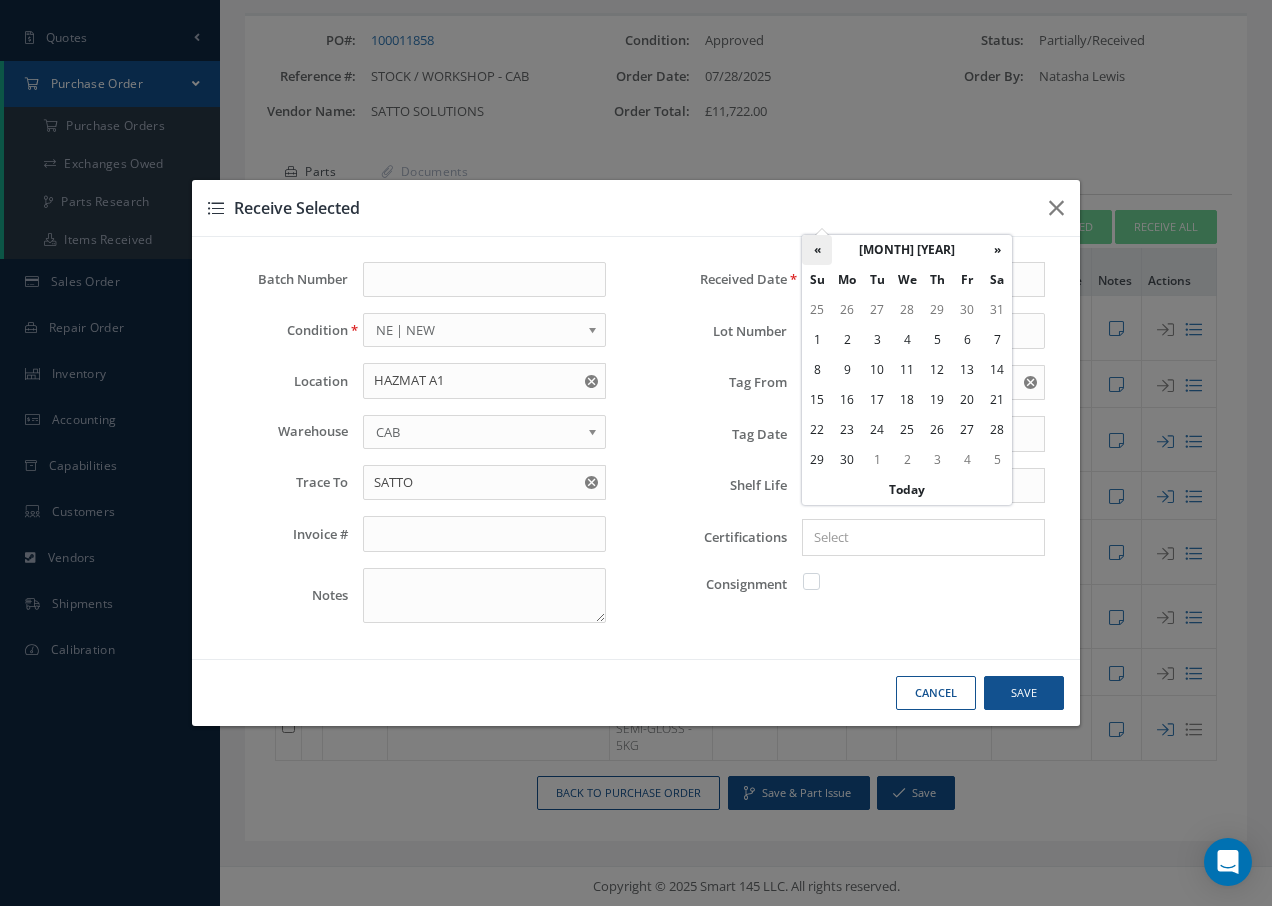 click on "«" at bounding box center (817, 250) 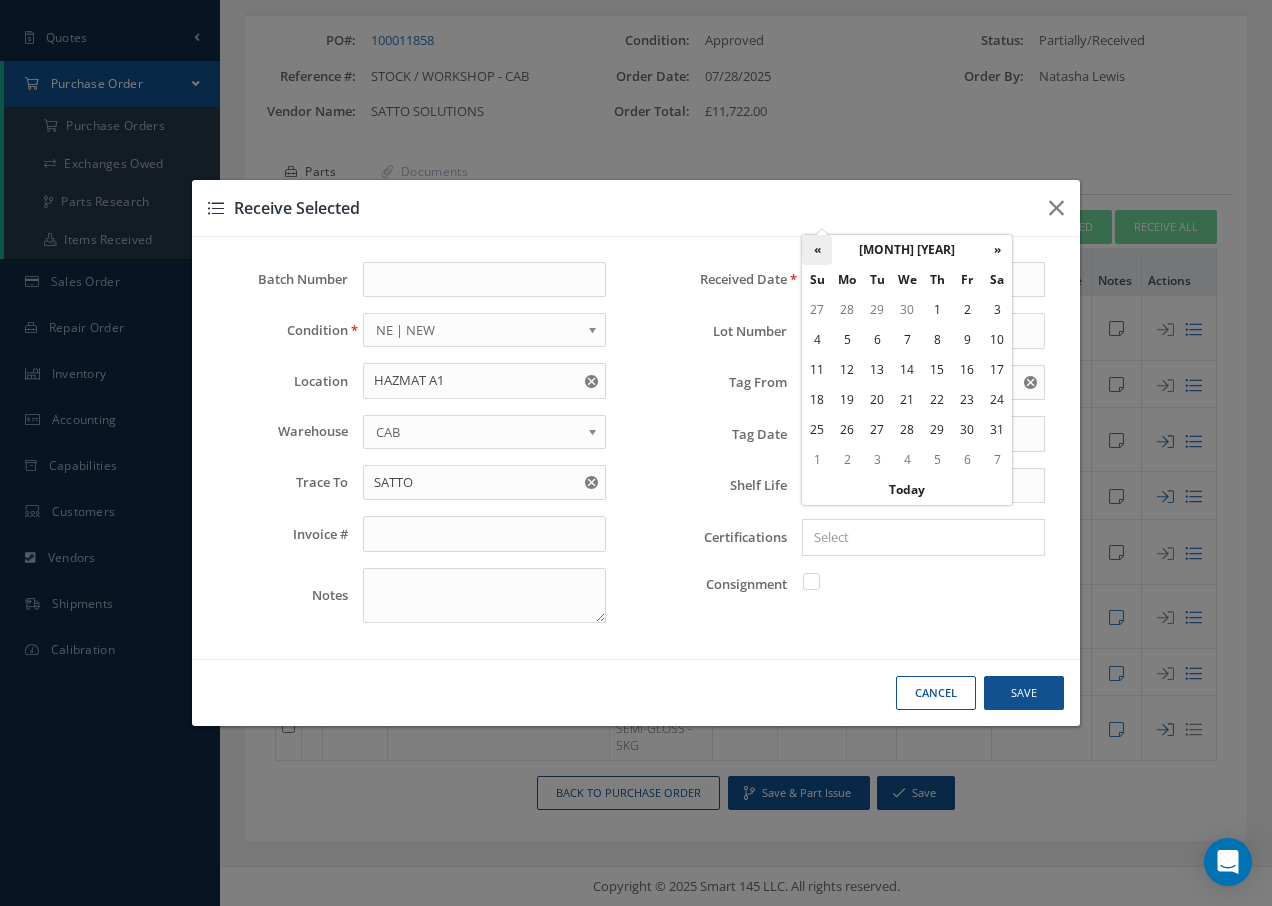 click on "«" at bounding box center (817, 250) 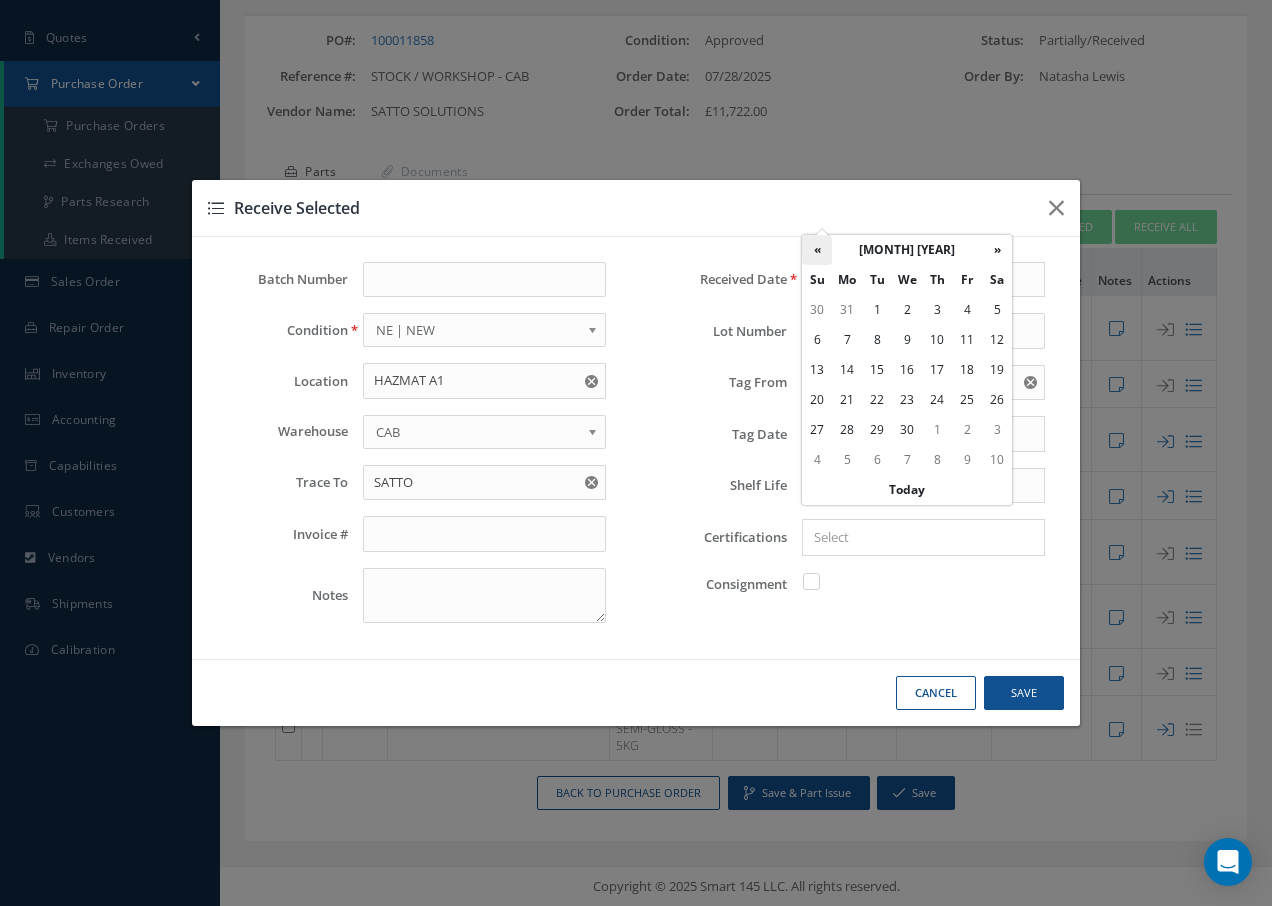 click on "«" at bounding box center (817, 250) 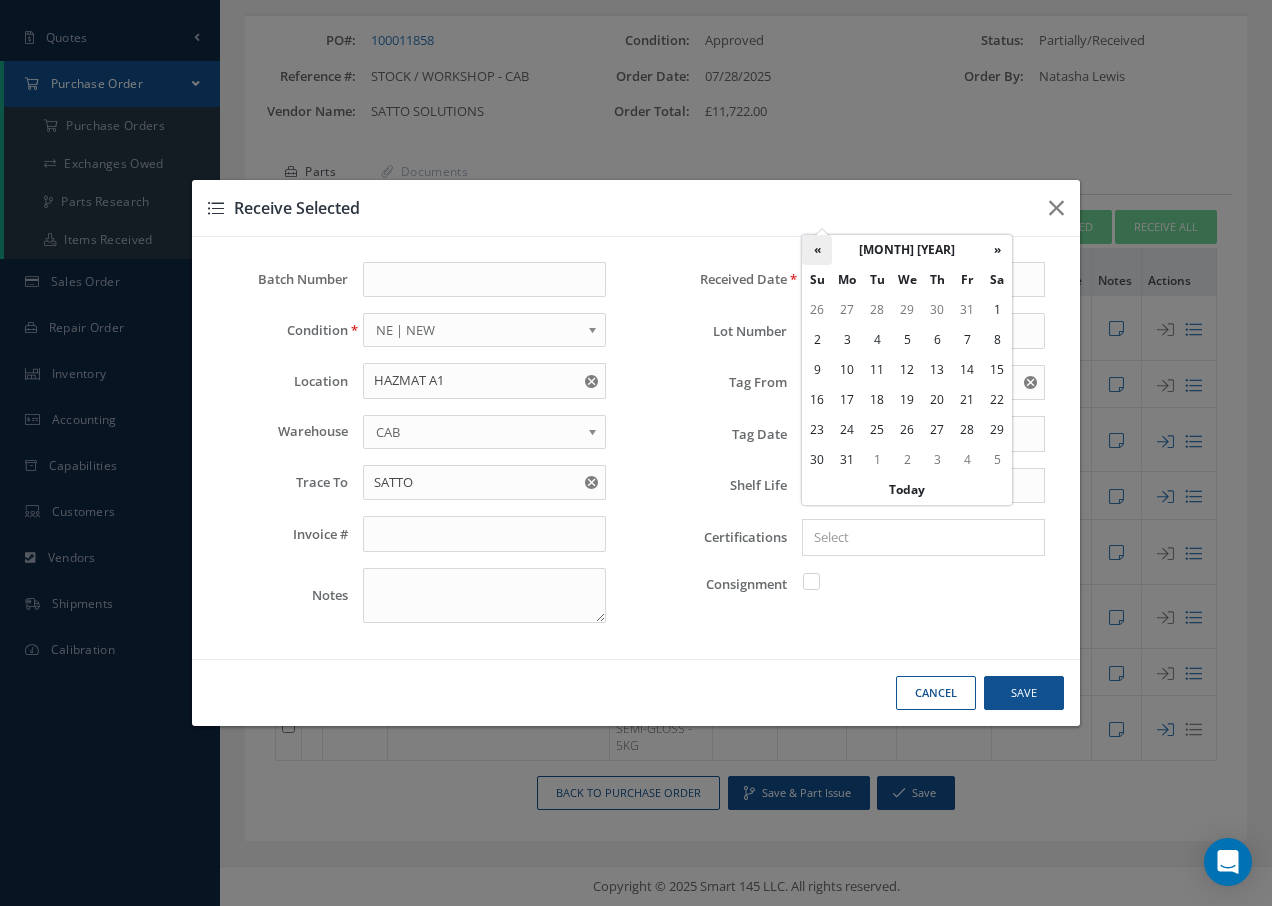 click on "«" at bounding box center [817, 250] 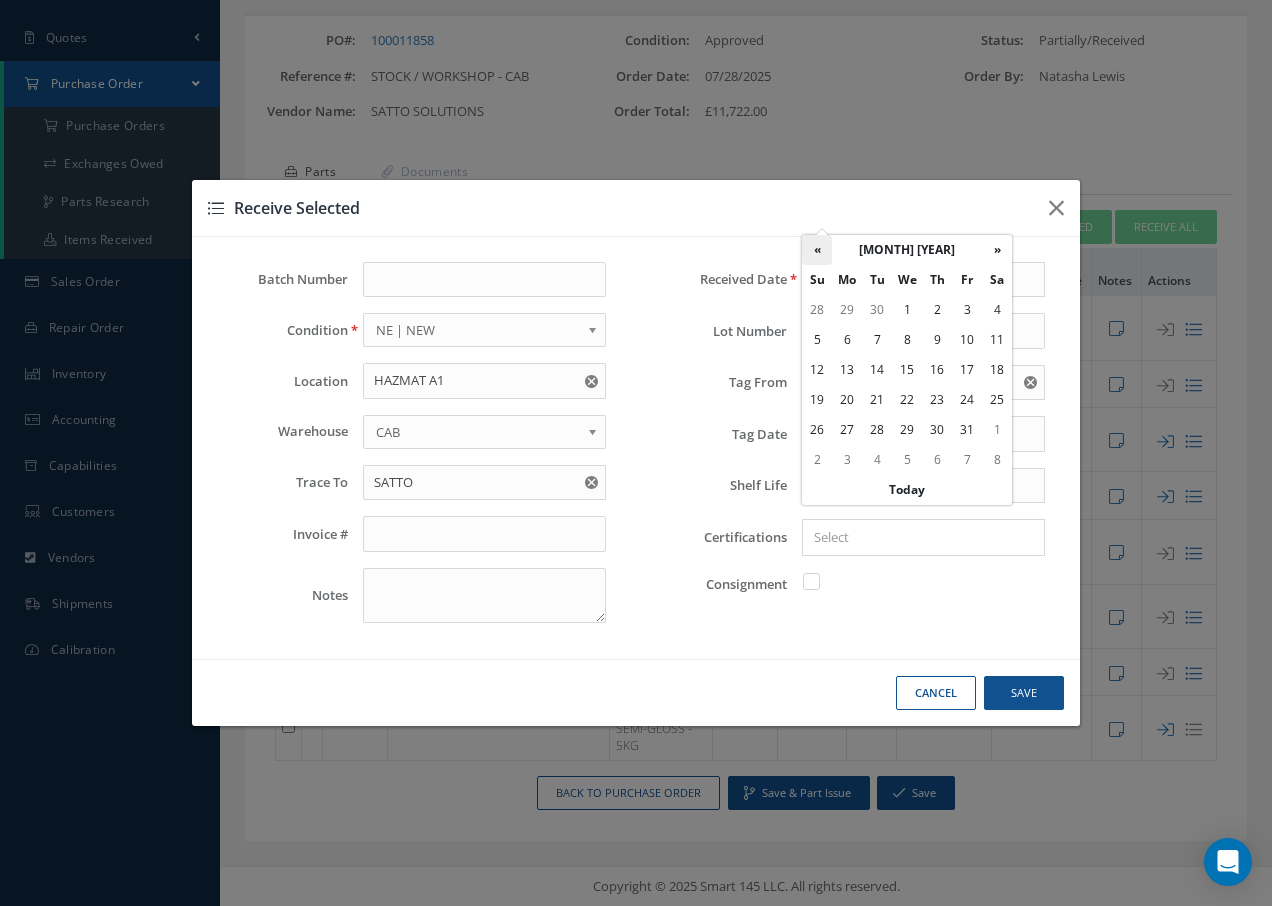 click on "«" at bounding box center (817, 250) 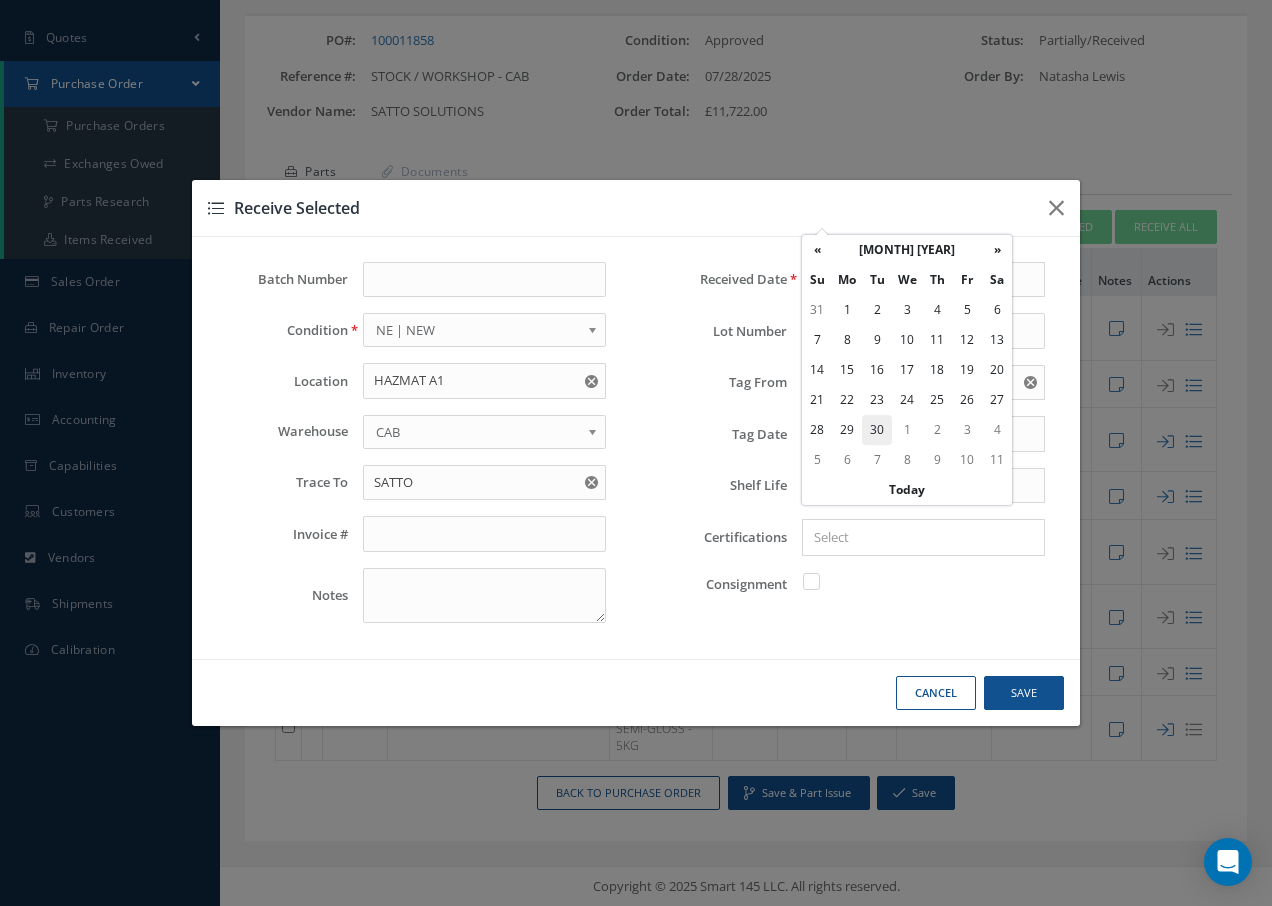 click on "30" at bounding box center [877, 430] 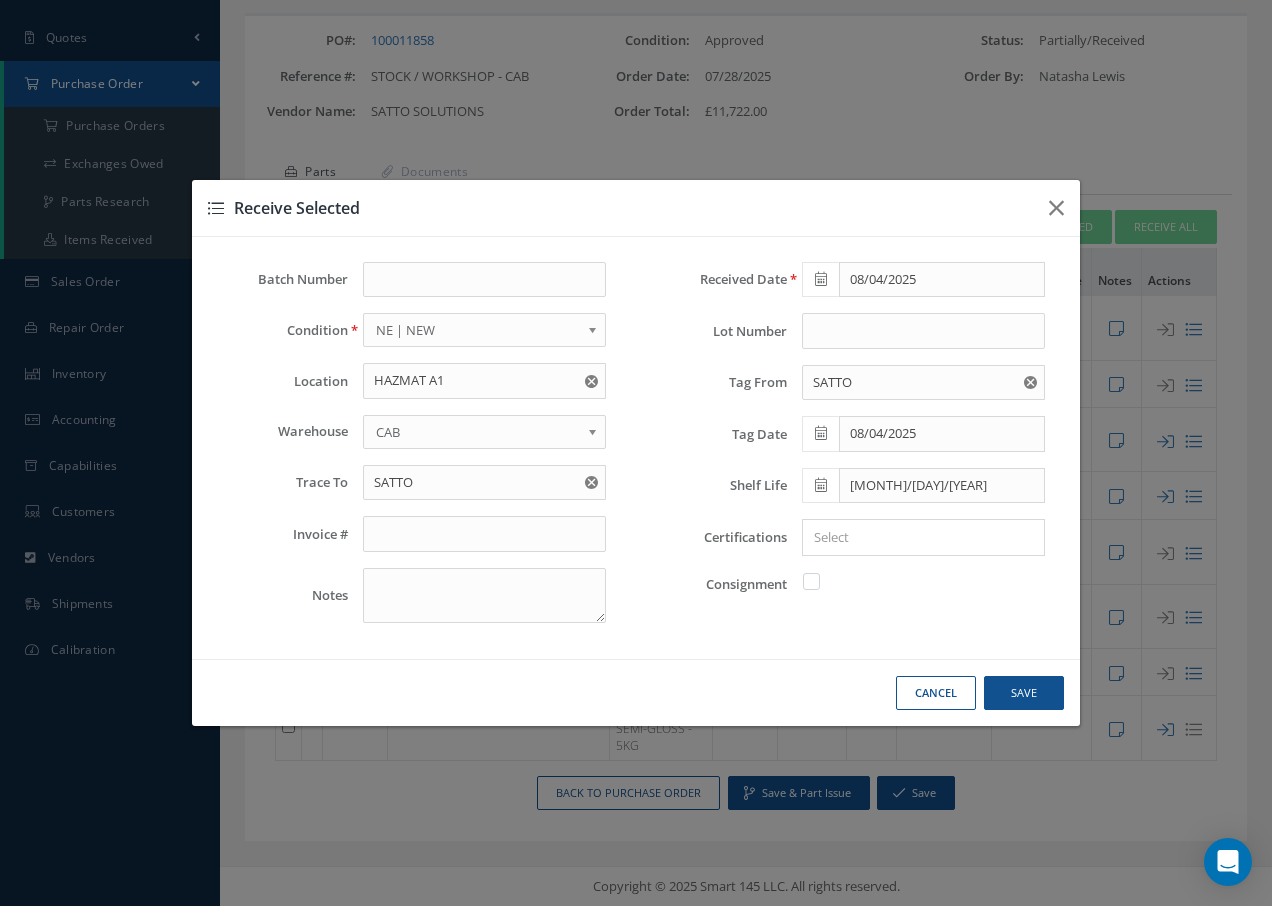 click at bounding box center [919, 537] 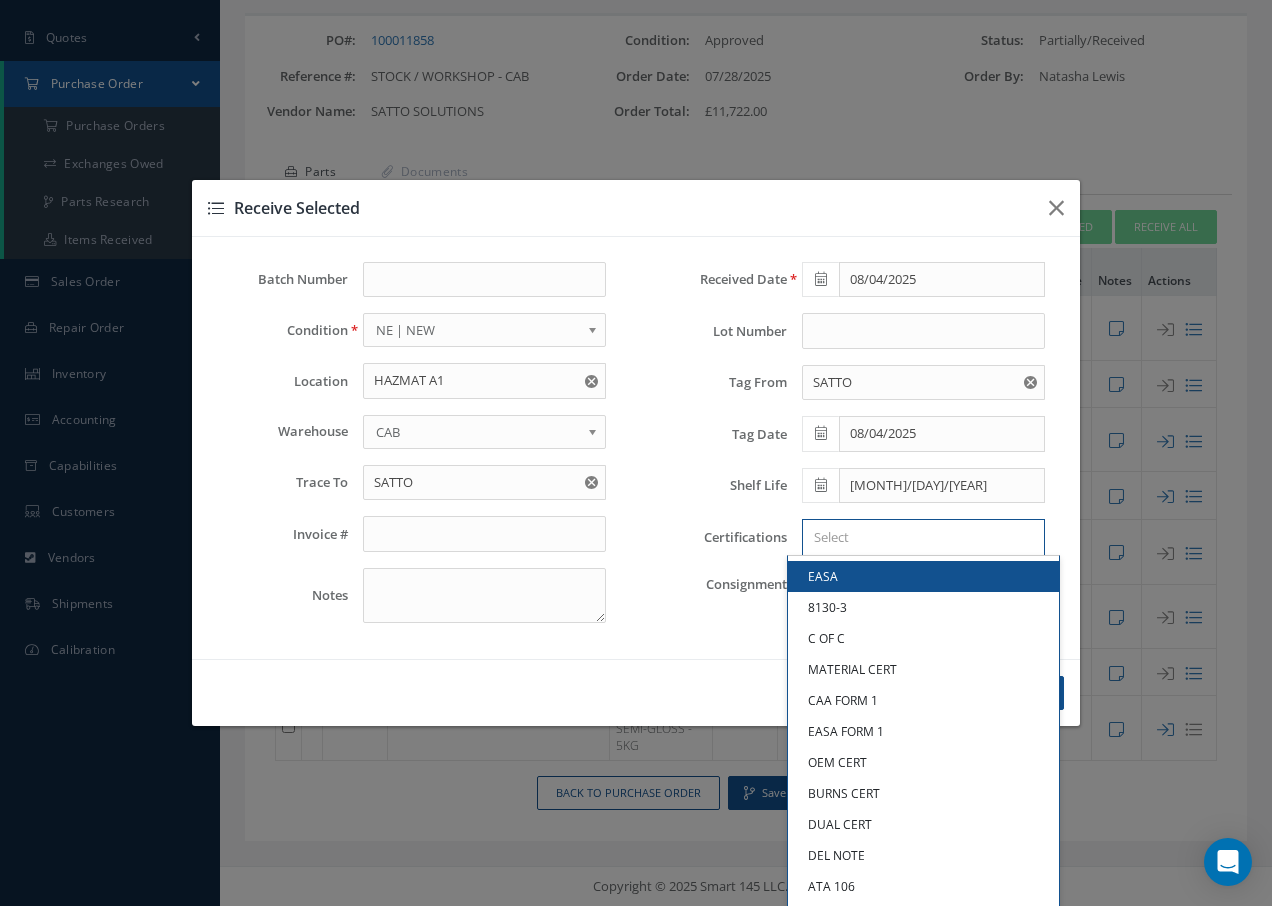 type on "v" 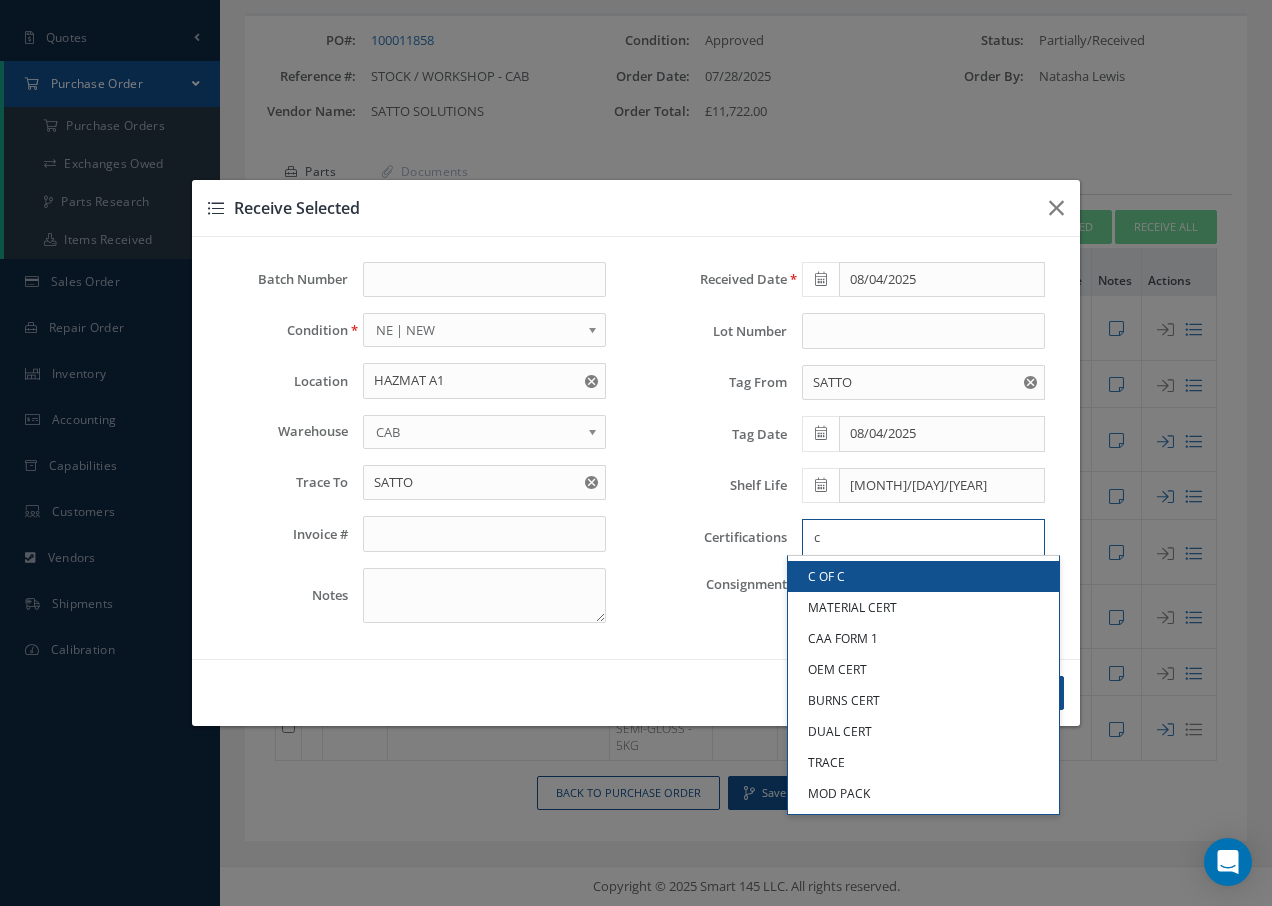 type on "c" 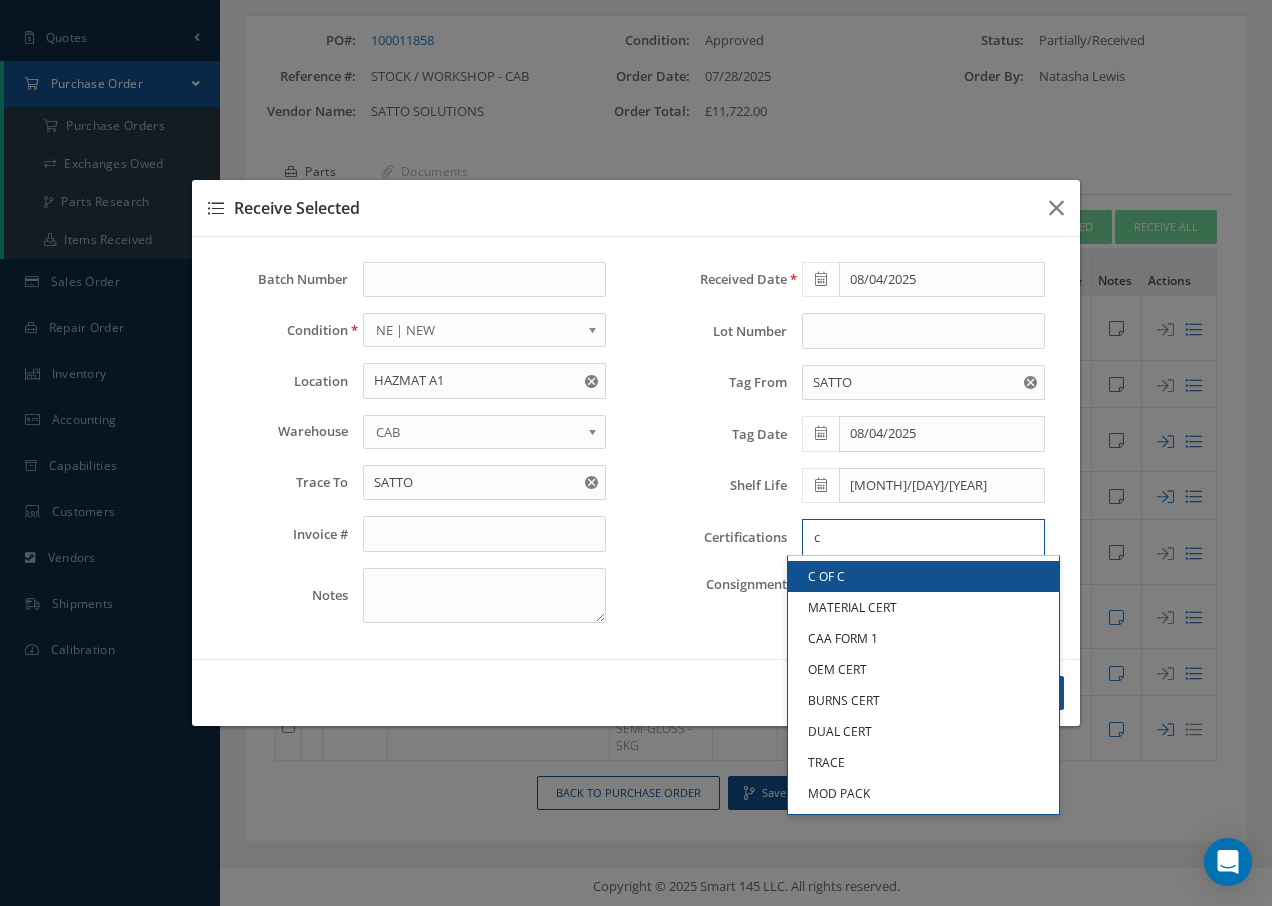 type 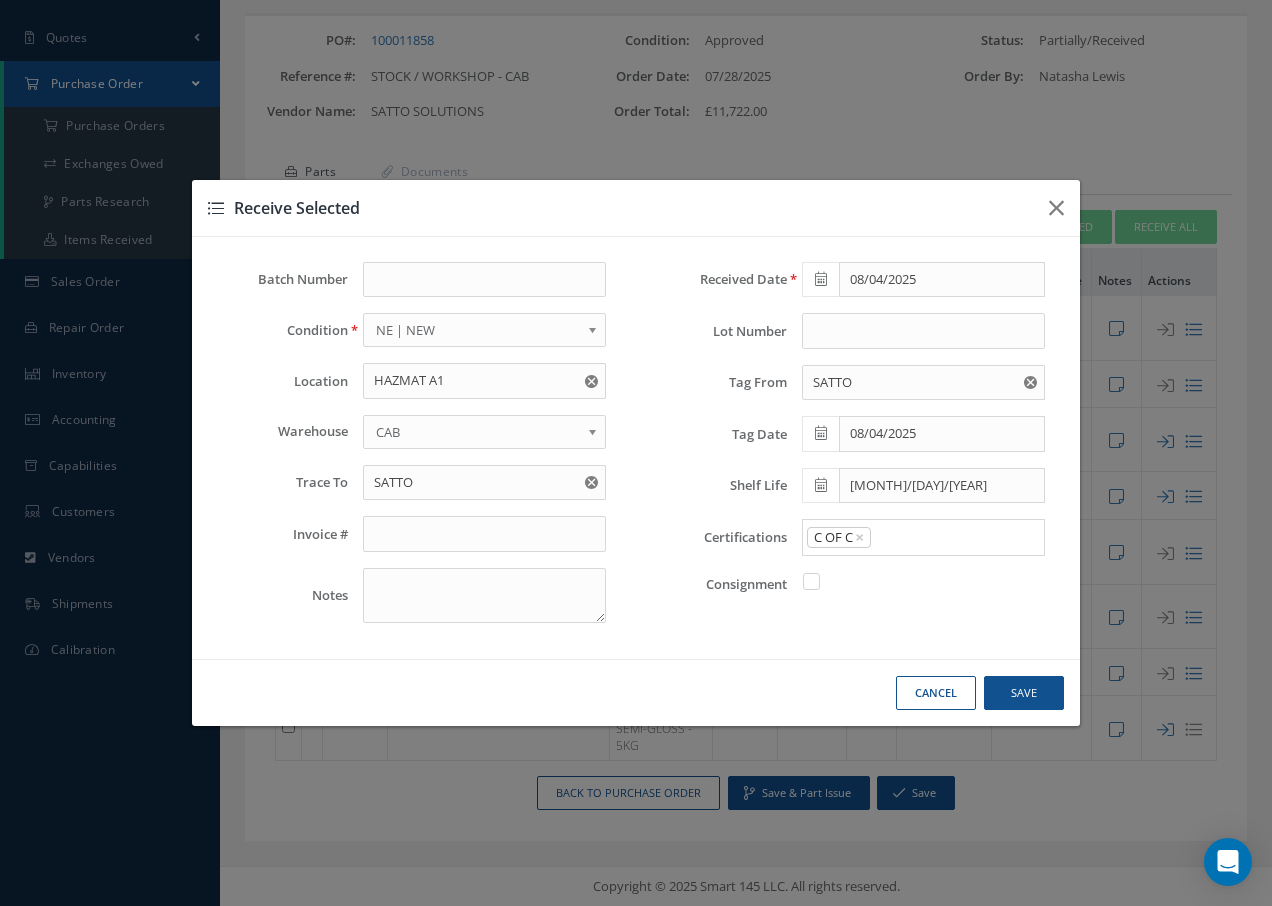 click on "C OF C" at bounding box center [923, 576] 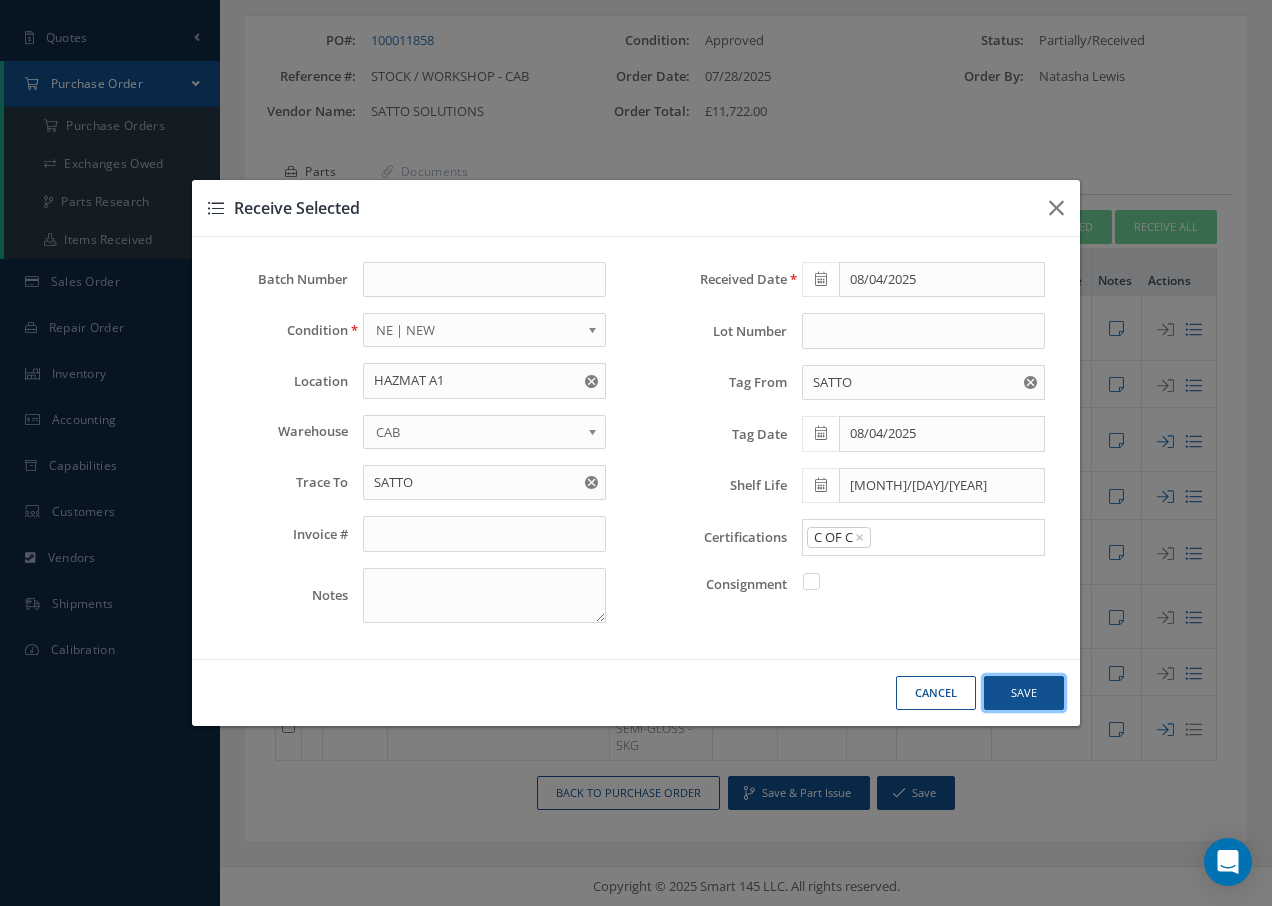 click on "Save" at bounding box center (0, 0) 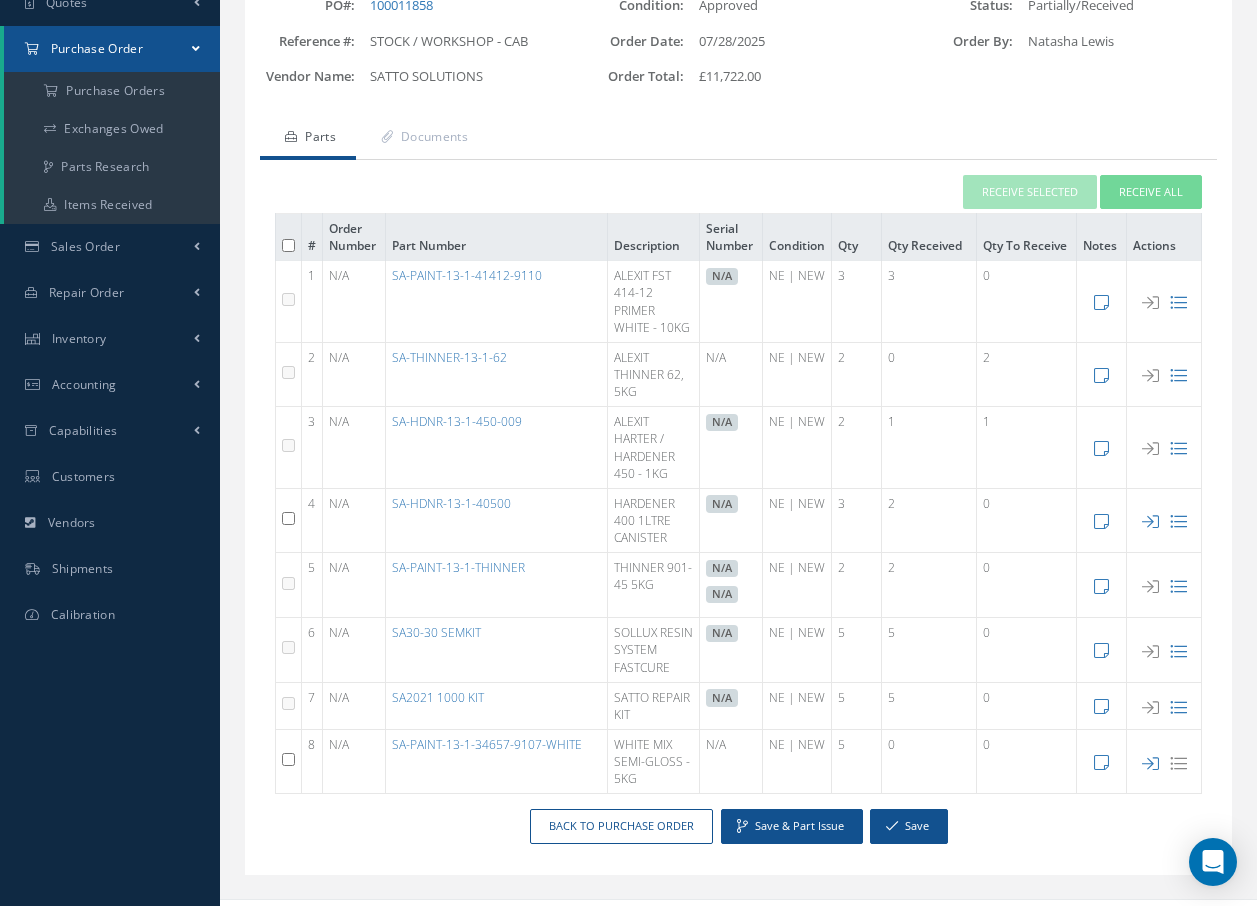 click at bounding box center [288, 518] 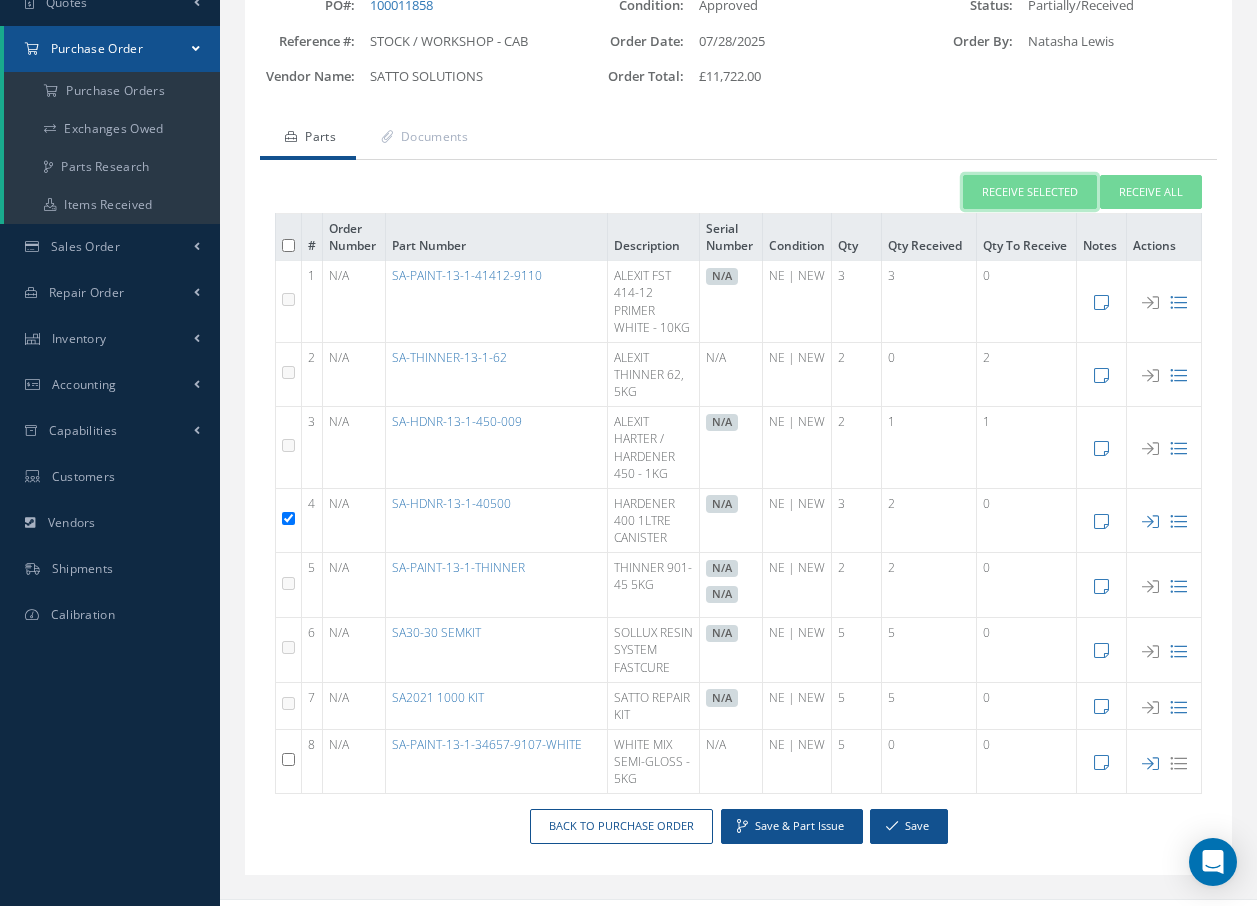 click on "Receive Selected" at bounding box center [1030, 192] 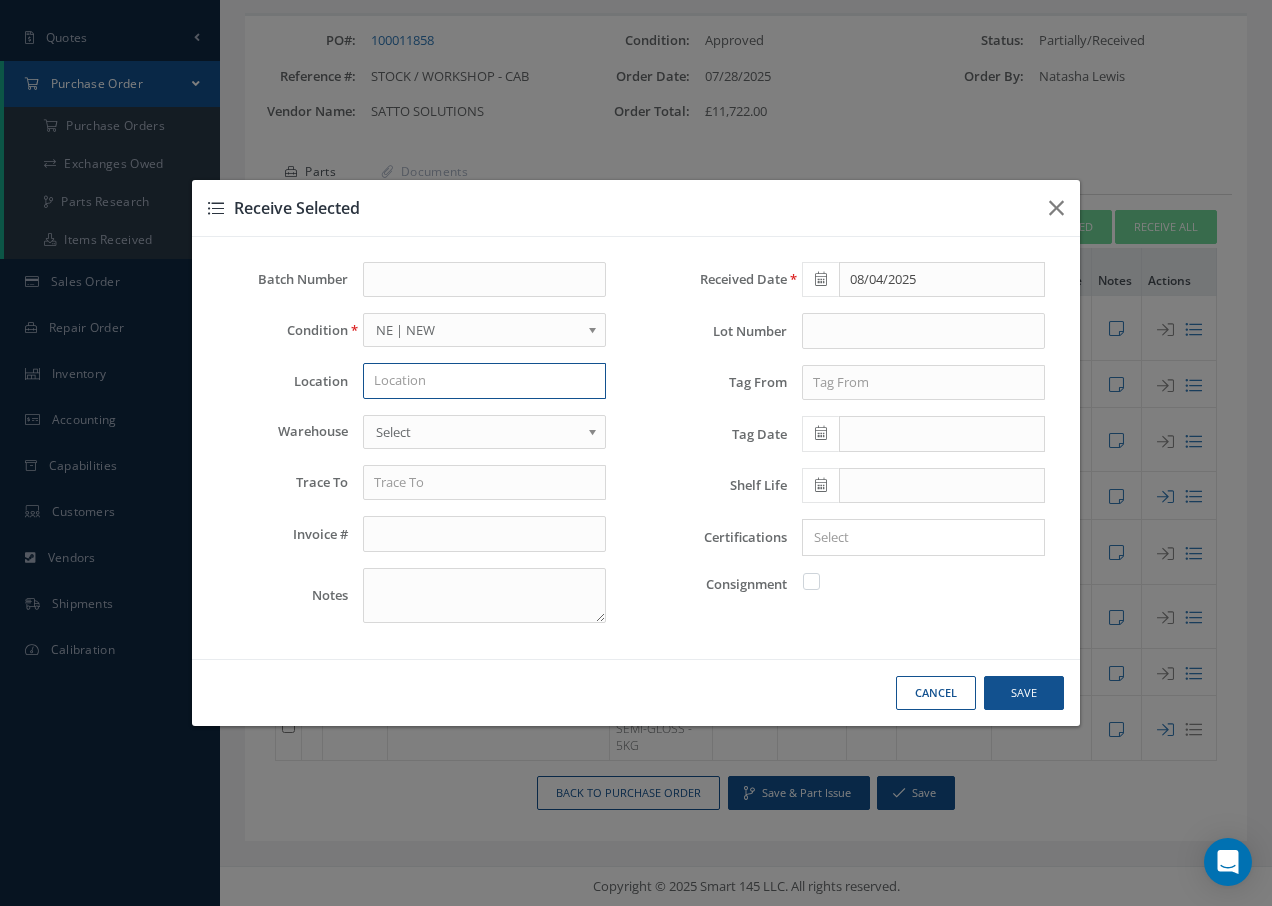 click at bounding box center (484, 381) 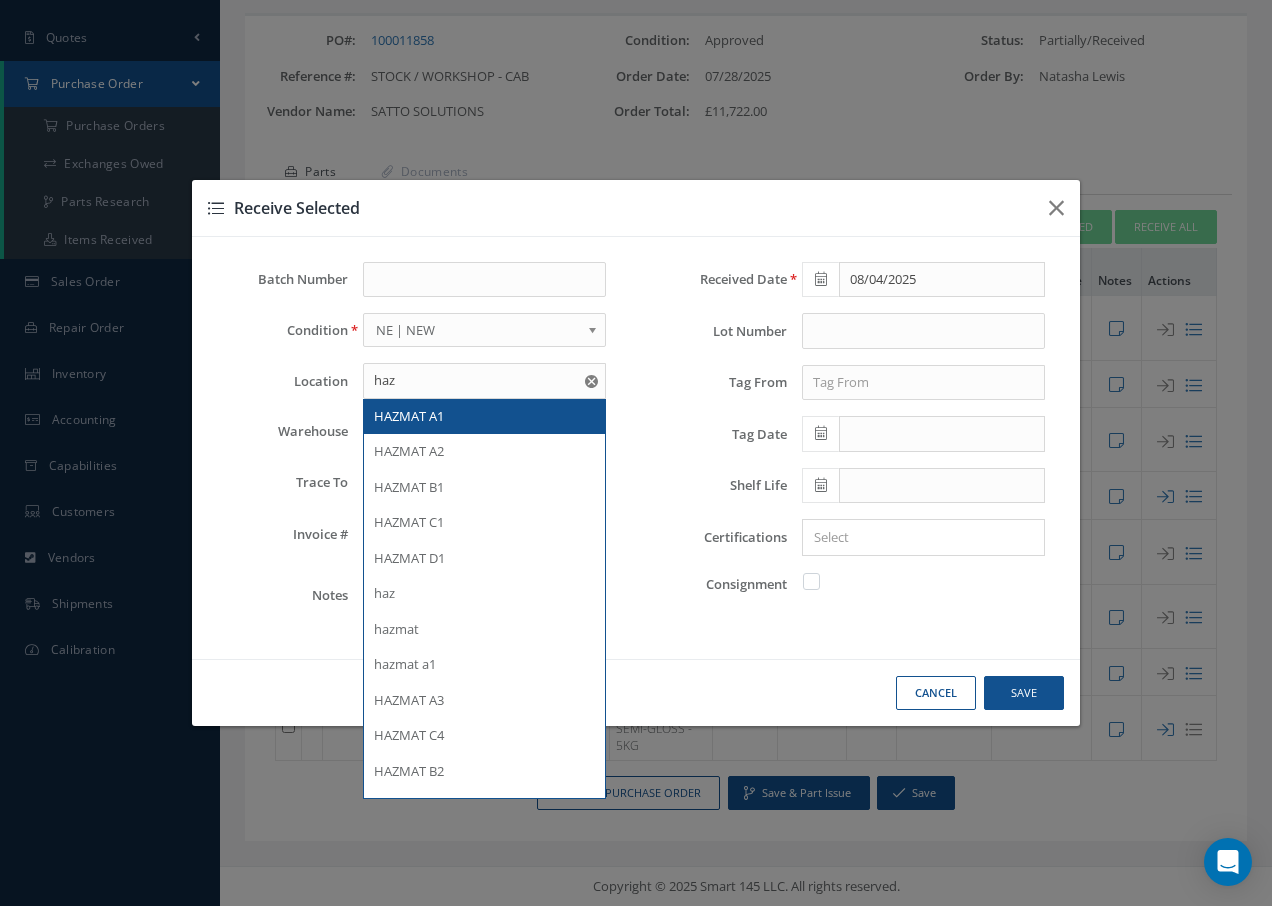 click on "HAZMAT A1" at bounding box center [409, 416] 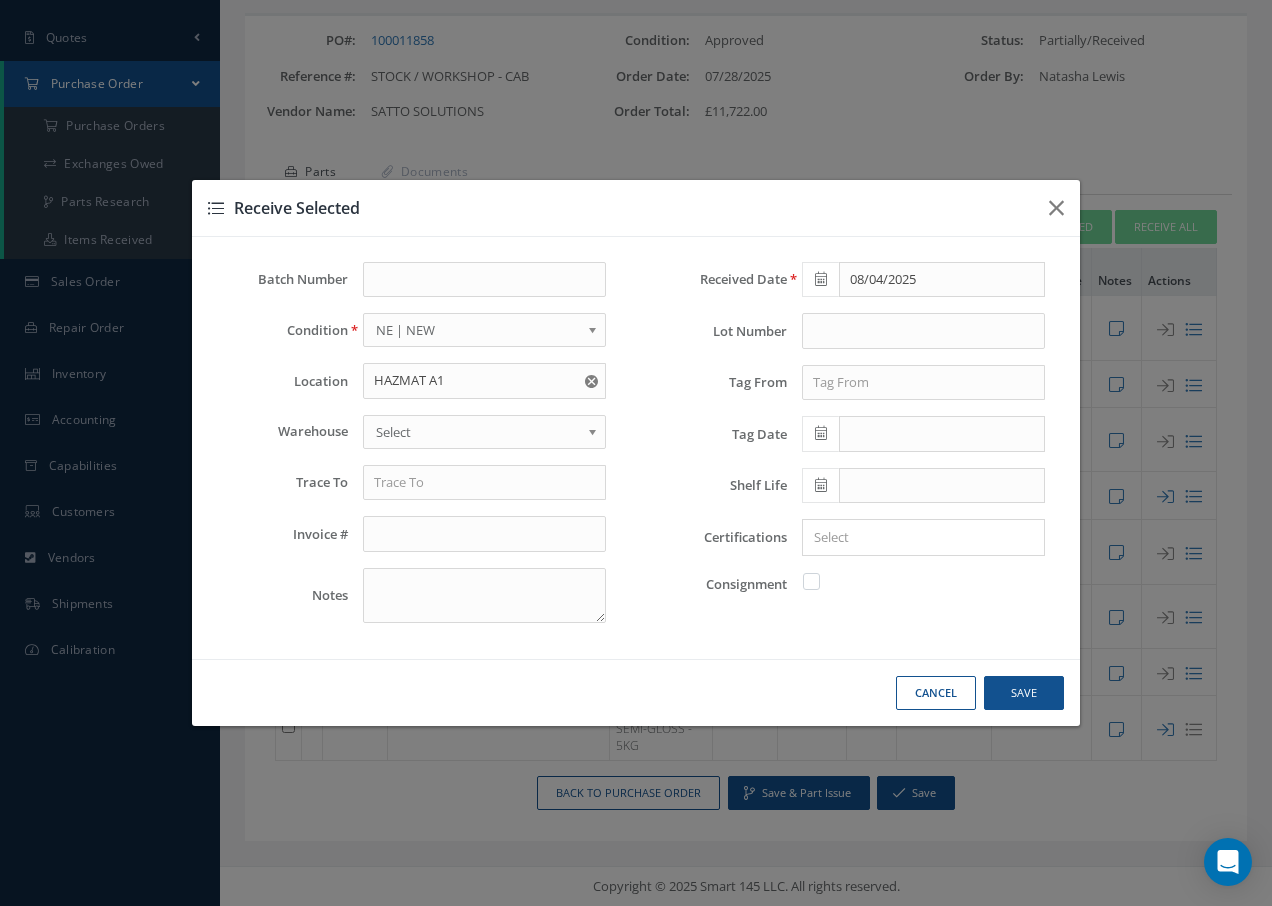 click on "Select" at bounding box center [478, 432] 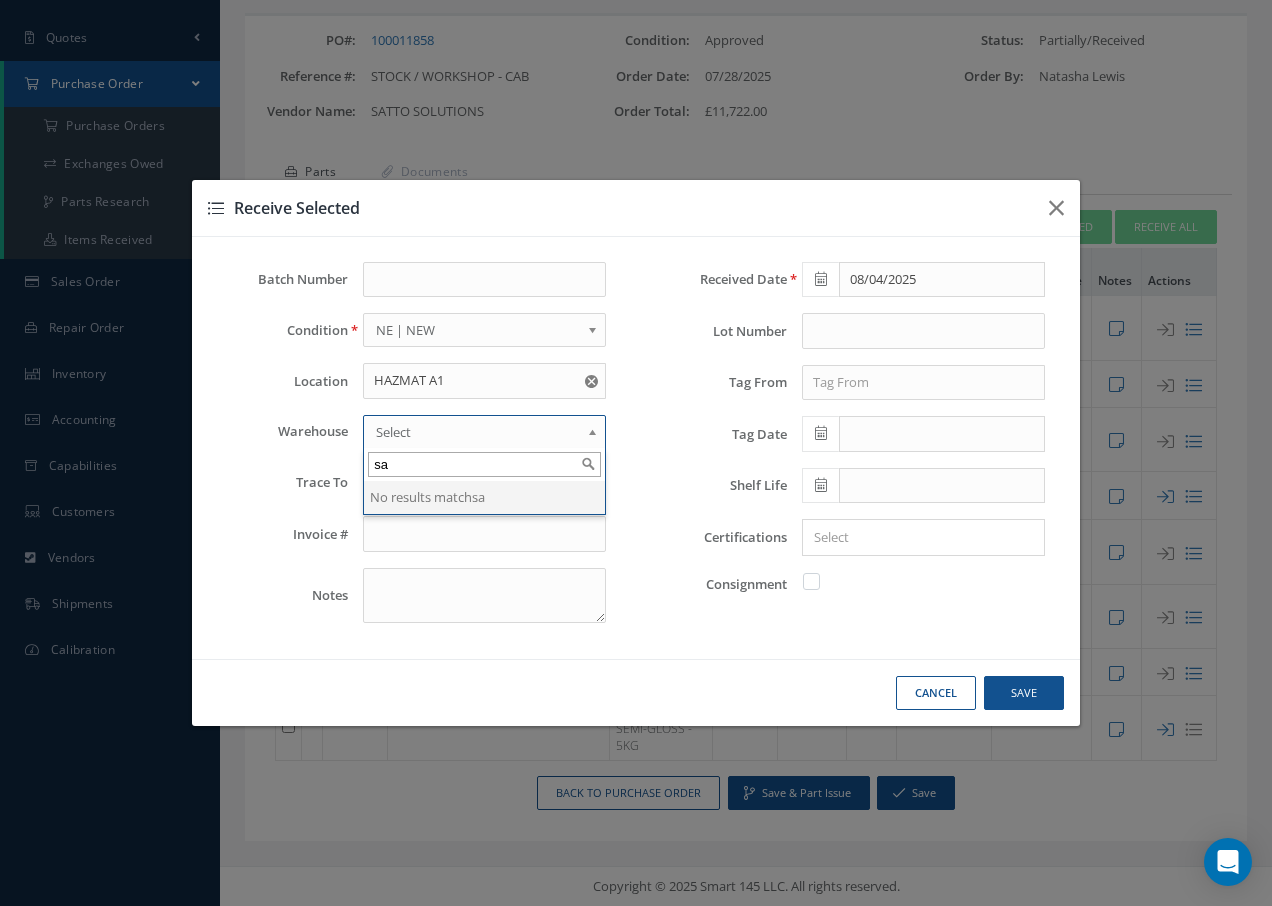 type on "s" 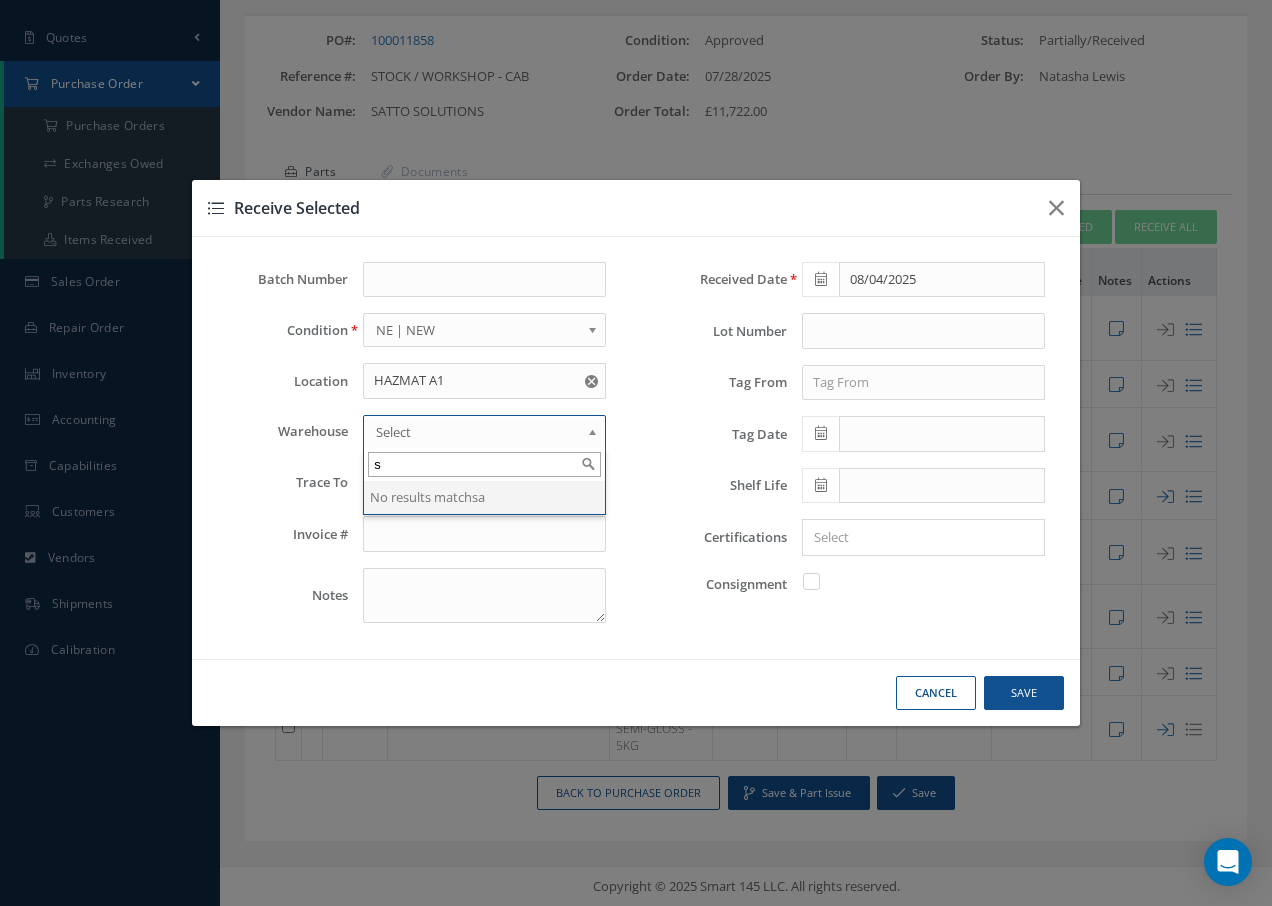 type 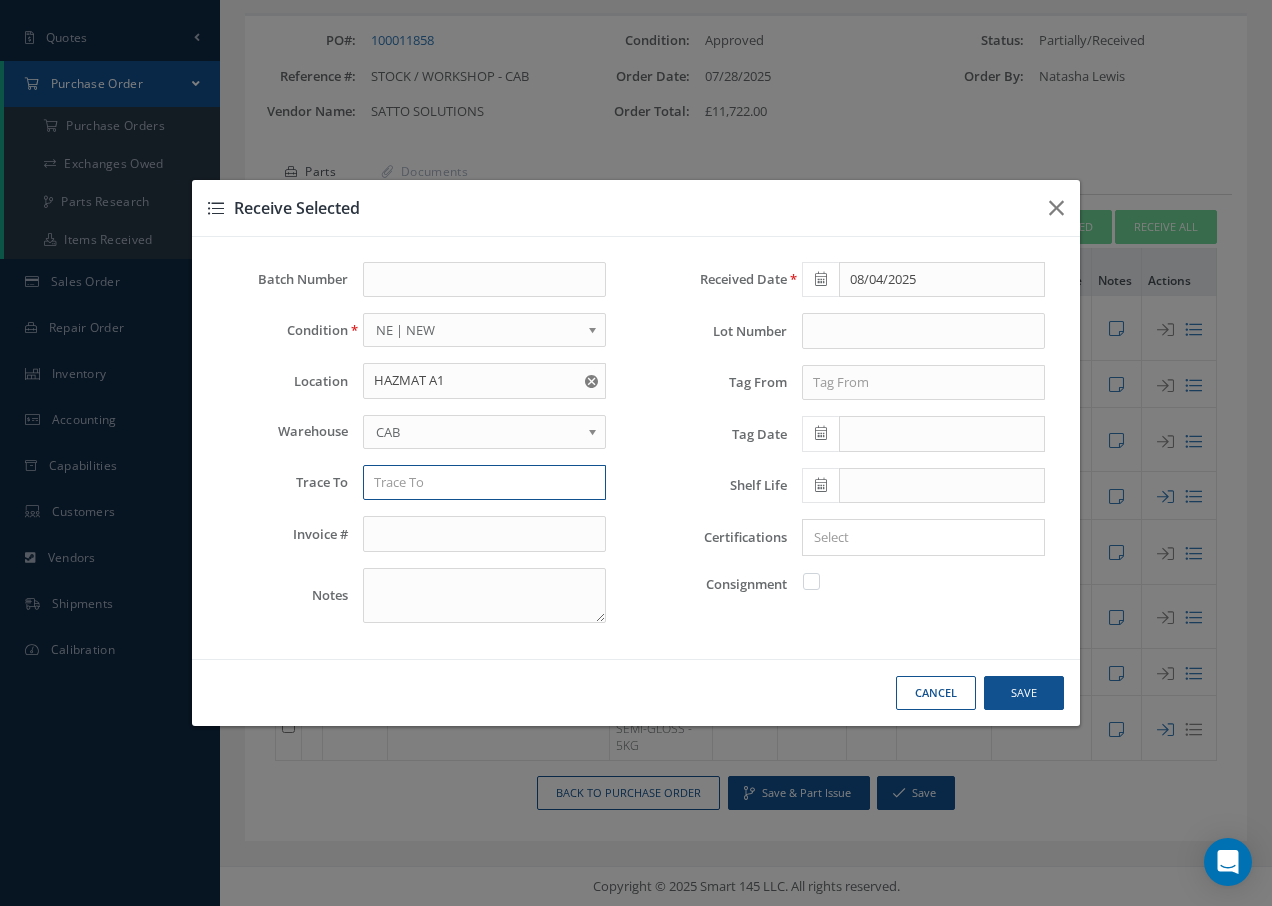 click at bounding box center [484, 483] 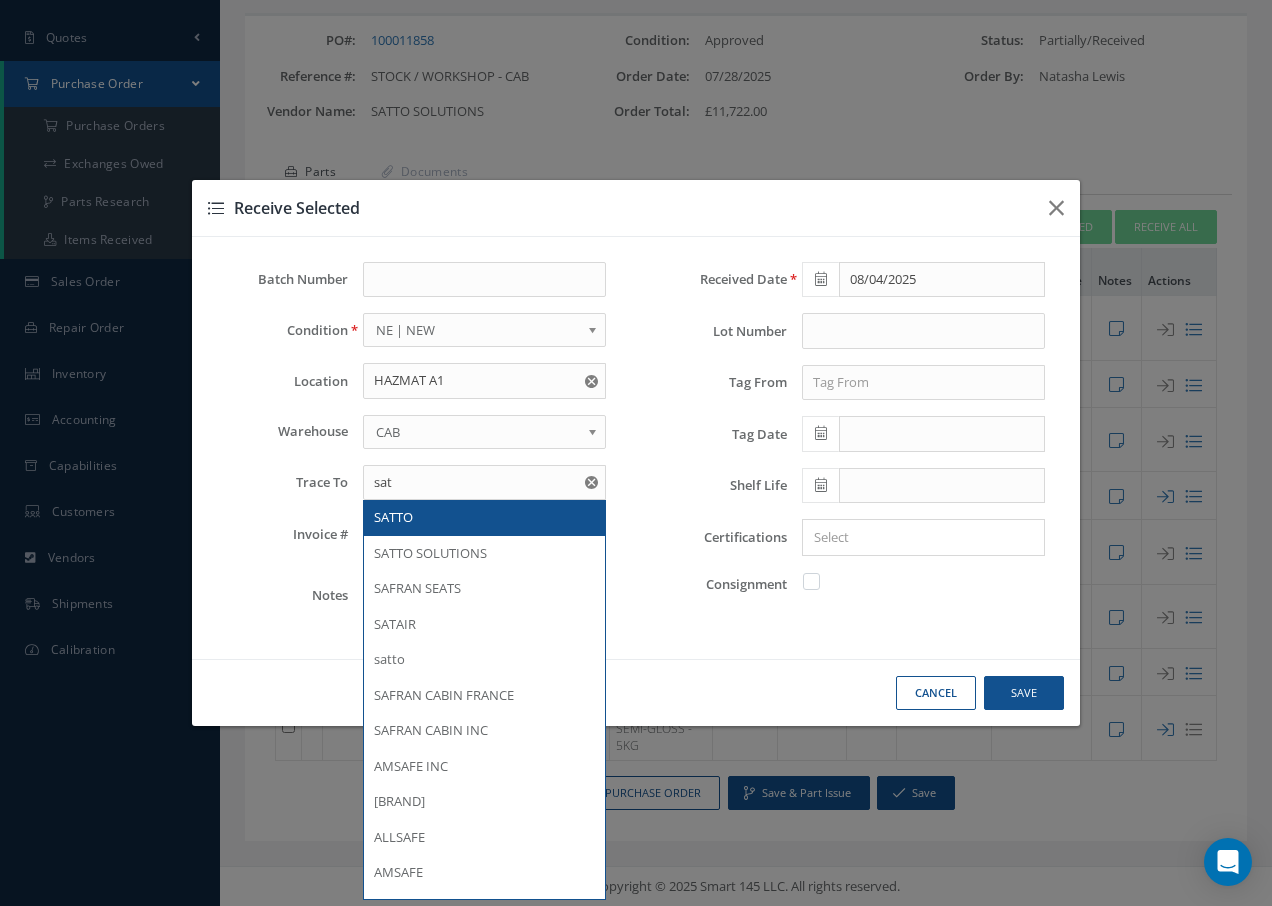 click on "SATTO" at bounding box center [484, 518] 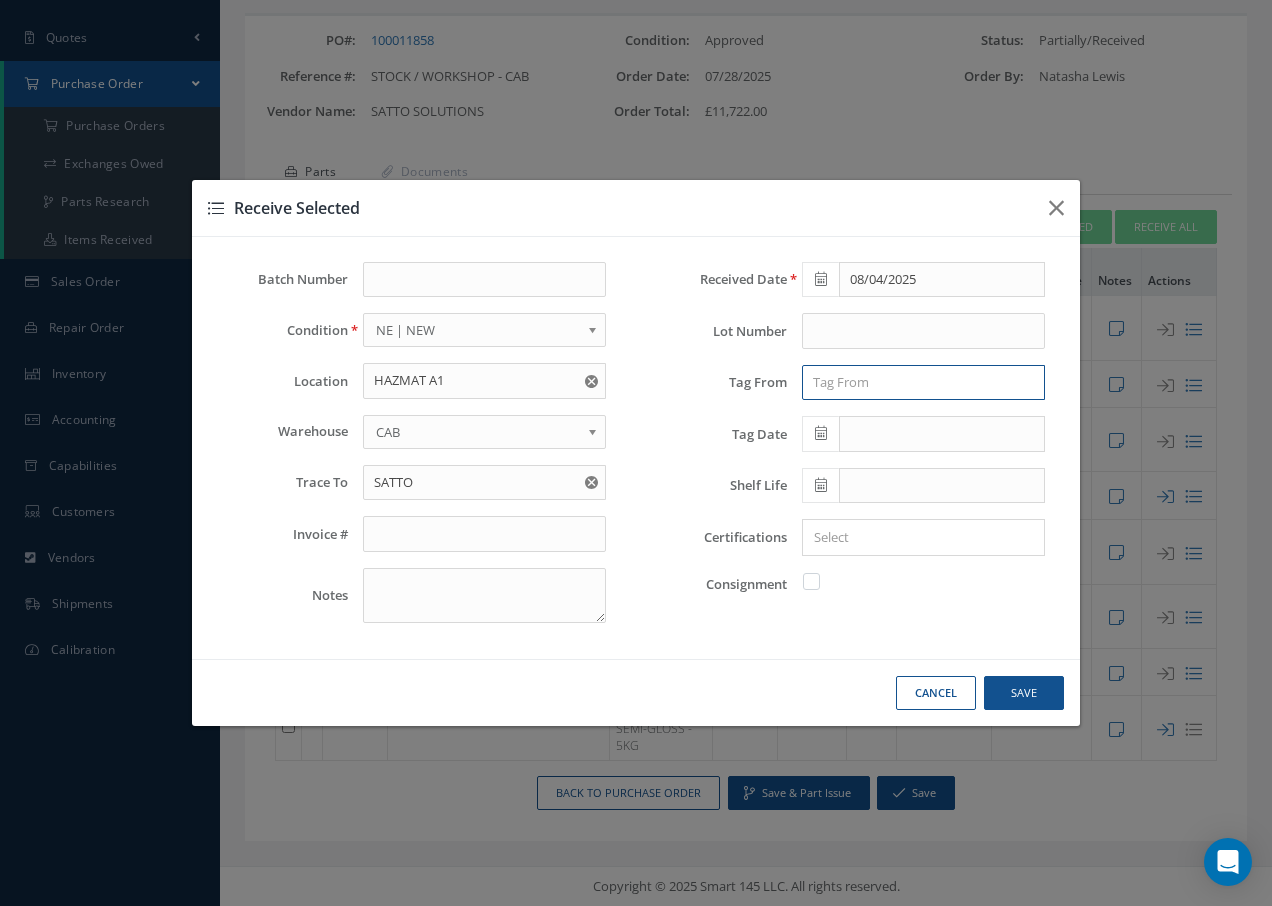 click at bounding box center (923, 383) 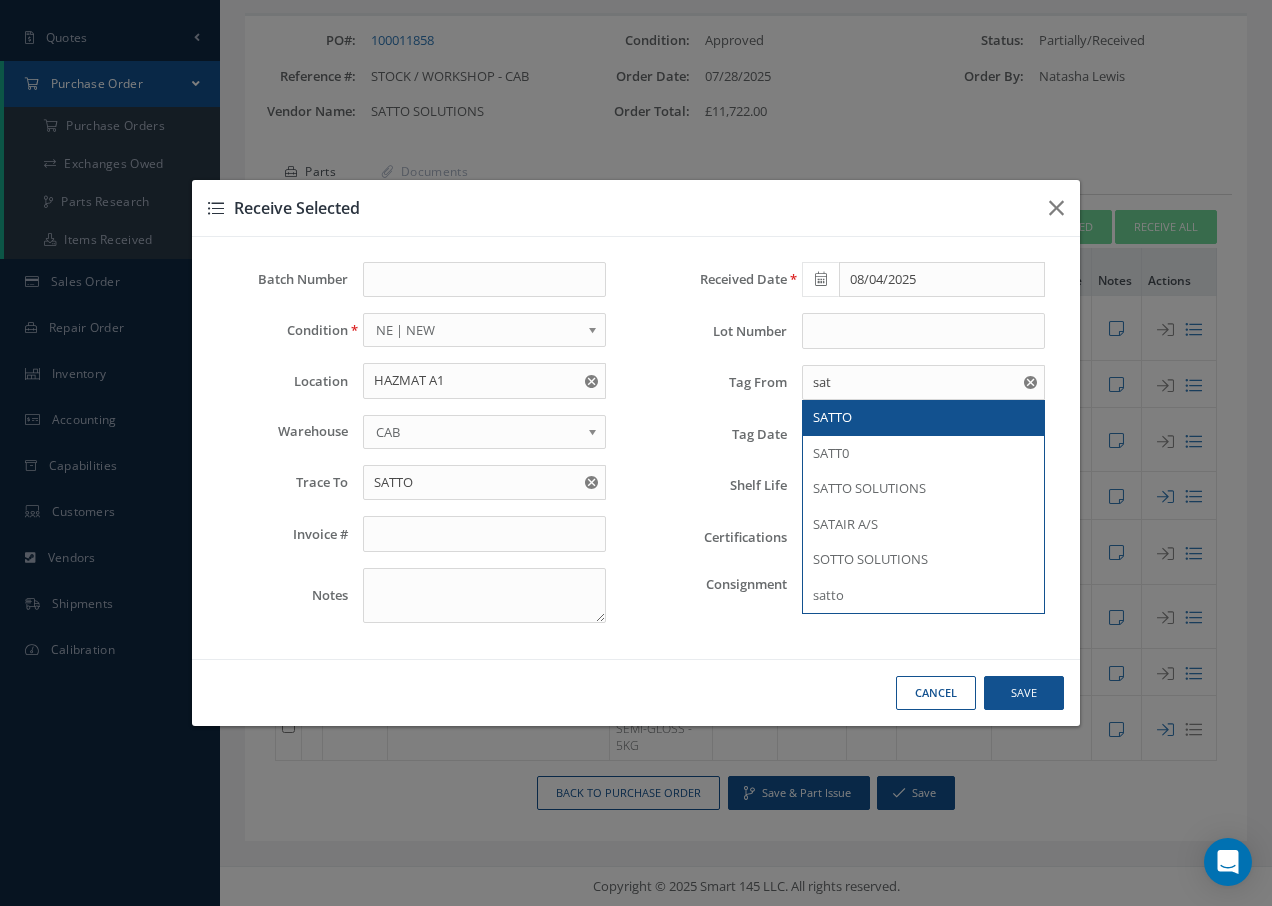 click on "SATTO" at bounding box center [832, 417] 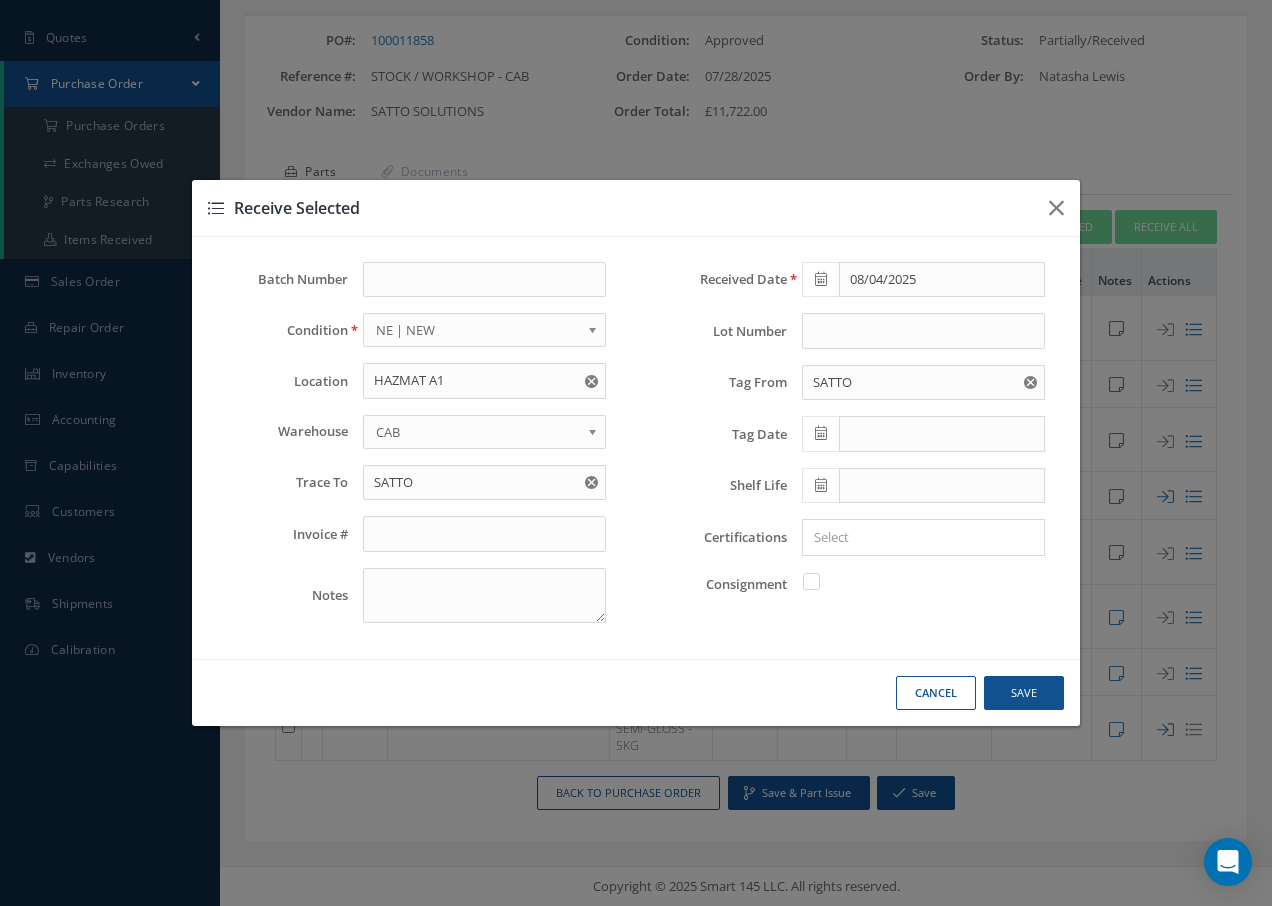 click at bounding box center (821, 433) 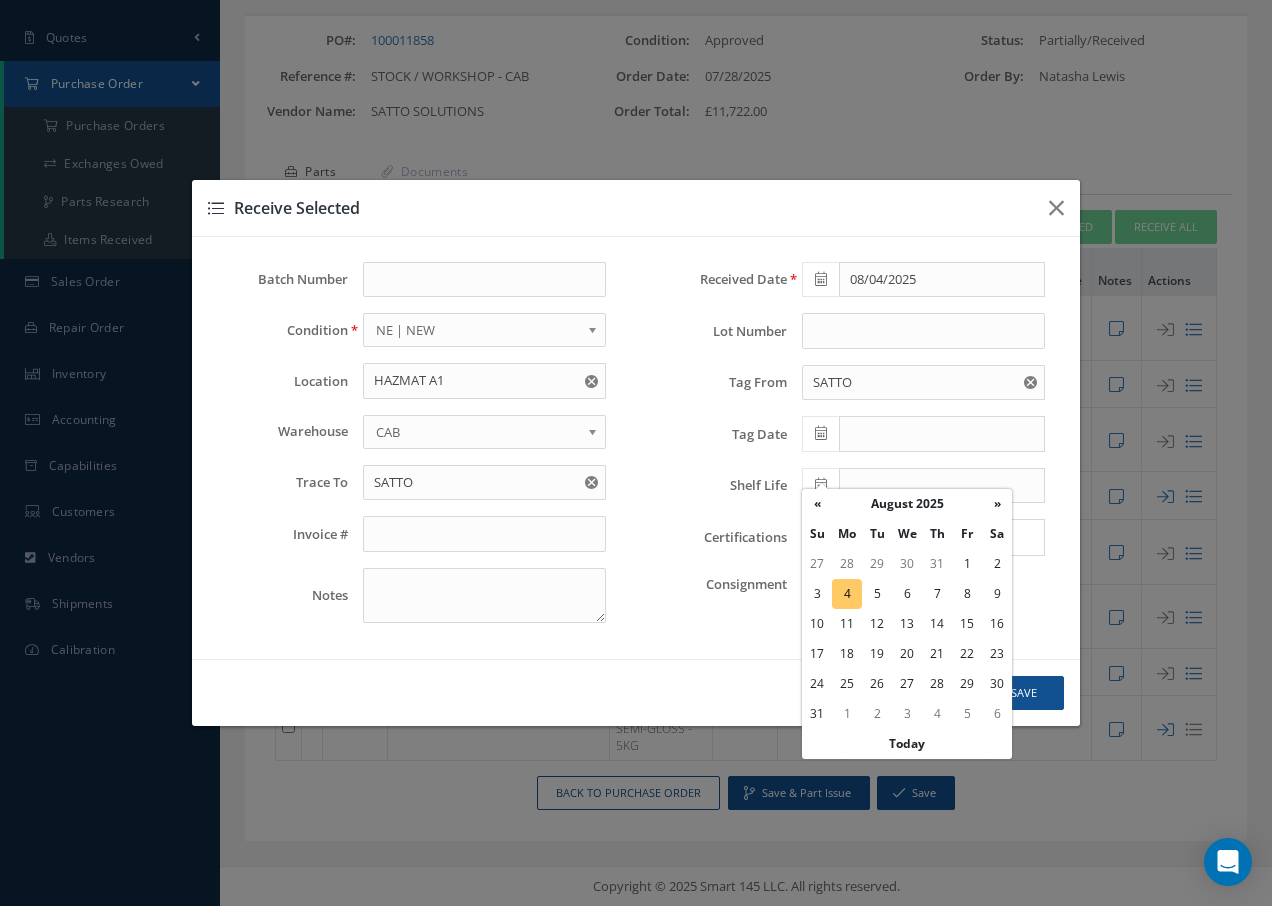 click on "4" at bounding box center [847, 594] 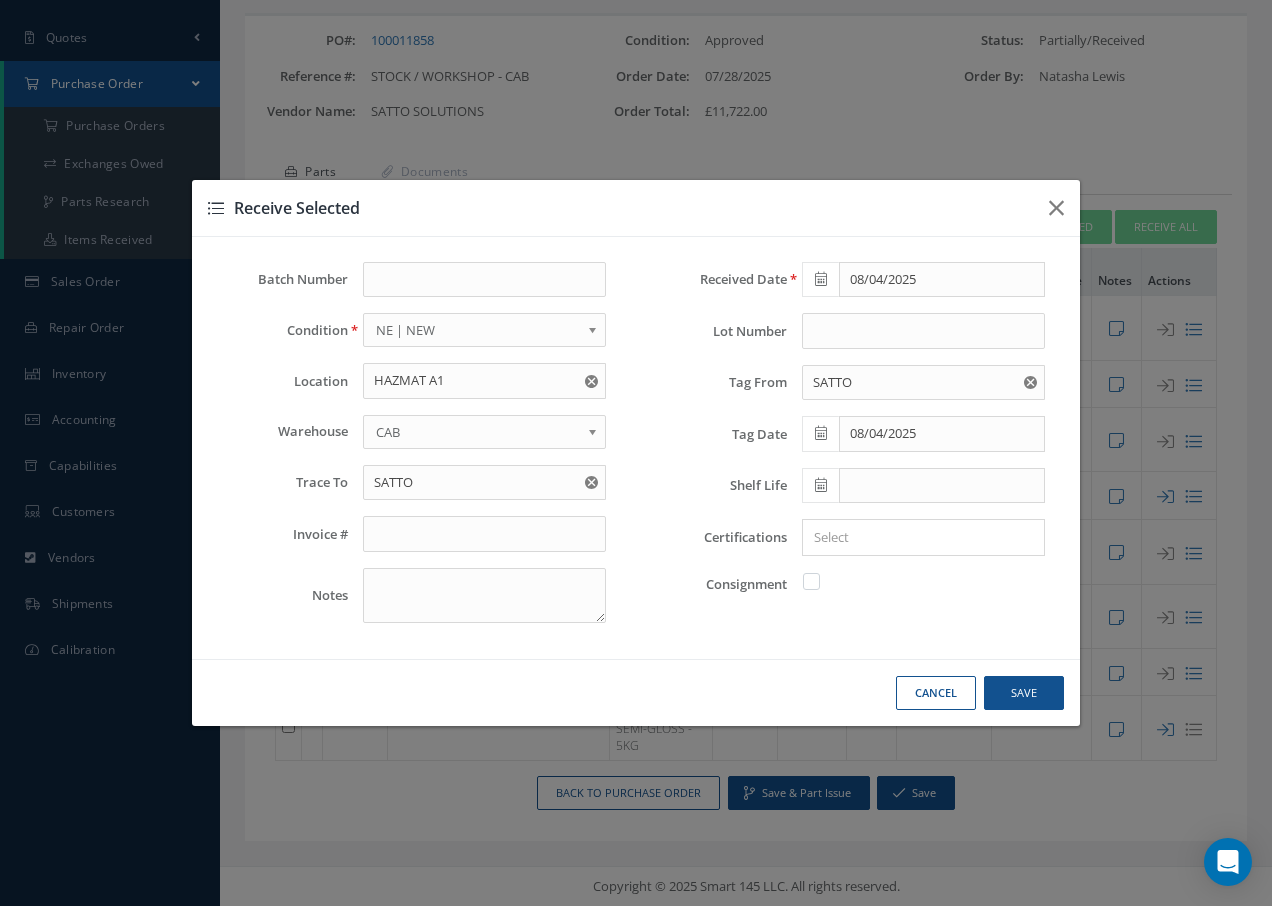 click at bounding box center [821, 485] 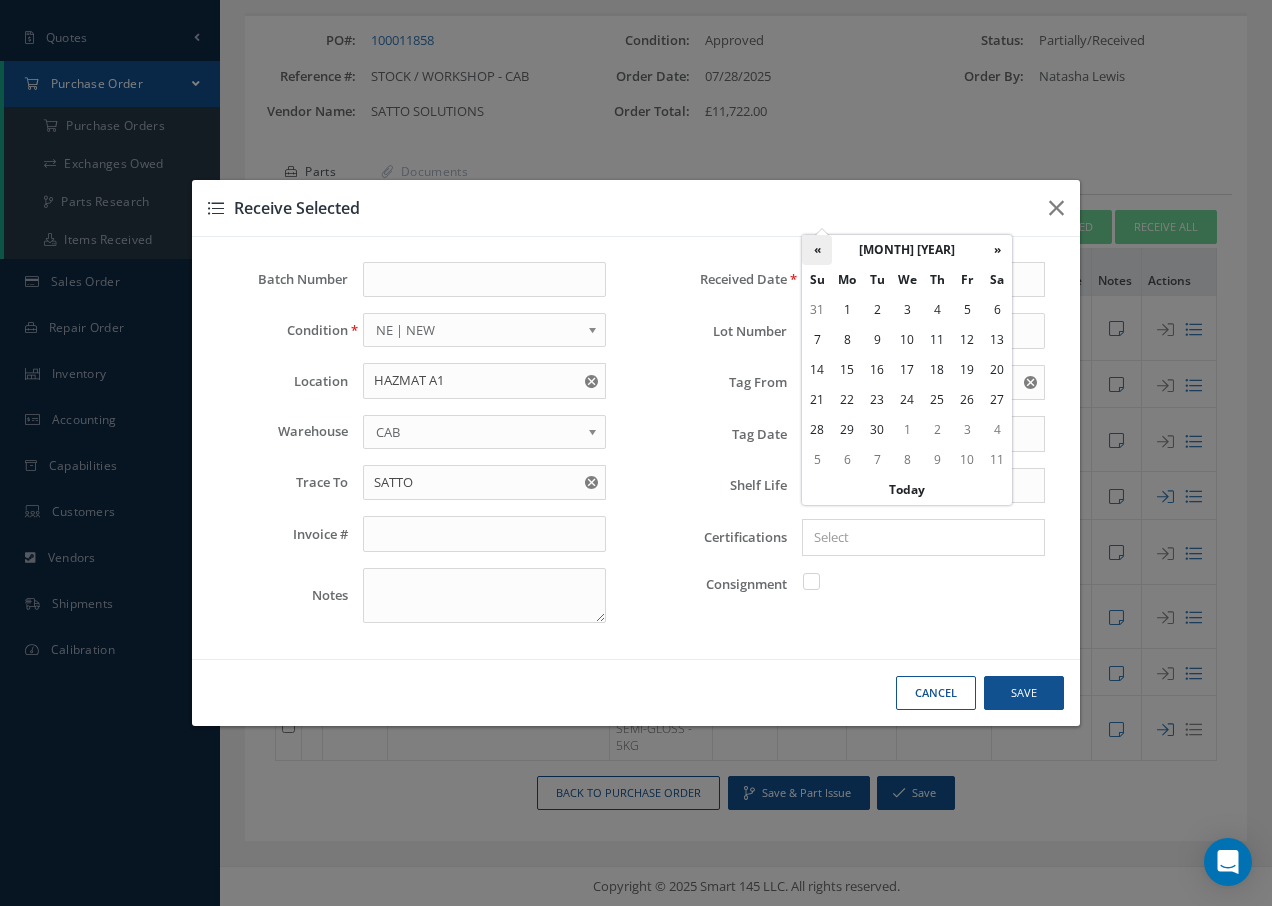click on "«" at bounding box center (817, 250) 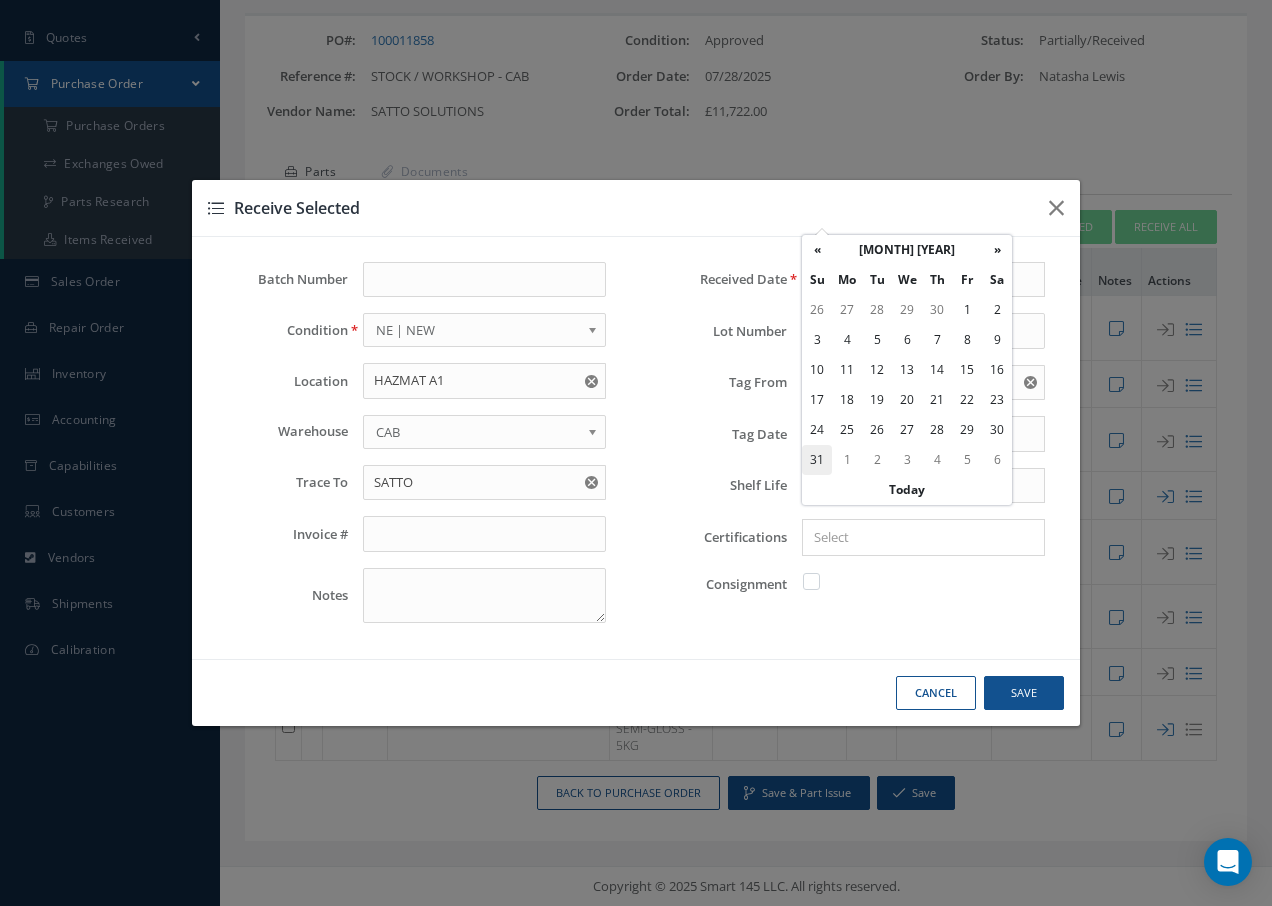 click on "31" at bounding box center (817, 460) 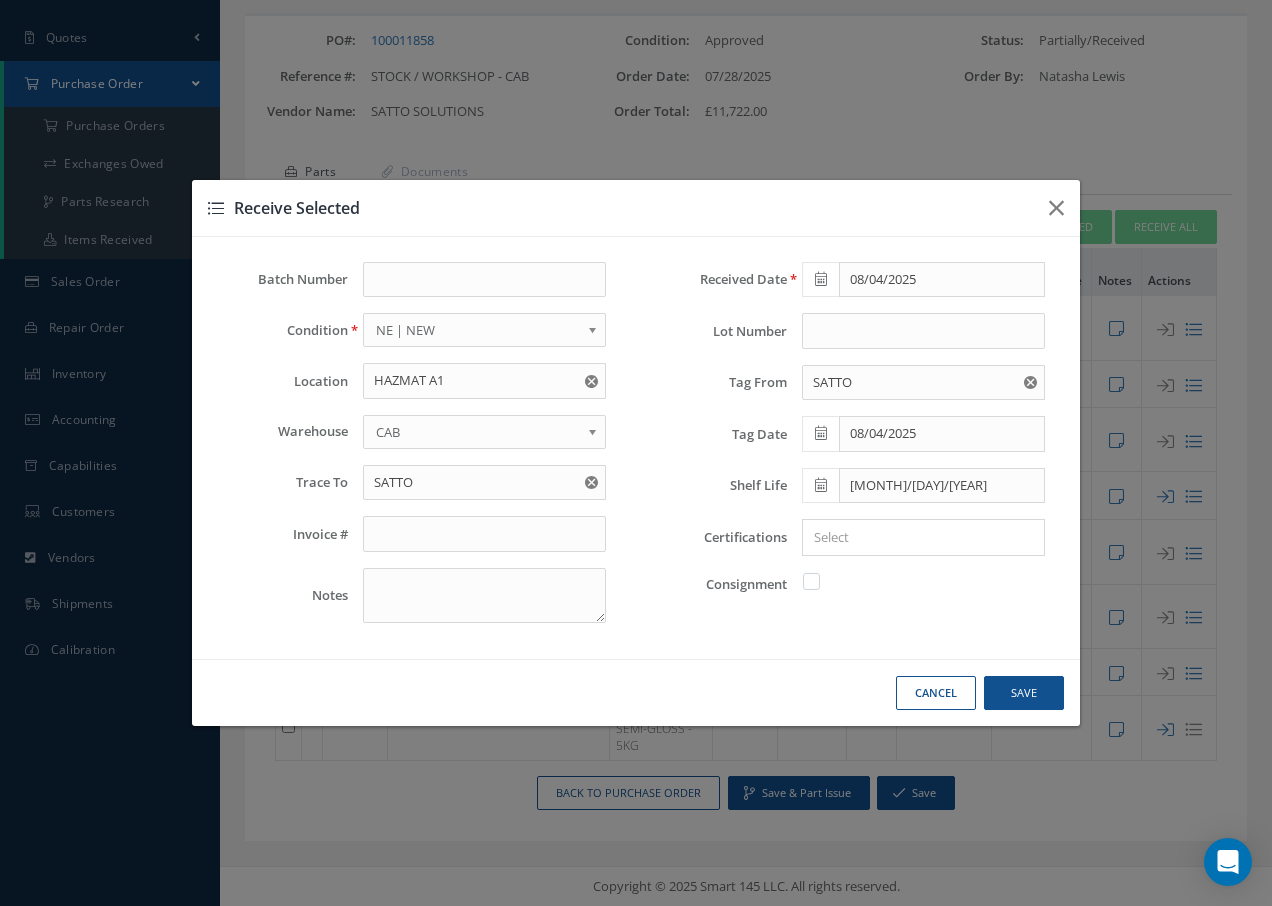 click at bounding box center [919, 537] 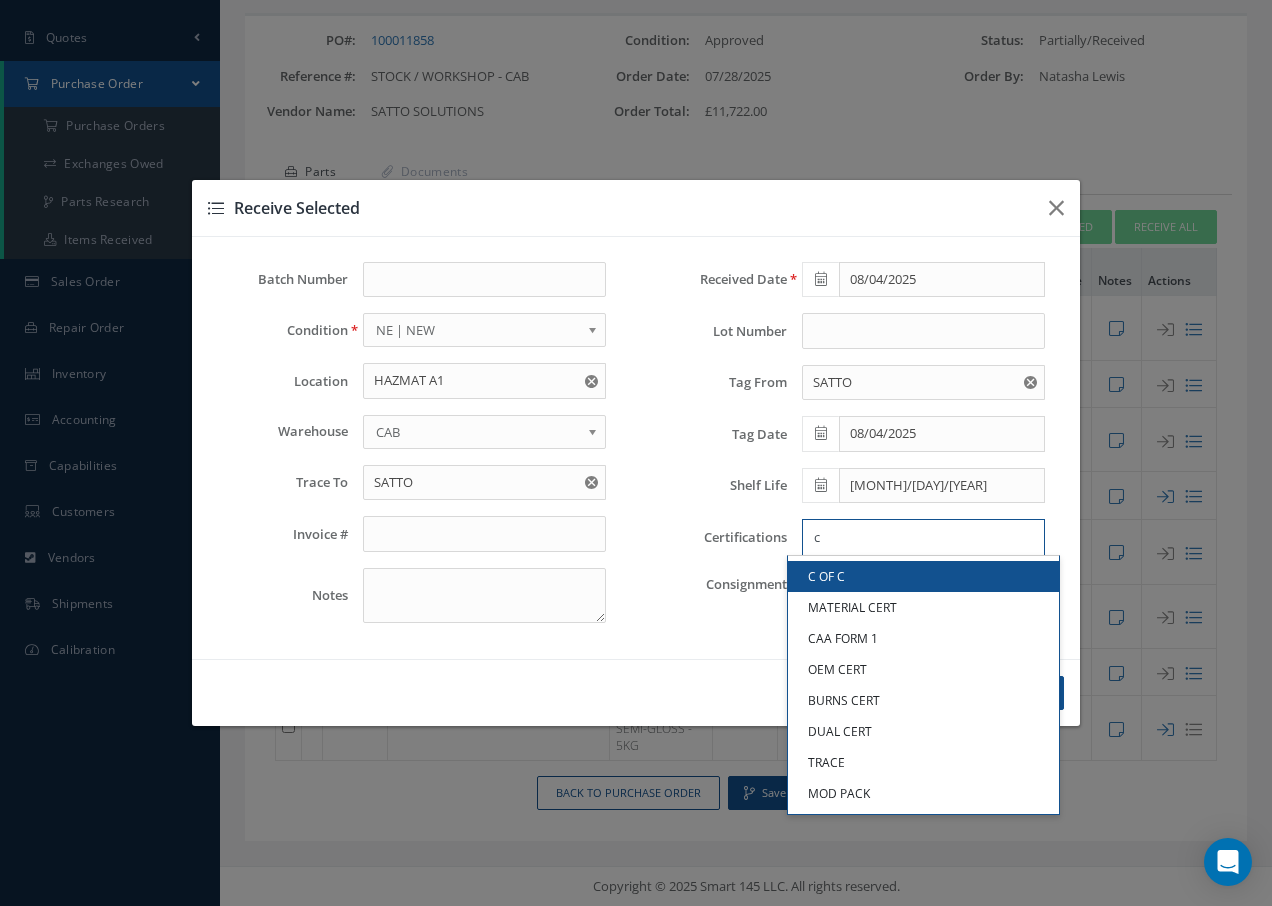 type on "c" 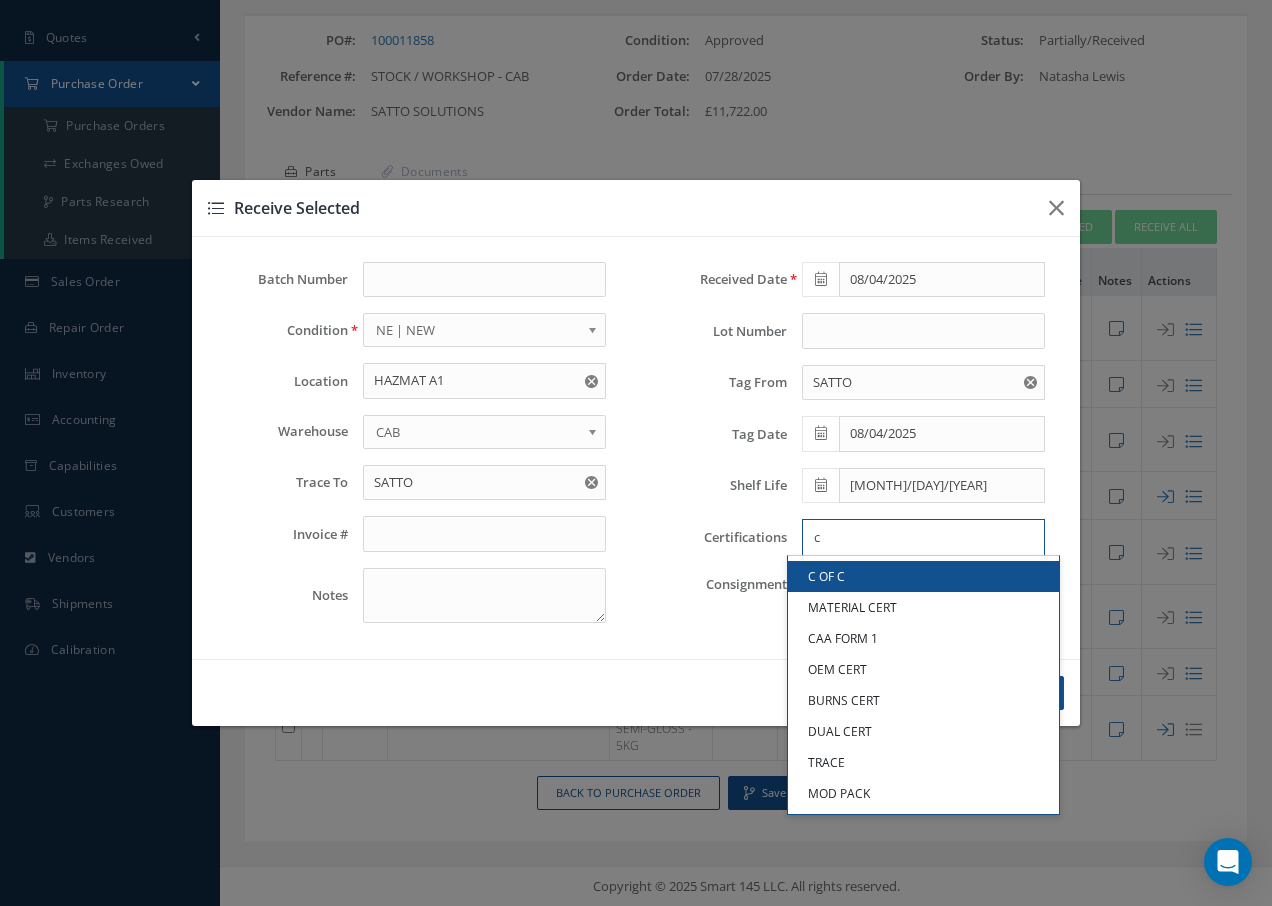 type 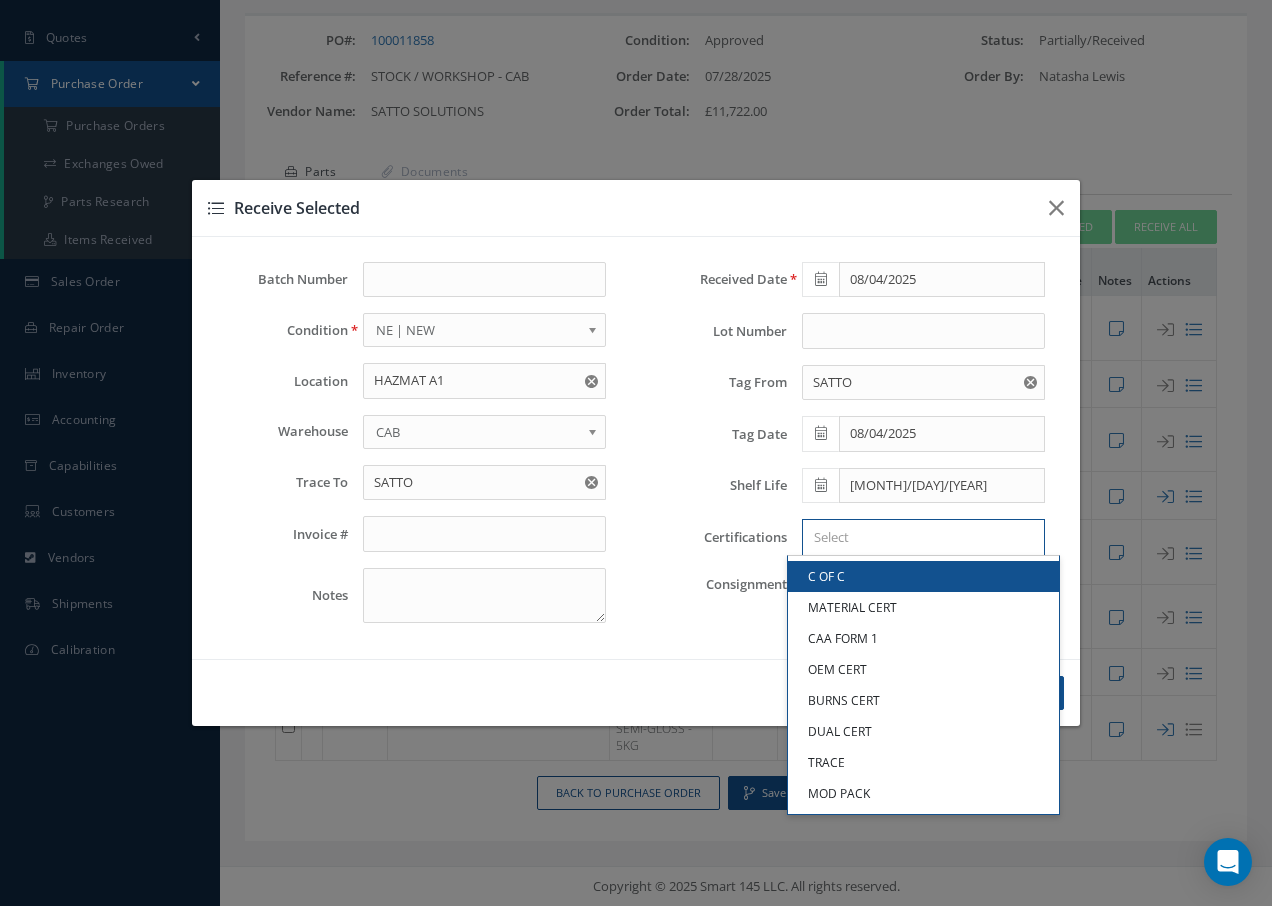 click on "C OF C" at bounding box center [923, 576] 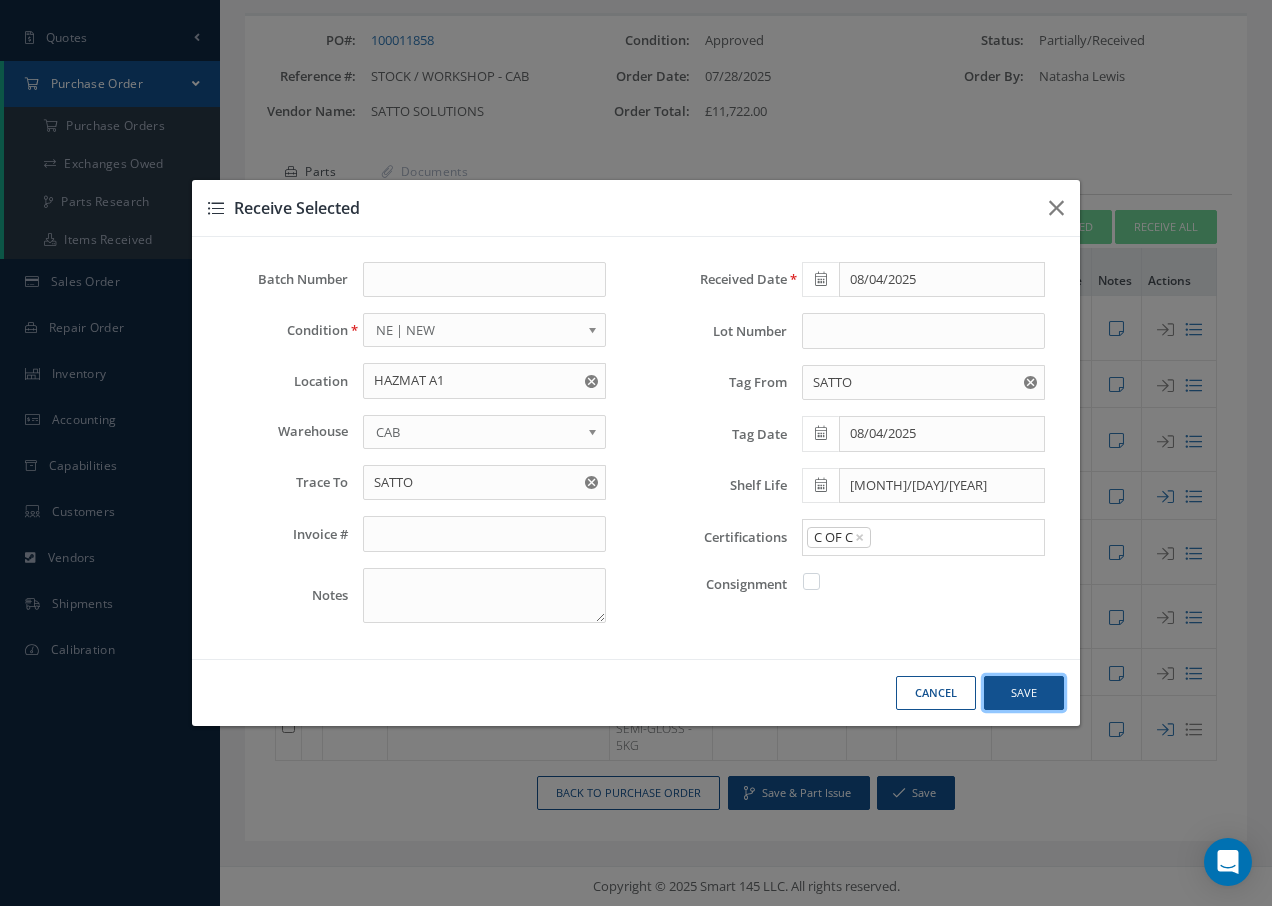 click on "Save" at bounding box center (0, 0) 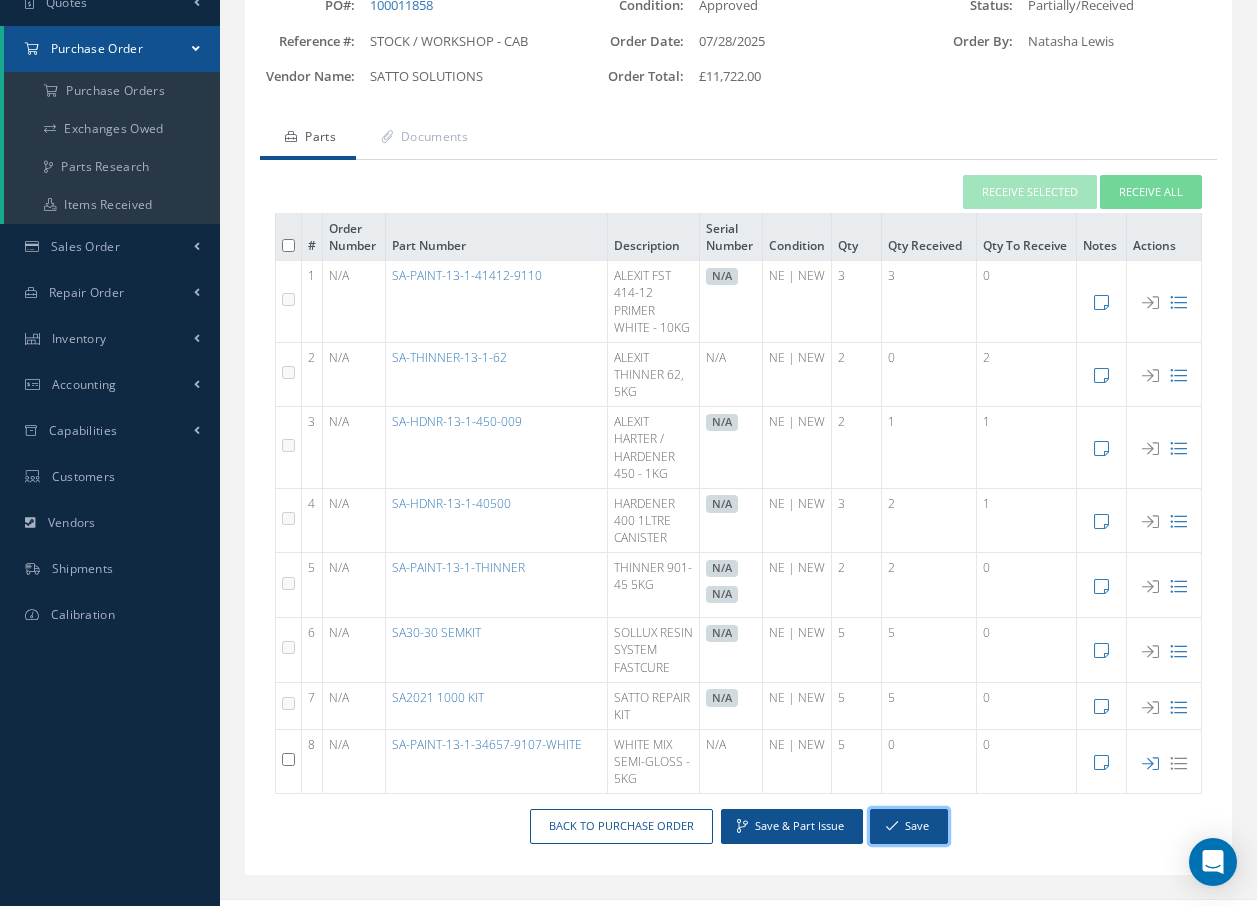 click on "Save" at bounding box center [909, 826] 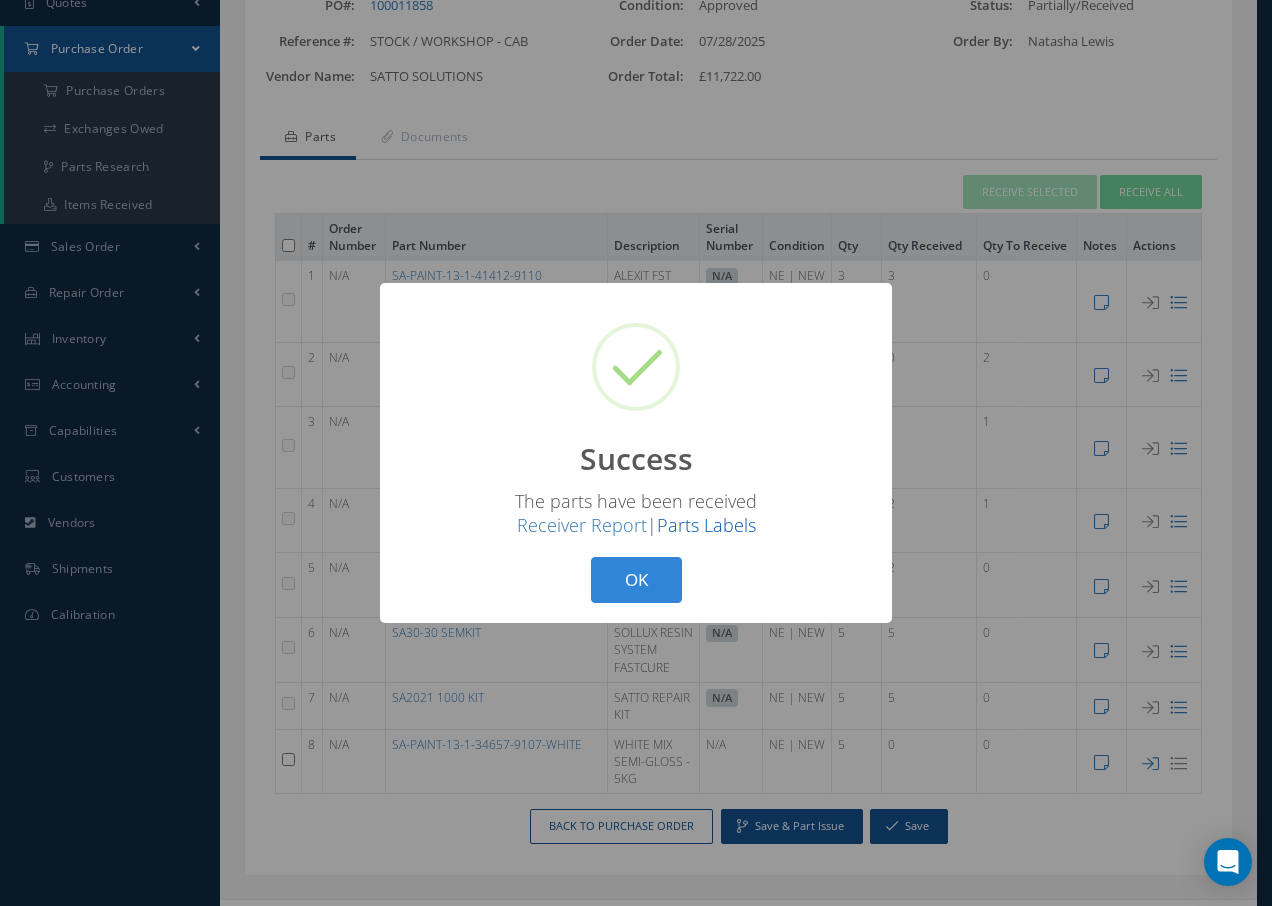 click on "Parts Labels" at bounding box center [706, 525] 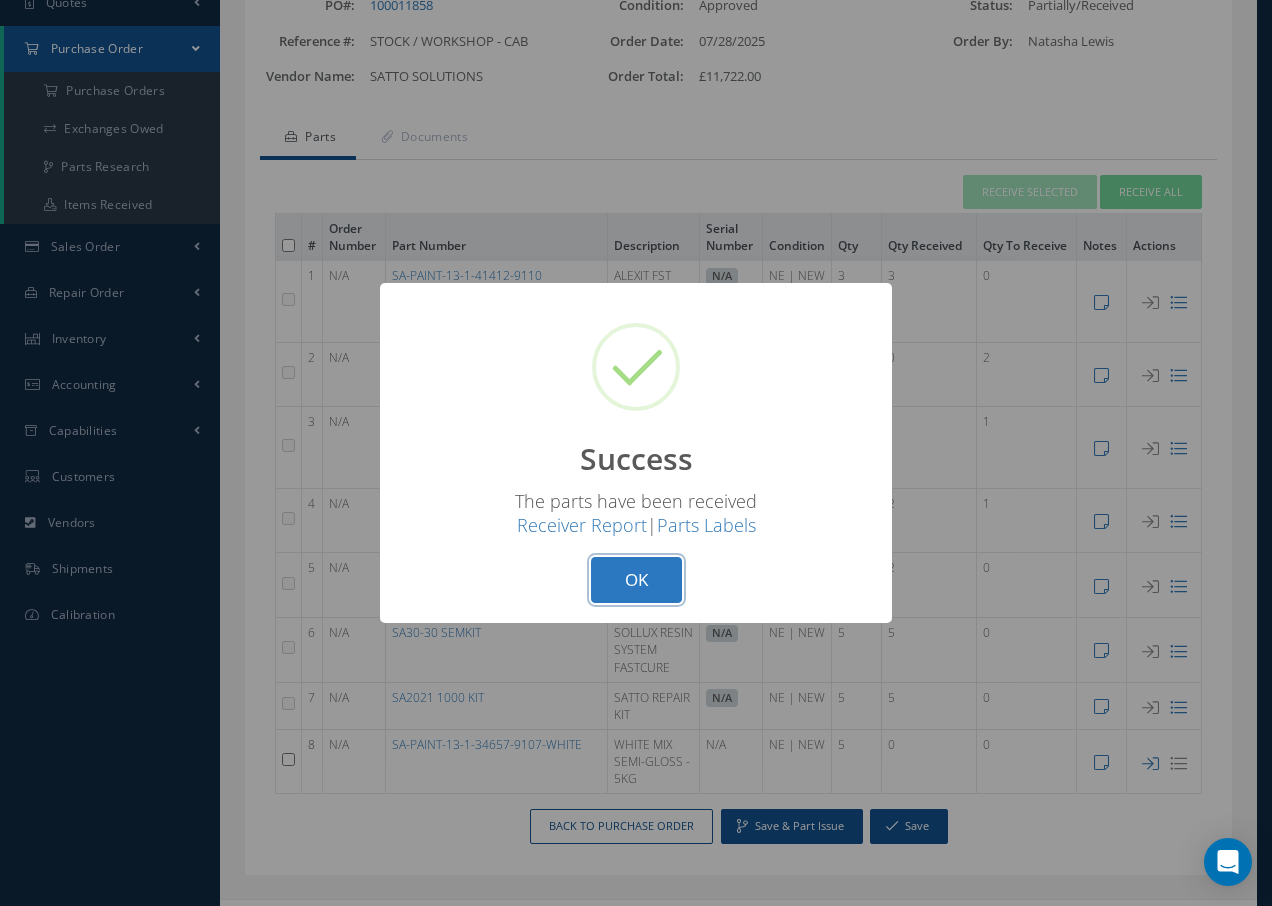 click on "OK" at bounding box center [636, 580] 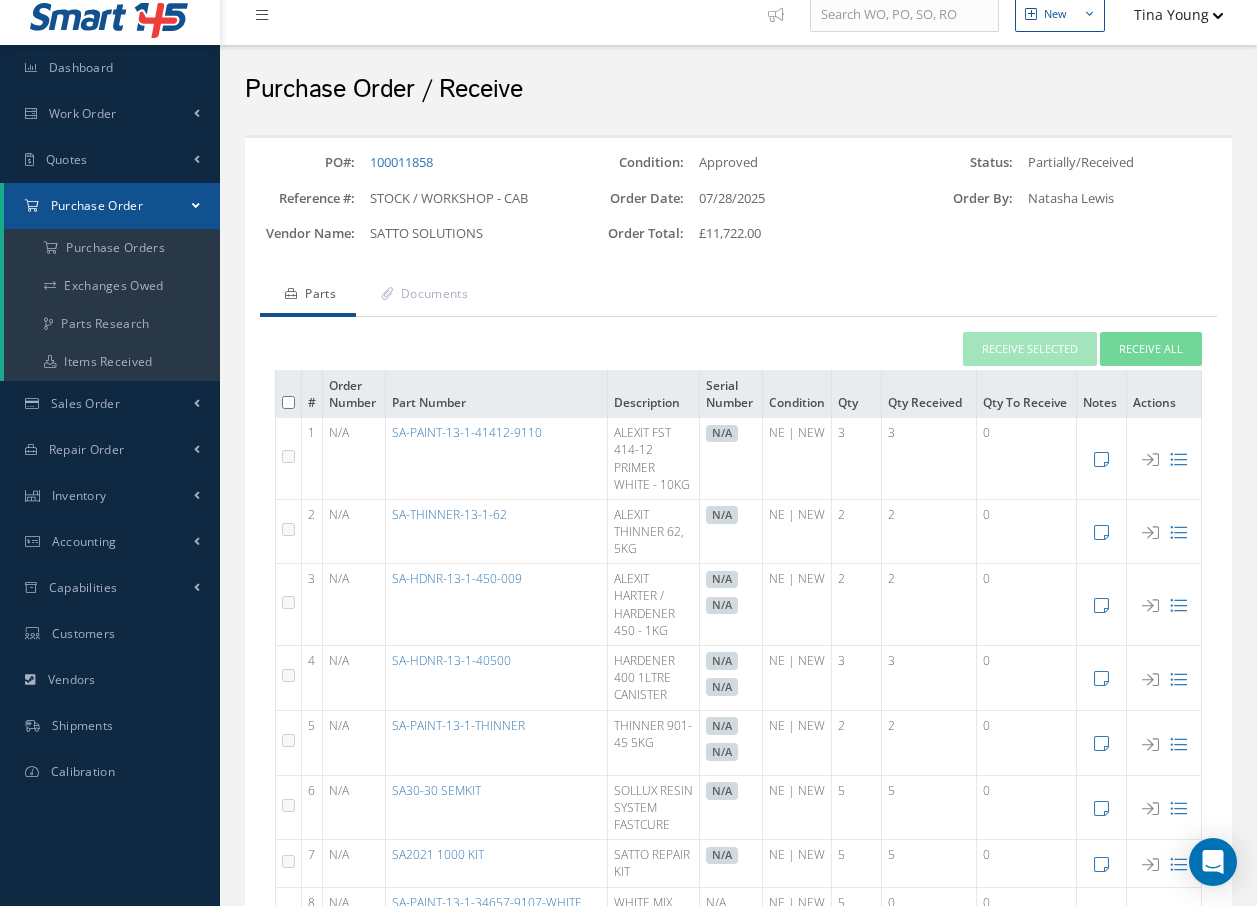 scroll, scrollTop: 0, scrollLeft: 0, axis: both 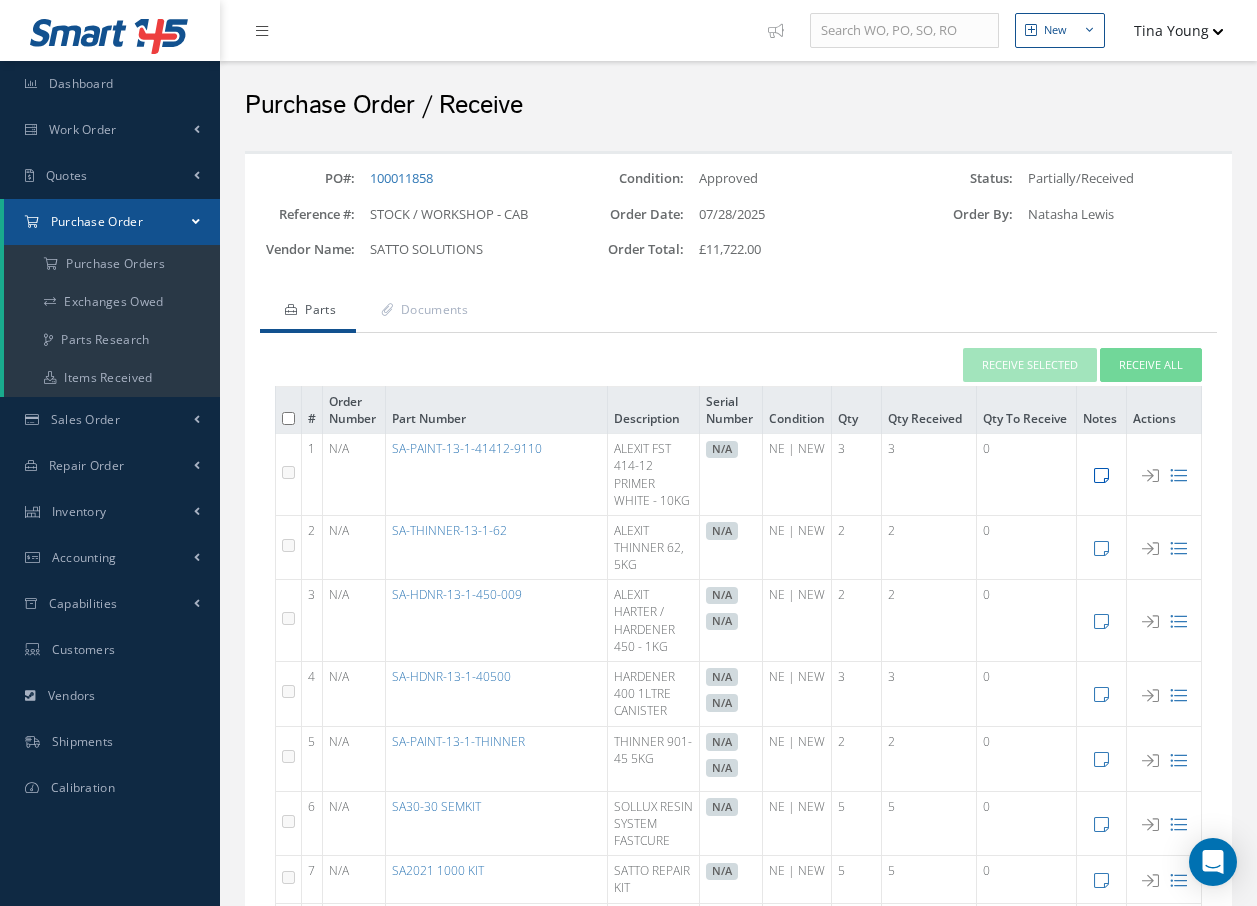 click at bounding box center [1101, 475] 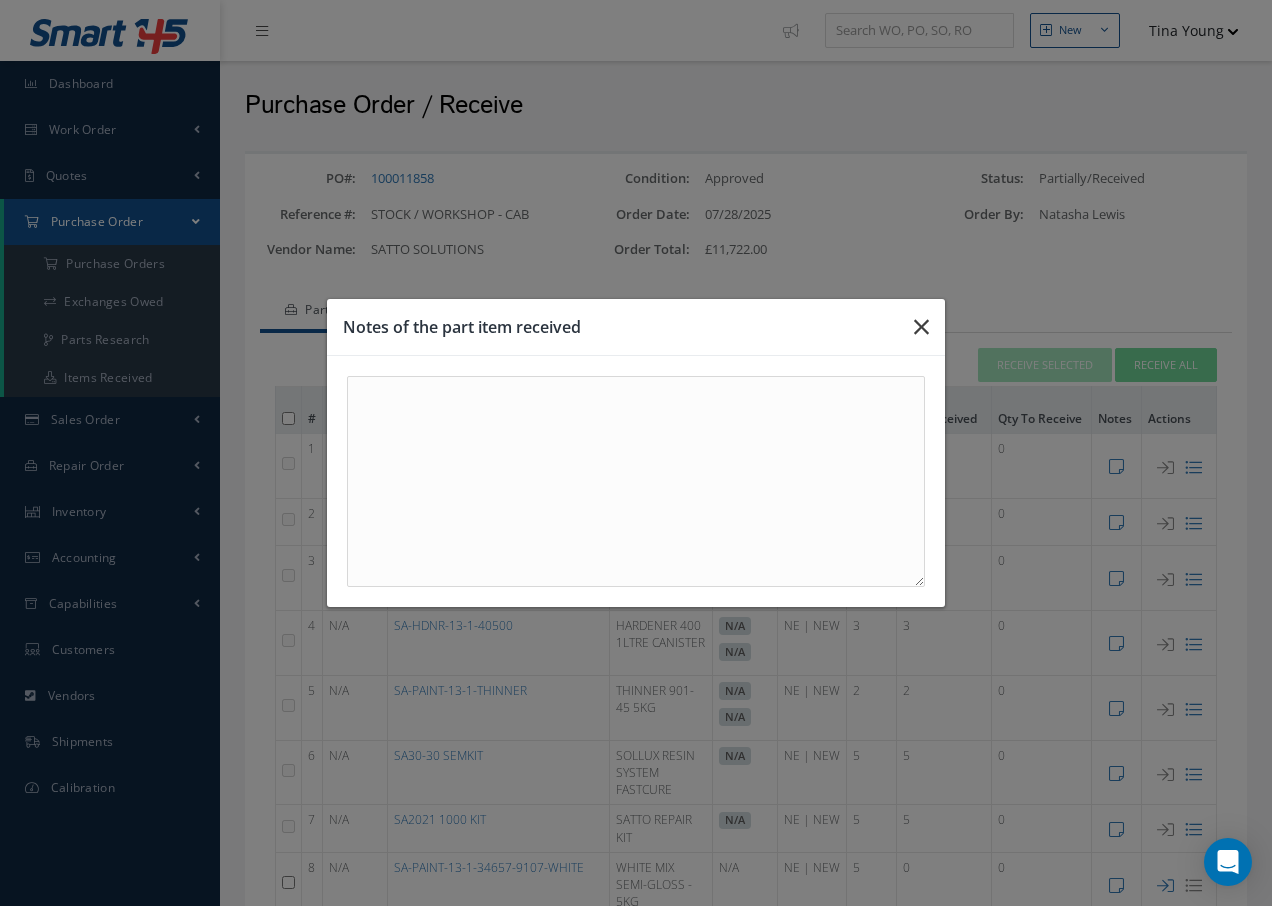 click at bounding box center (921, 327) 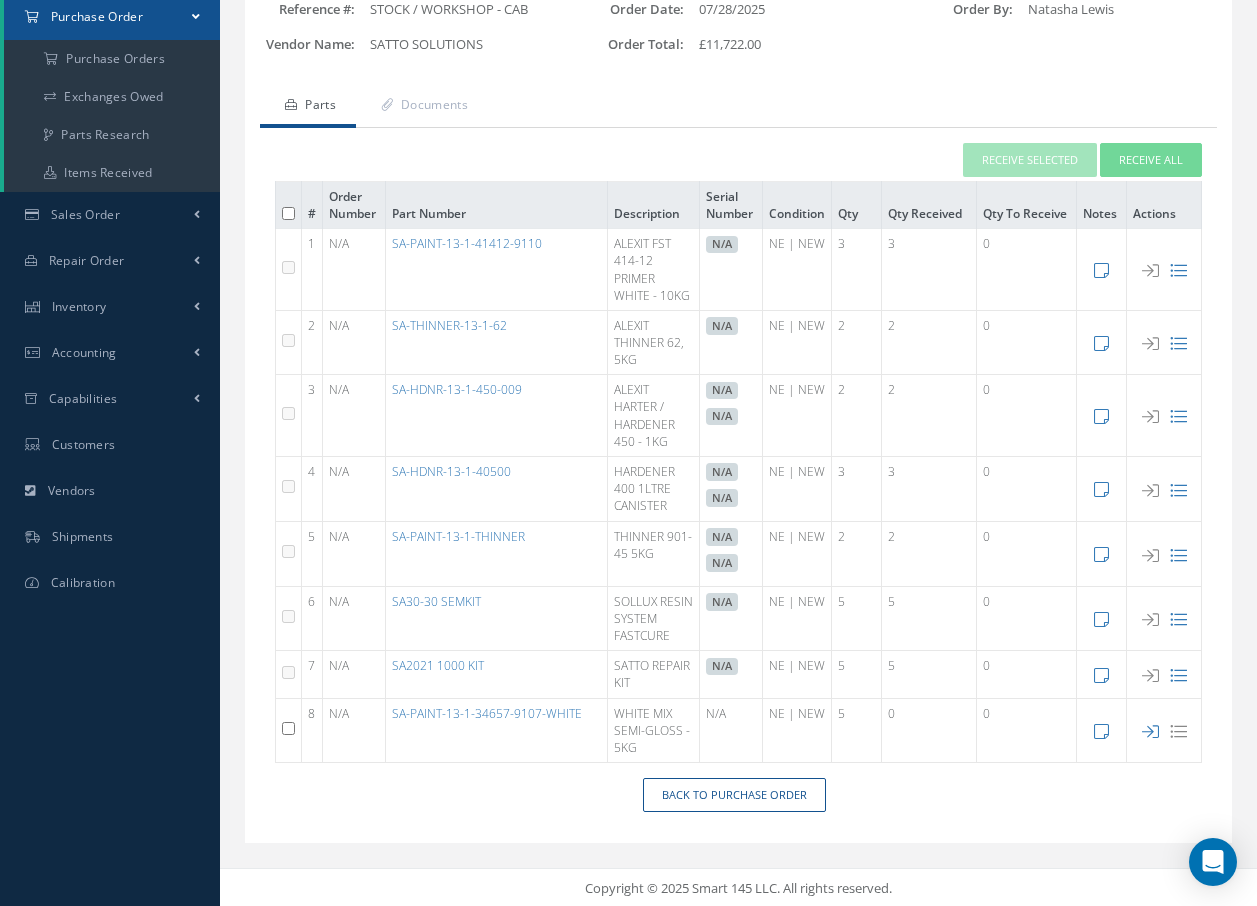 scroll, scrollTop: 225, scrollLeft: 0, axis: vertical 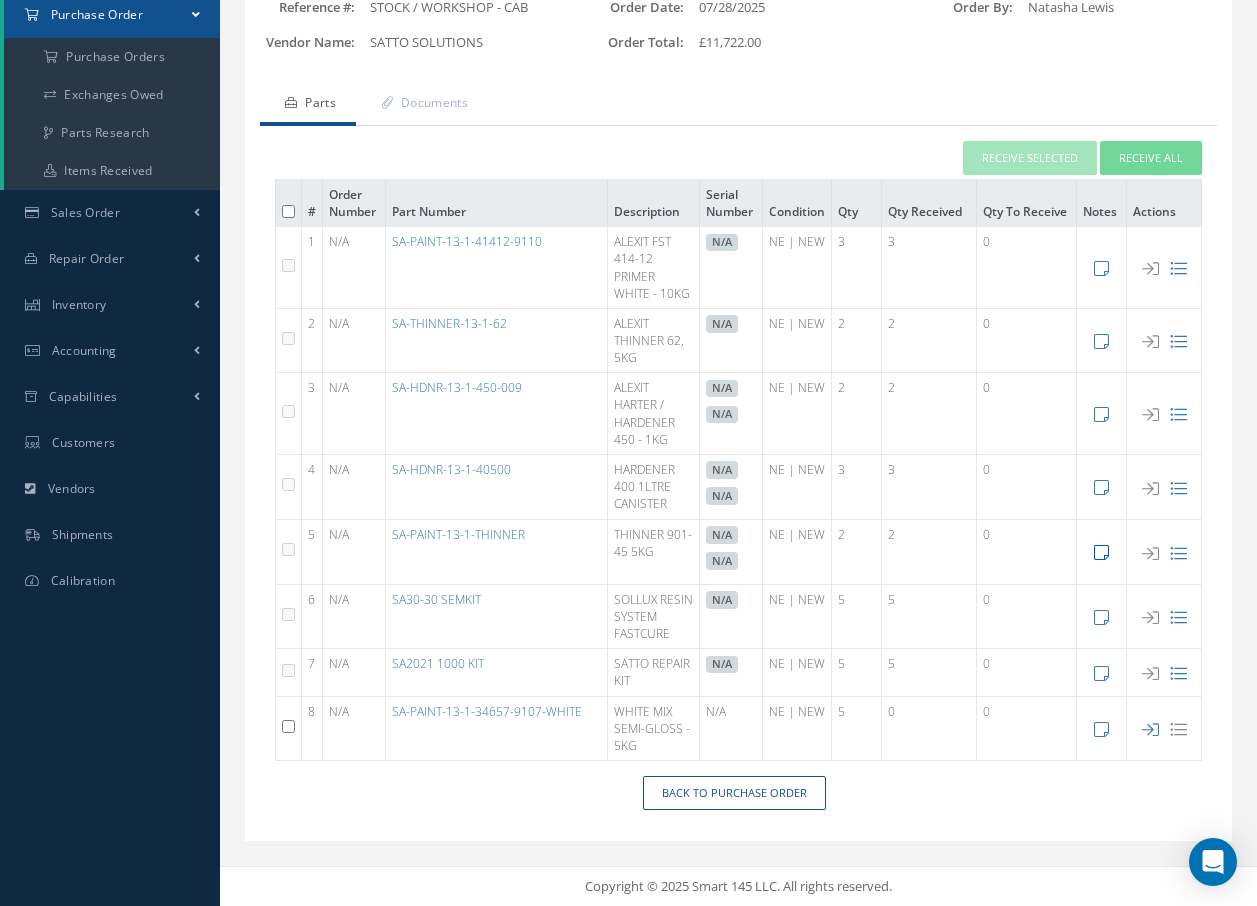click at bounding box center [1101, 552] 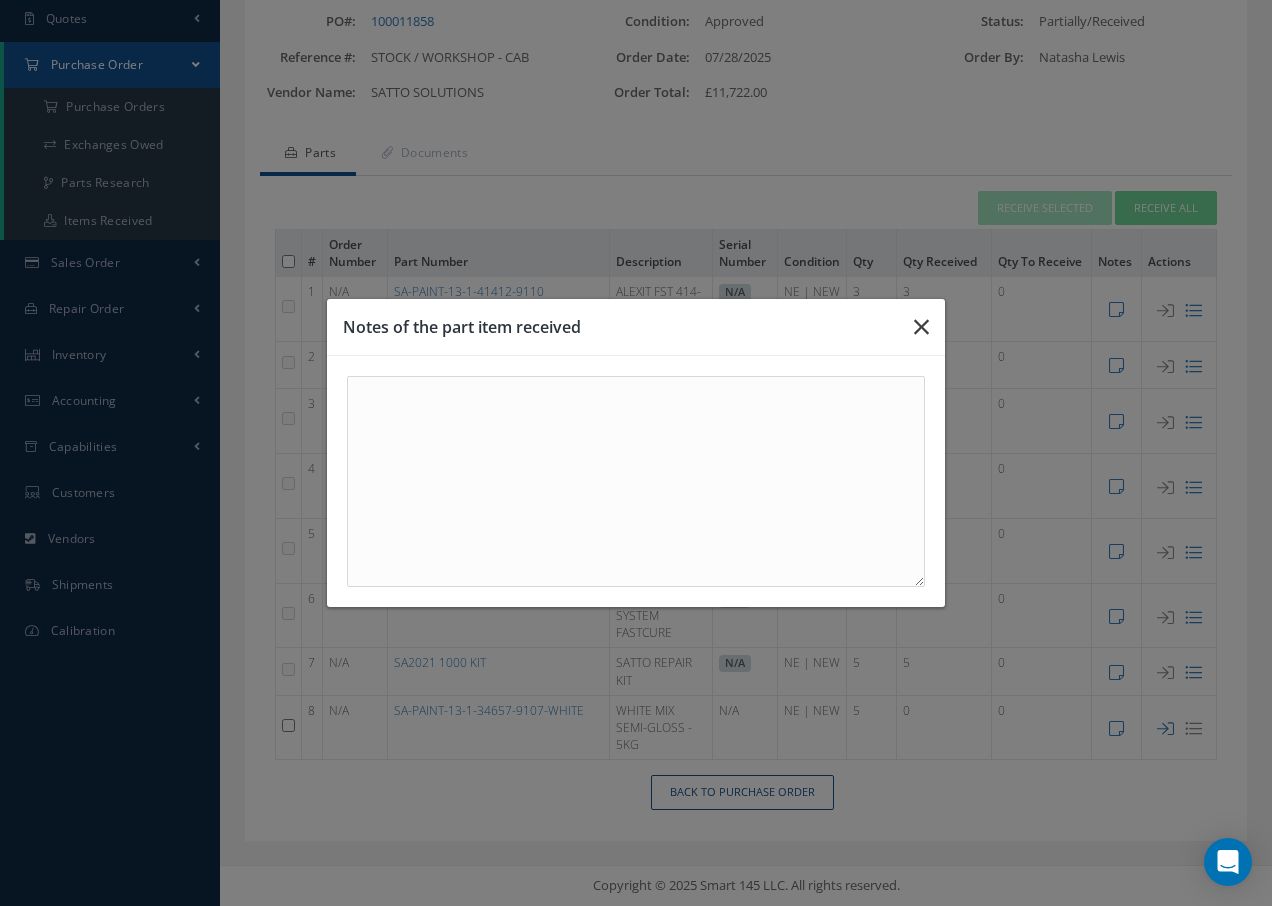 click at bounding box center [921, 327] 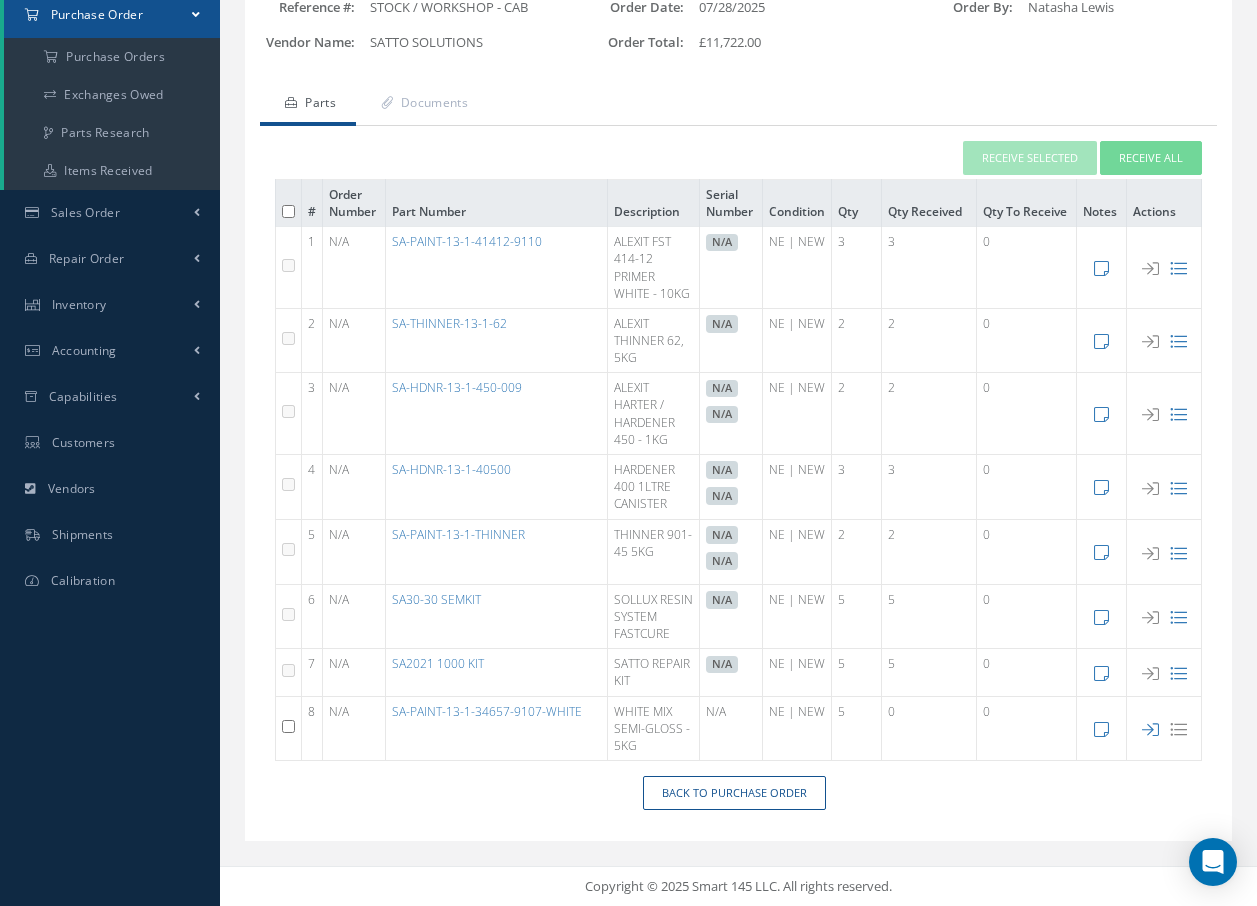scroll, scrollTop: 225, scrollLeft: 0, axis: vertical 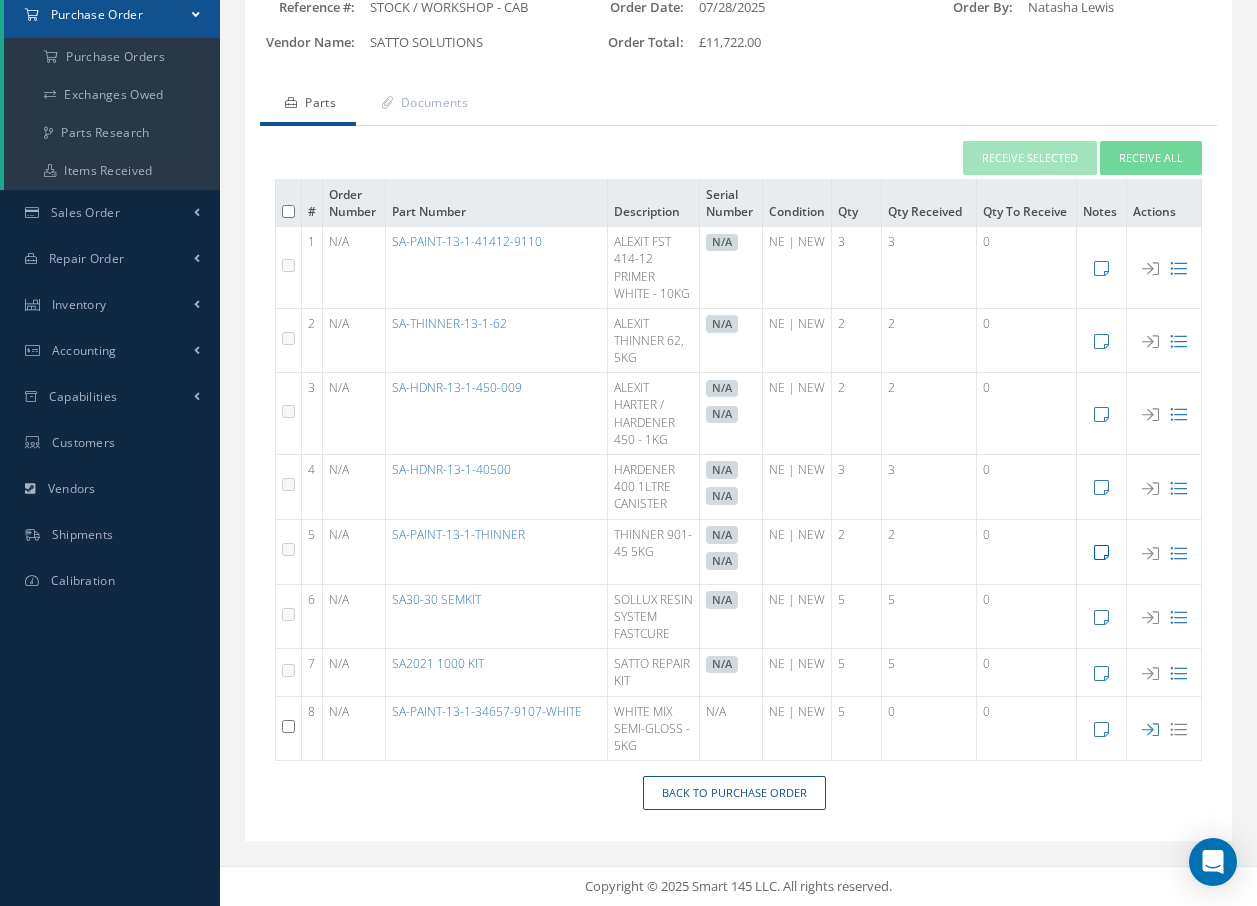 click at bounding box center [1101, 552] 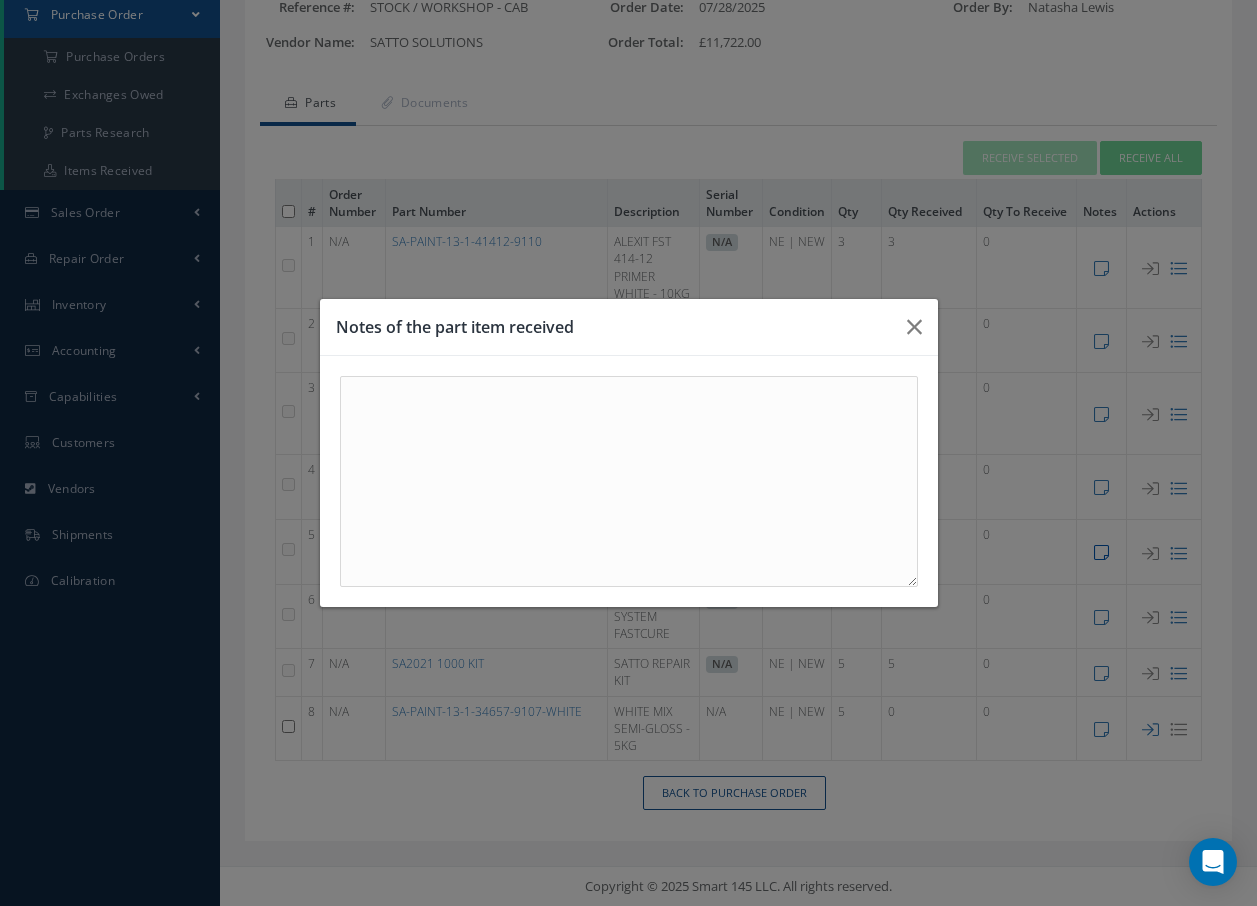 scroll, scrollTop: 174, scrollLeft: 0, axis: vertical 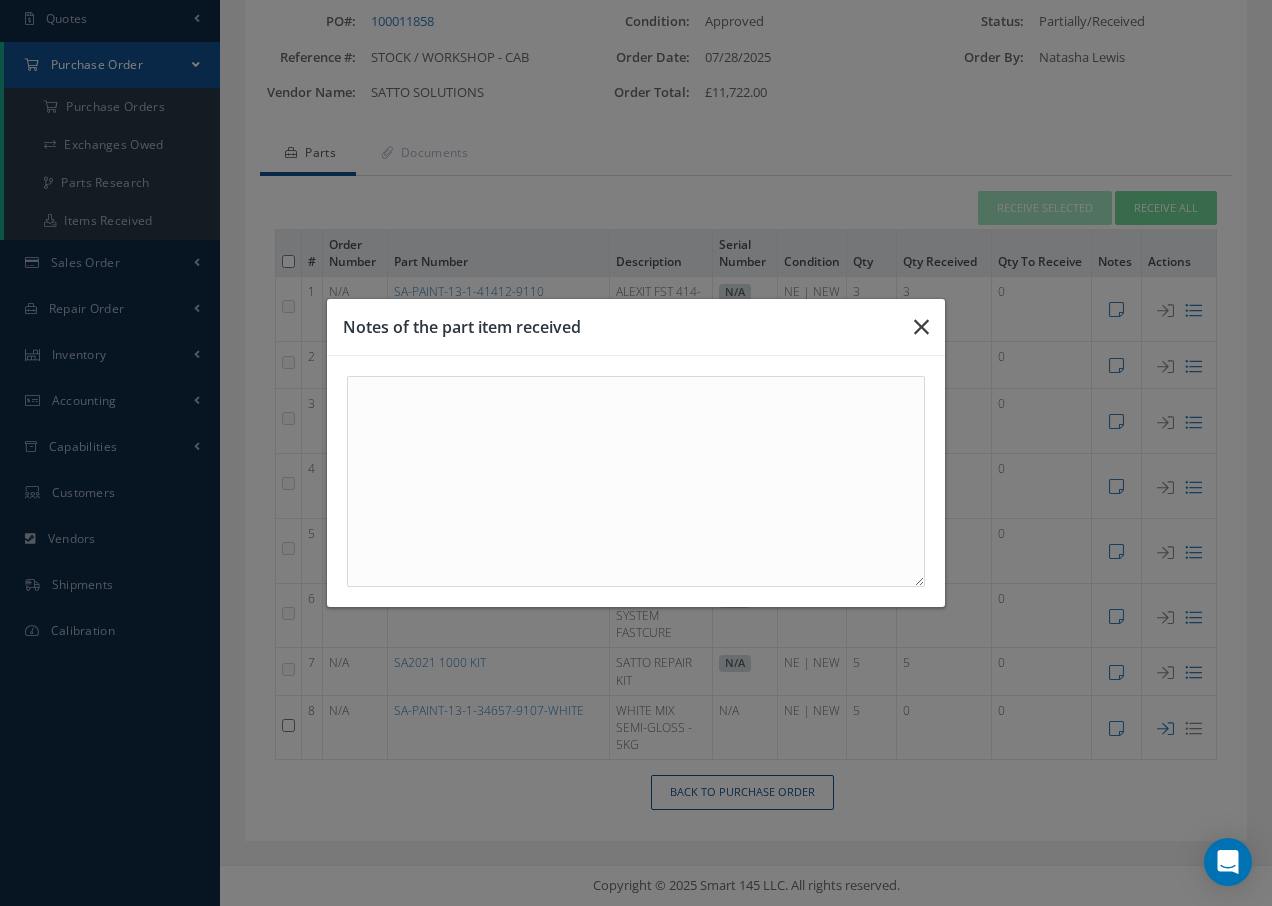 click at bounding box center (921, 327) 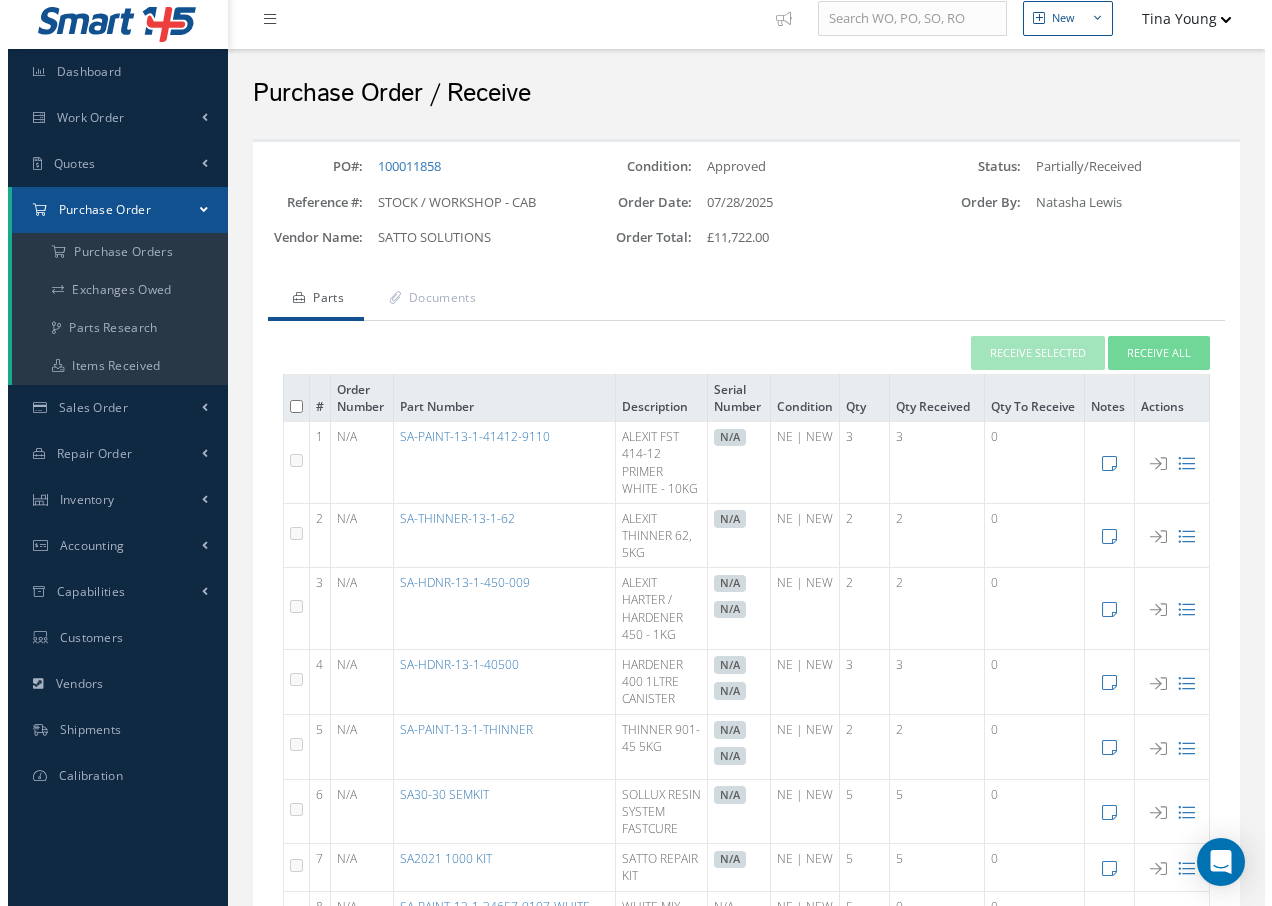 scroll, scrollTop: 0, scrollLeft: 0, axis: both 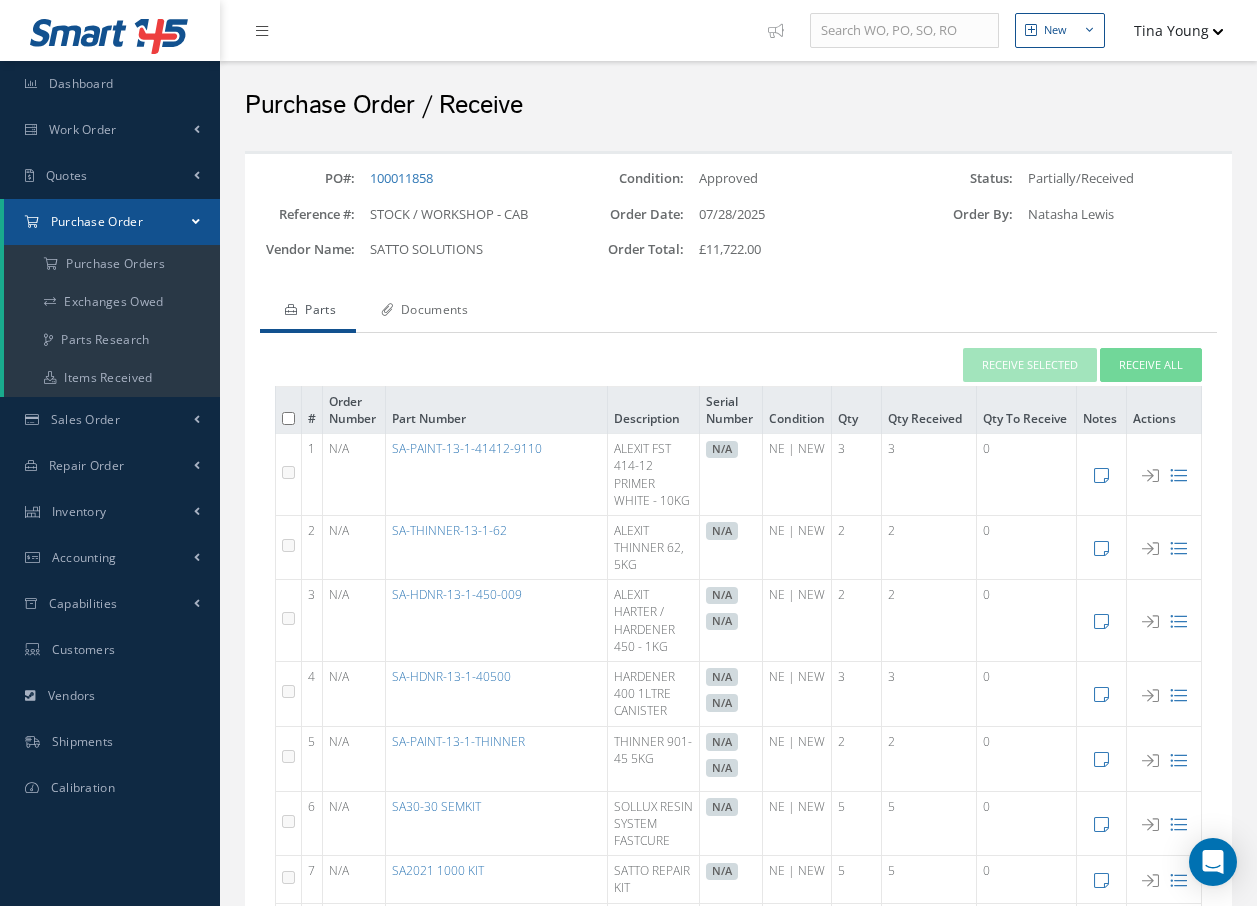 click on "Documents" at bounding box center (422, 312) 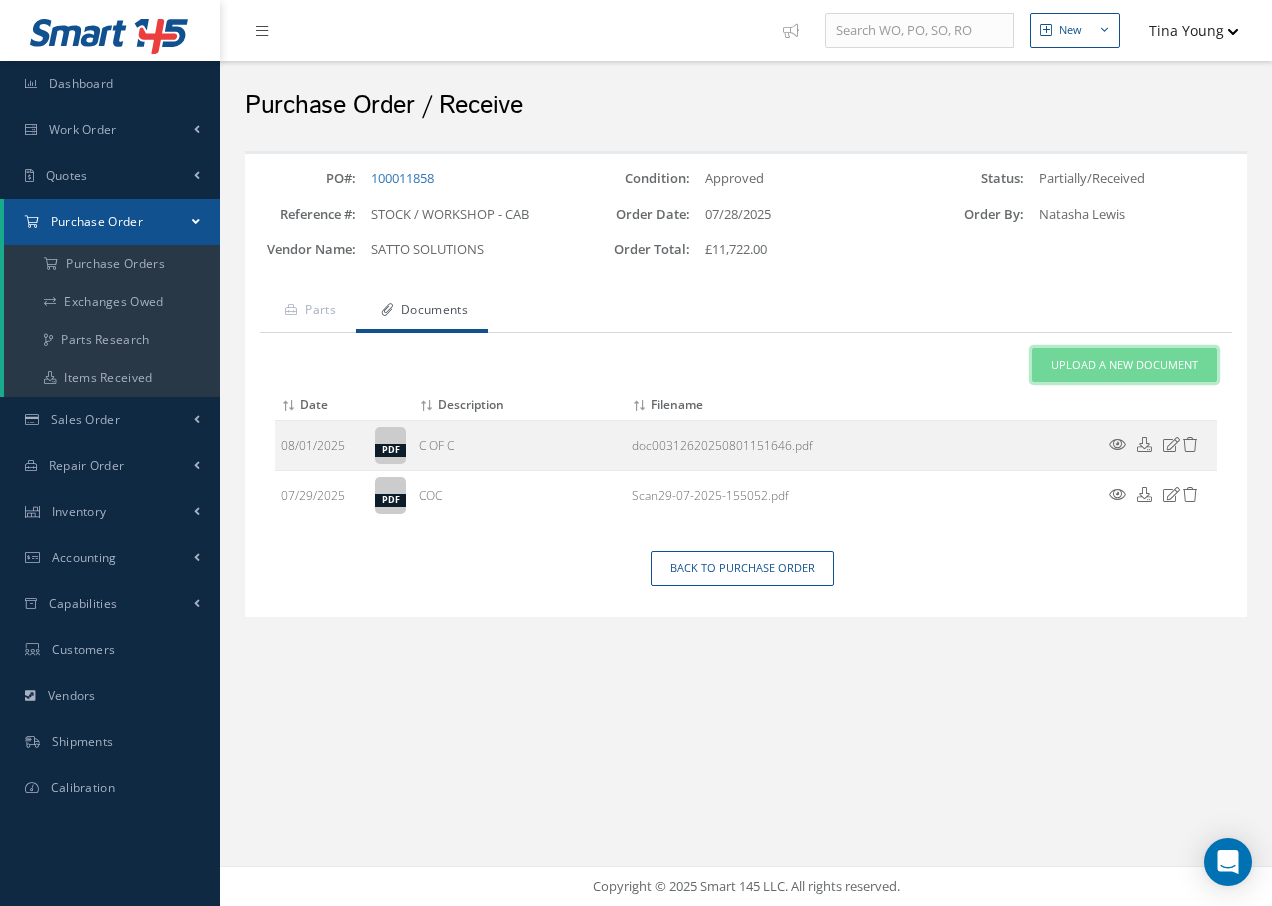 click on "Upload a New Document" at bounding box center (1124, 365) 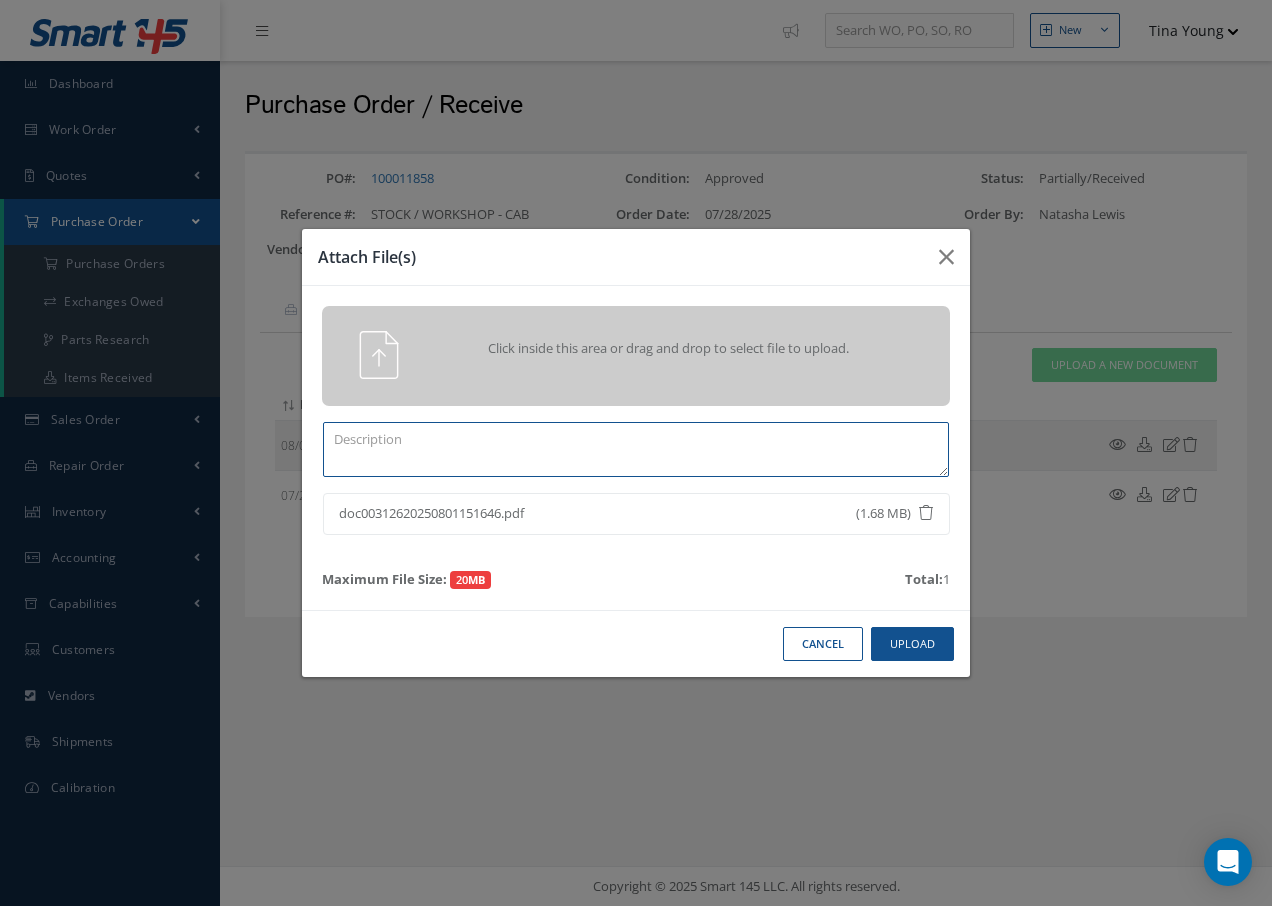 click at bounding box center (636, 449) 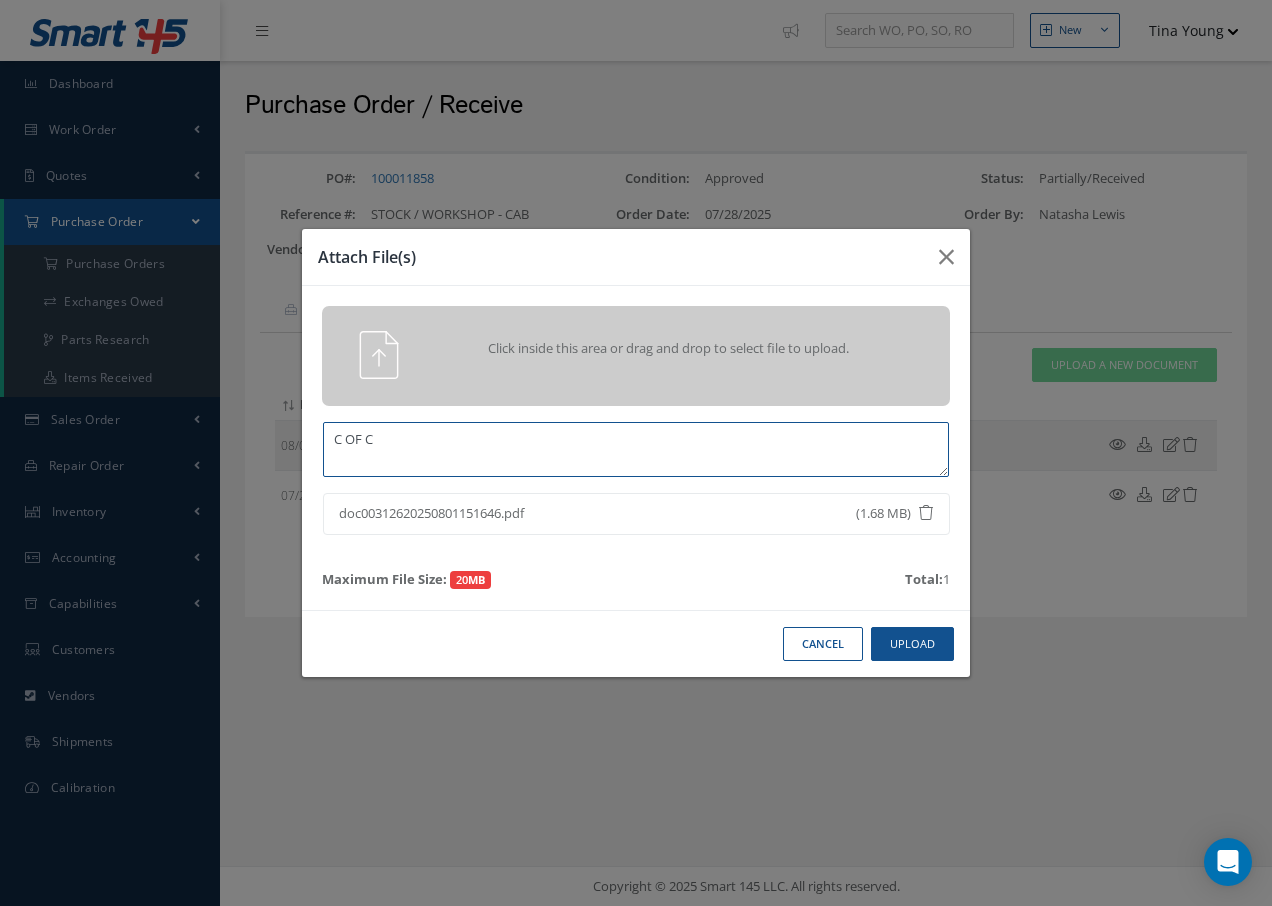 type on "C OF C" 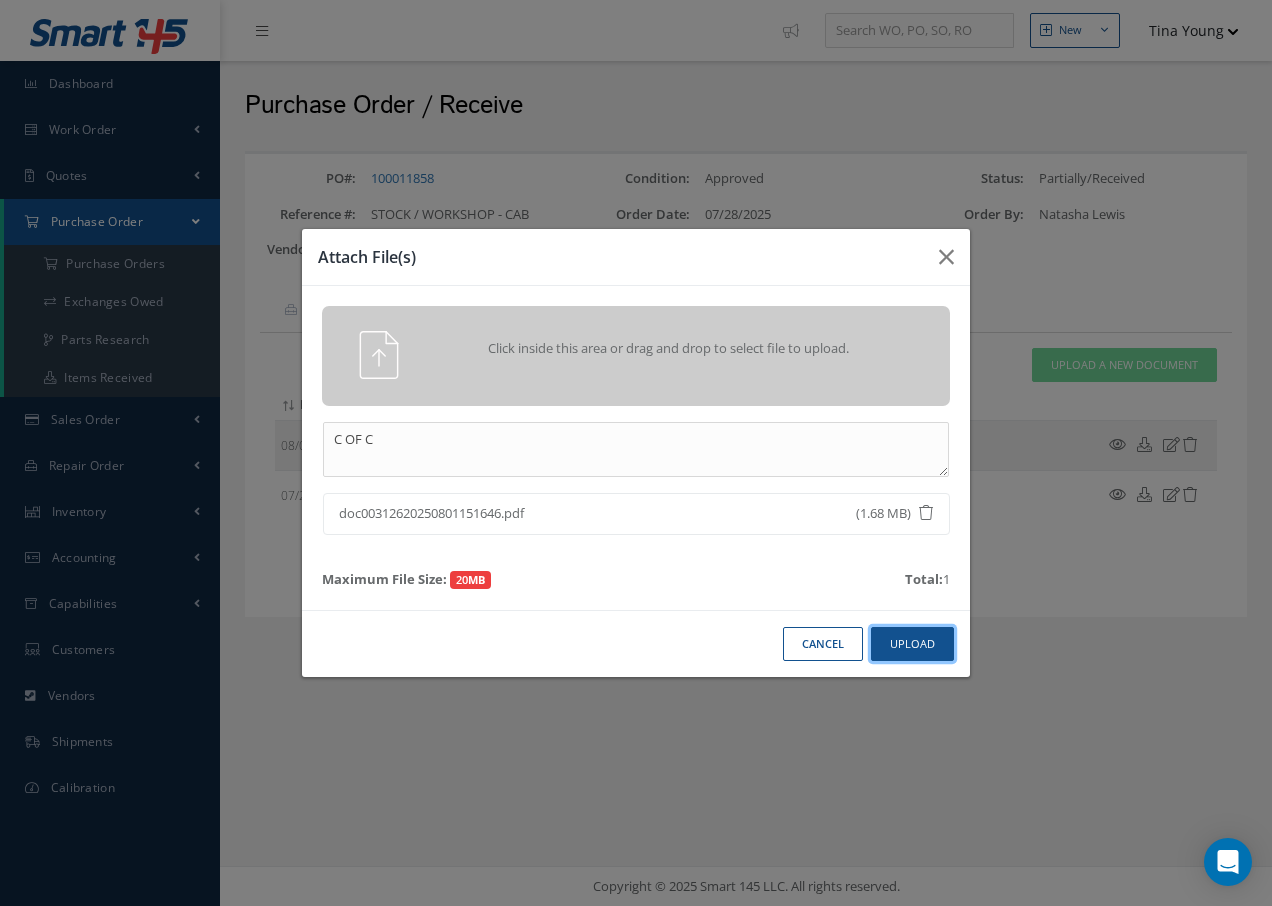 click on "Upload" at bounding box center (912, 644) 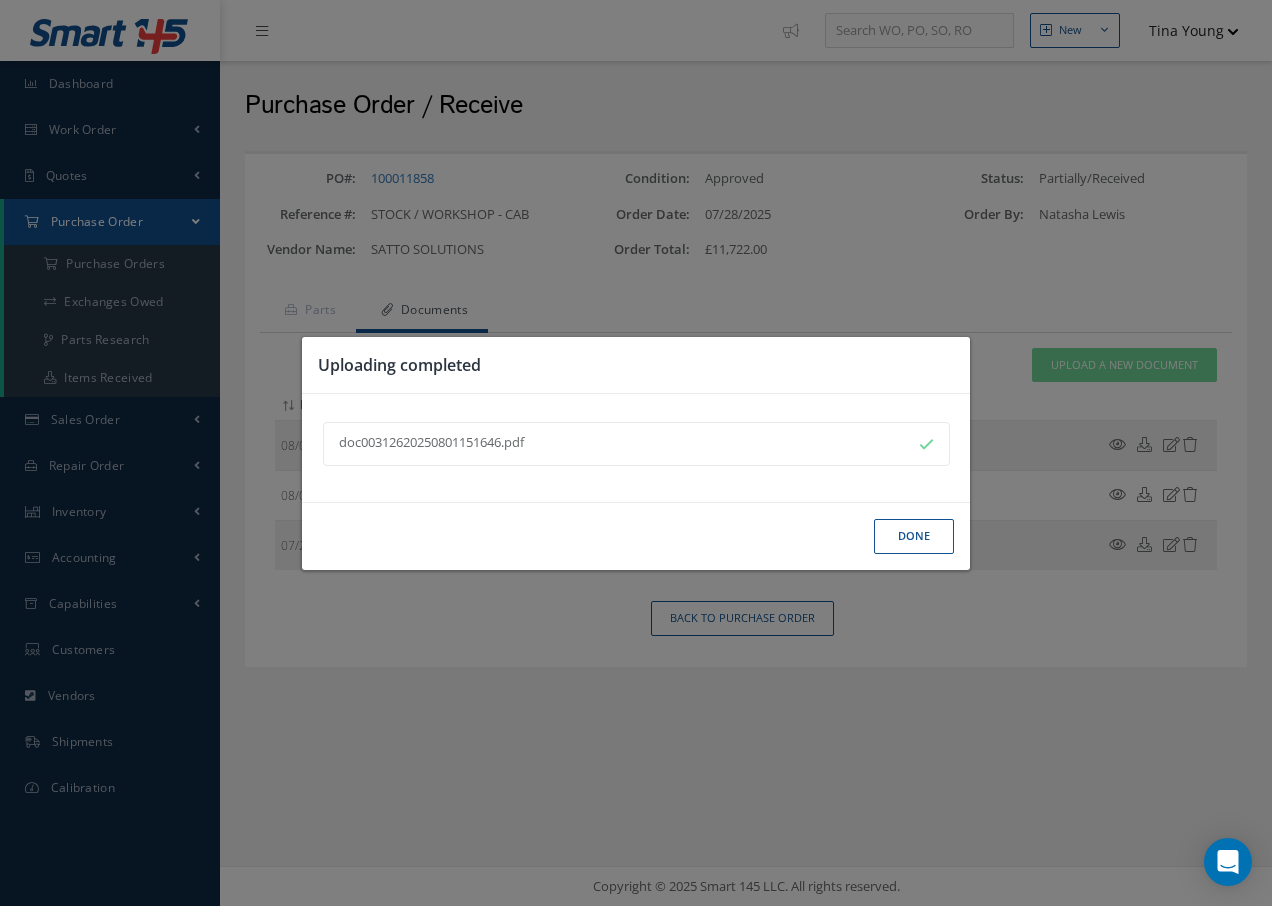 click on "Done" at bounding box center (914, 536) 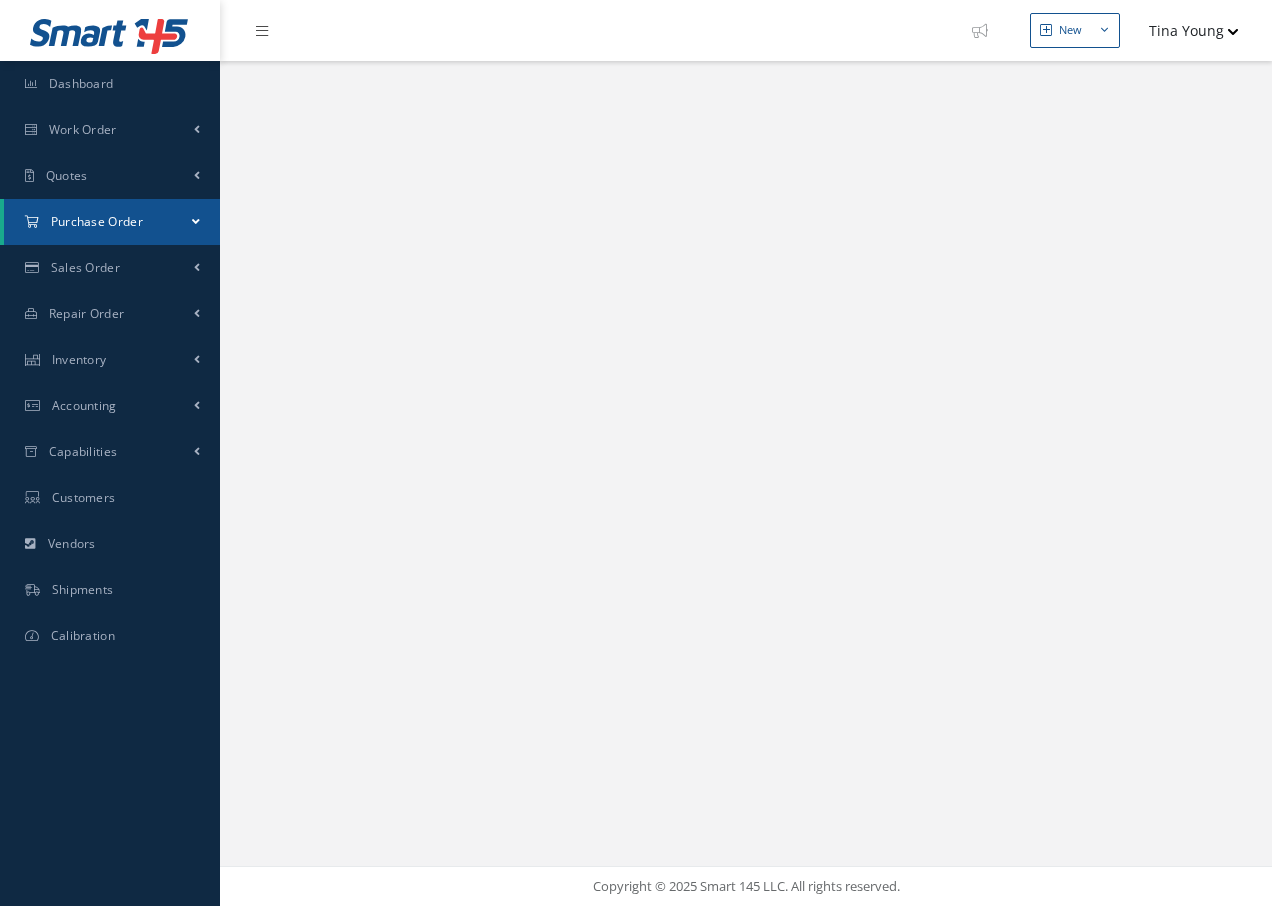scroll, scrollTop: 0, scrollLeft: 0, axis: both 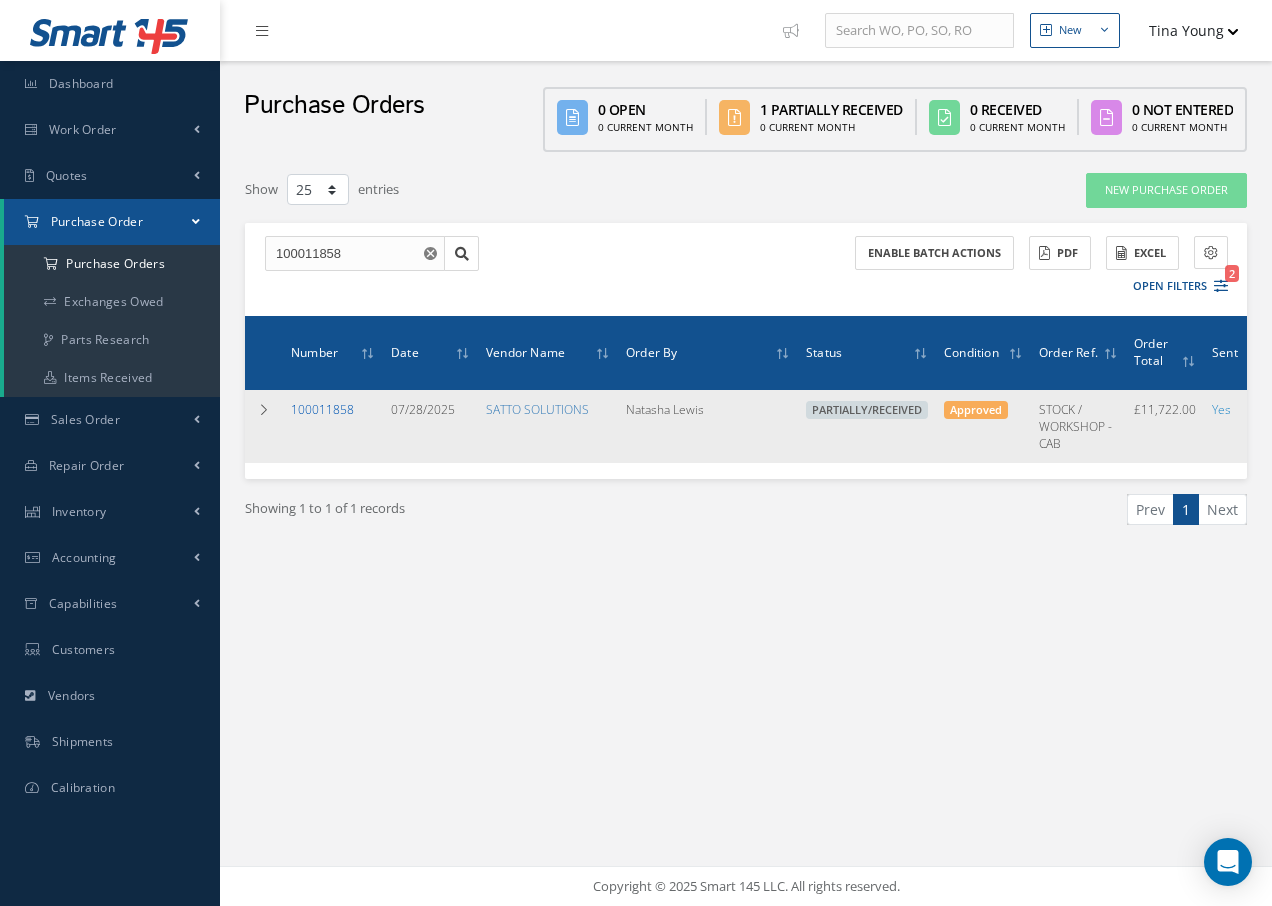 click on "100011858" at bounding box center [322, 409] 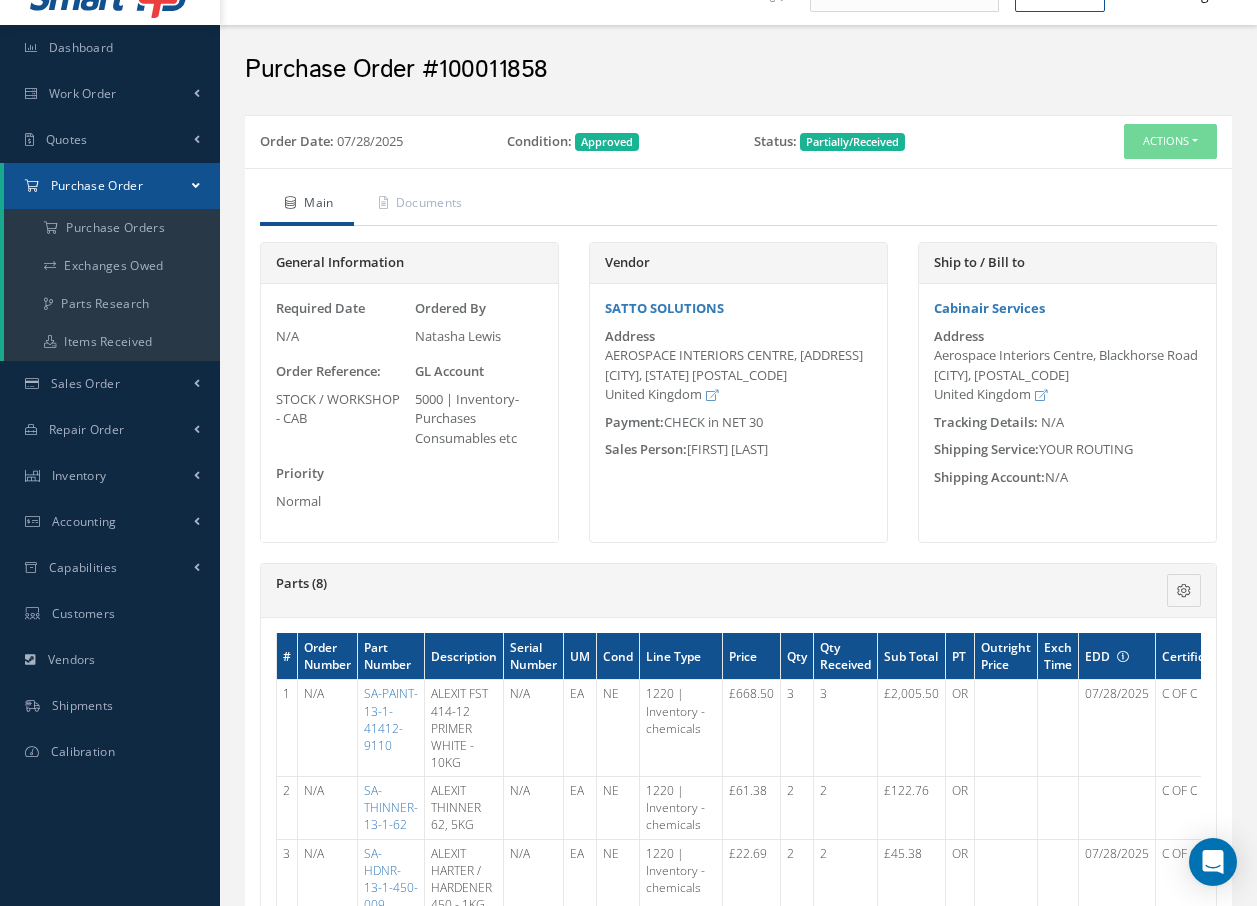 scroll, scrollTop: 0, scrollLeft: 0, axis: both 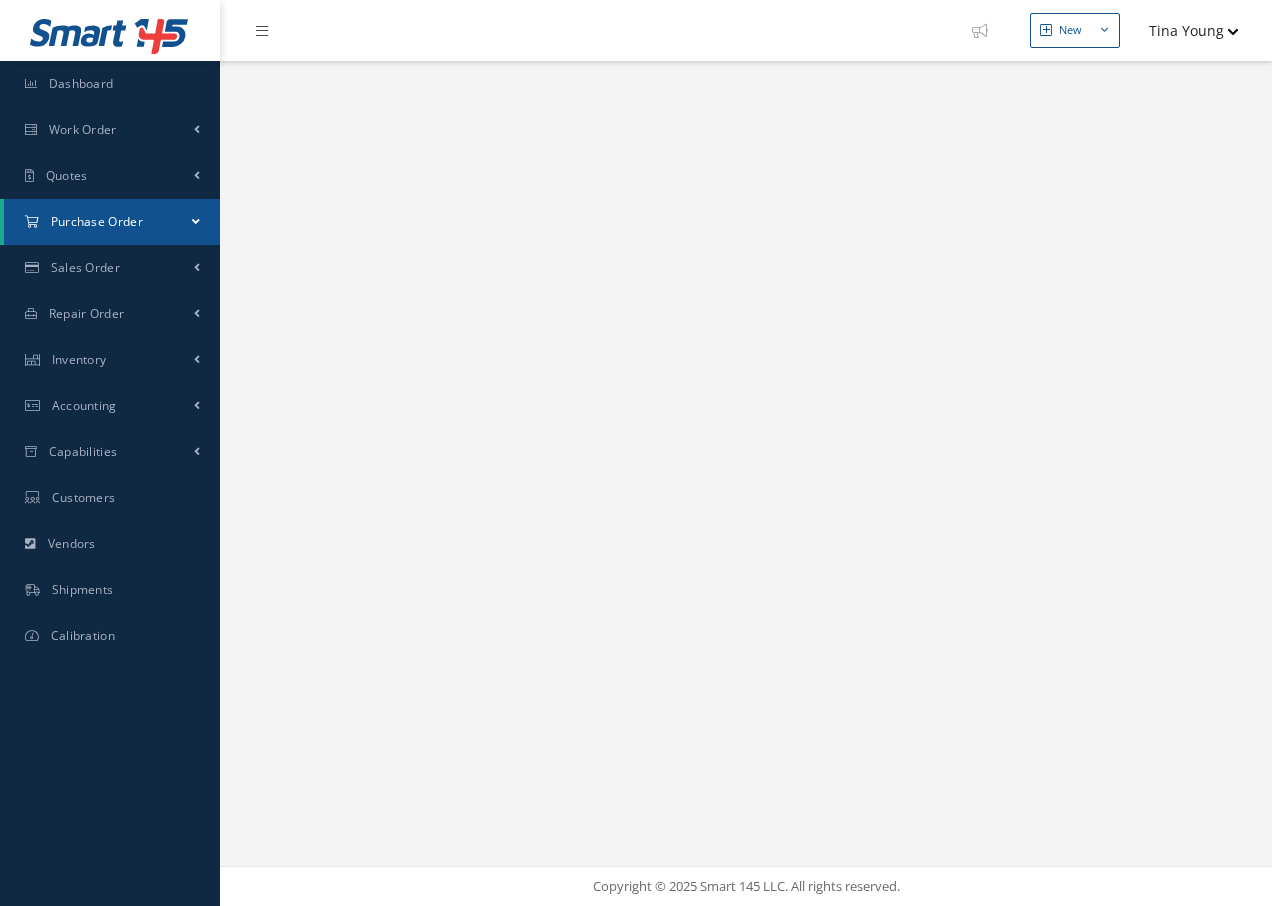 select on "25" 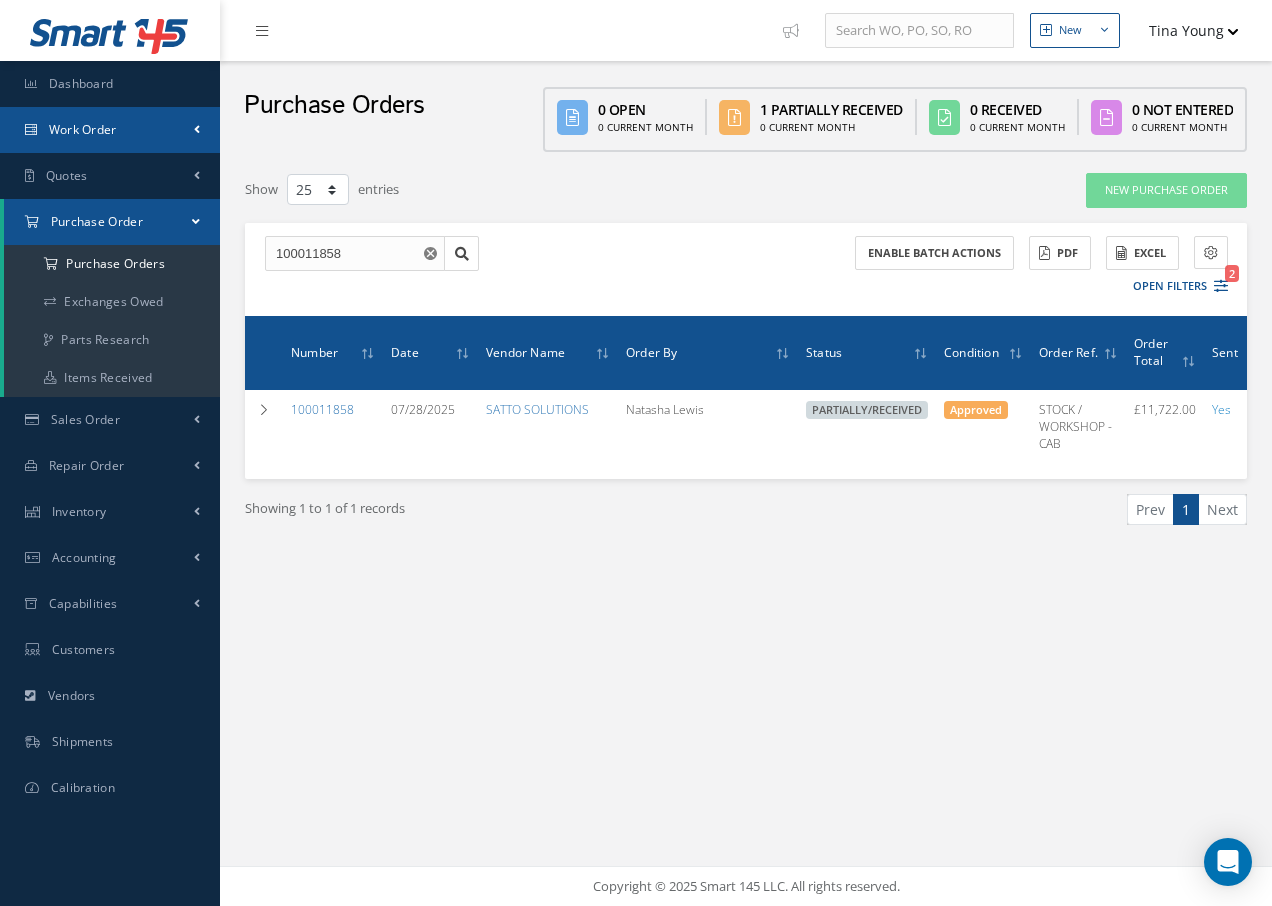 click on "Work Order" at bounding box center [83, 129] 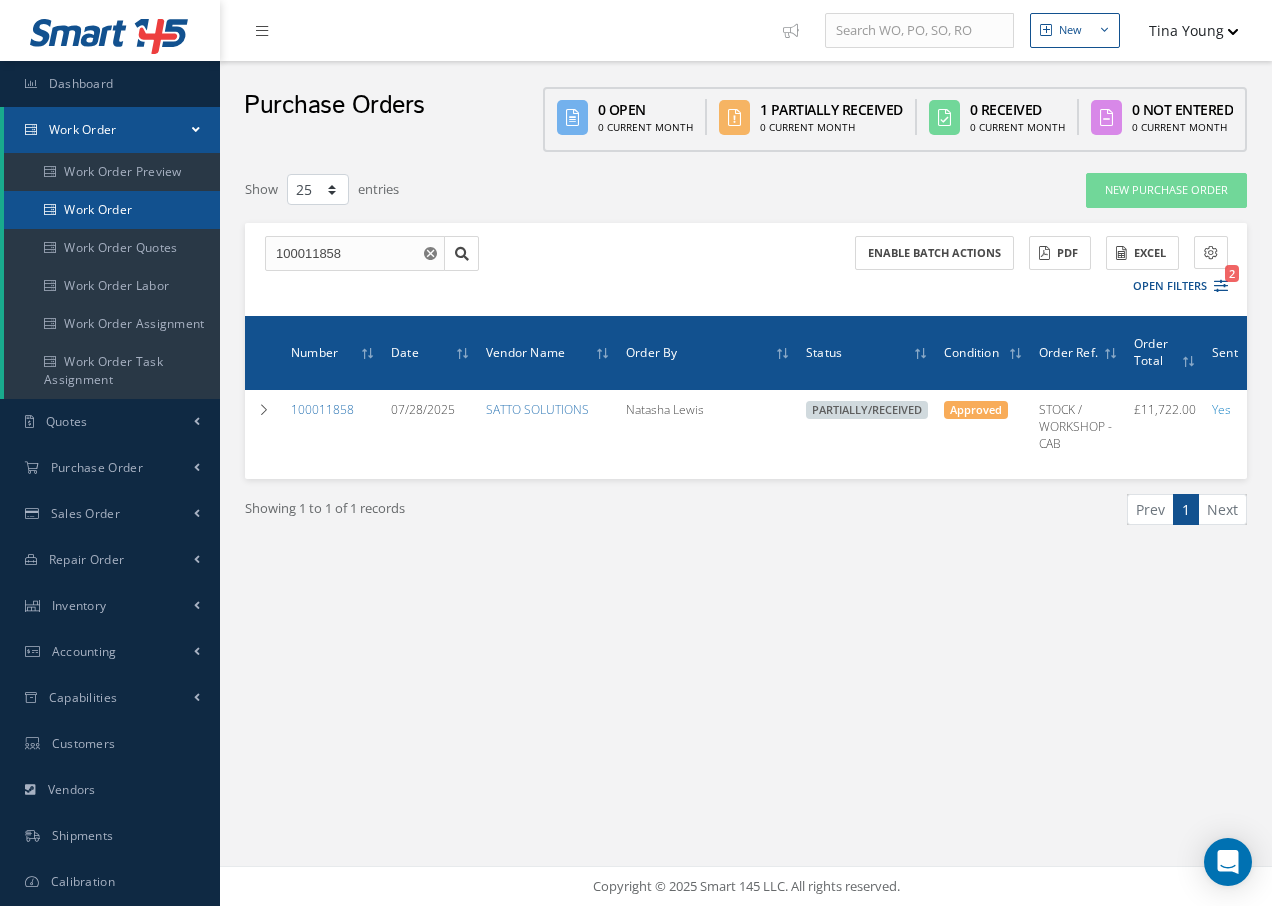 click on "Work Order" at bounding box center (112, 210) 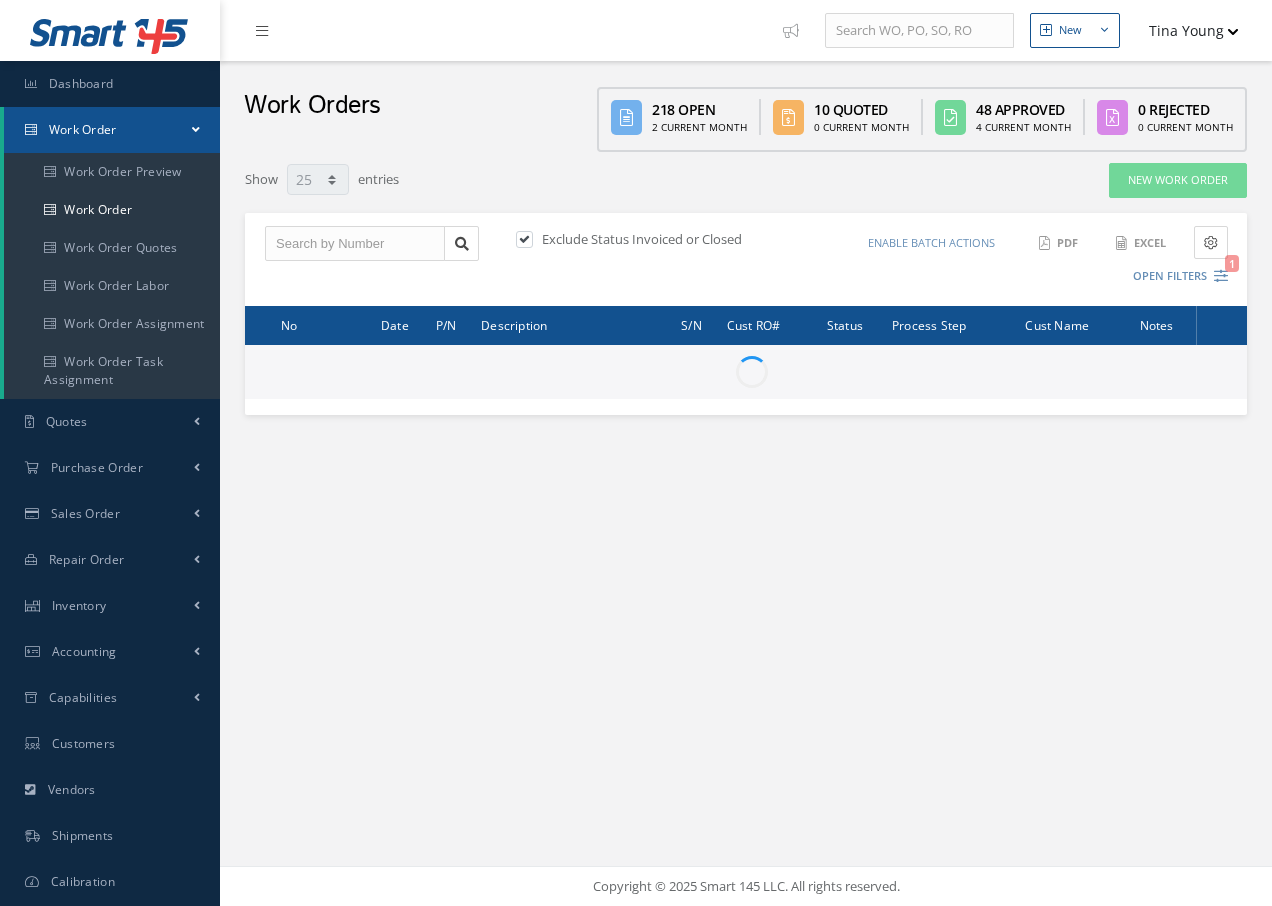 select on "25" 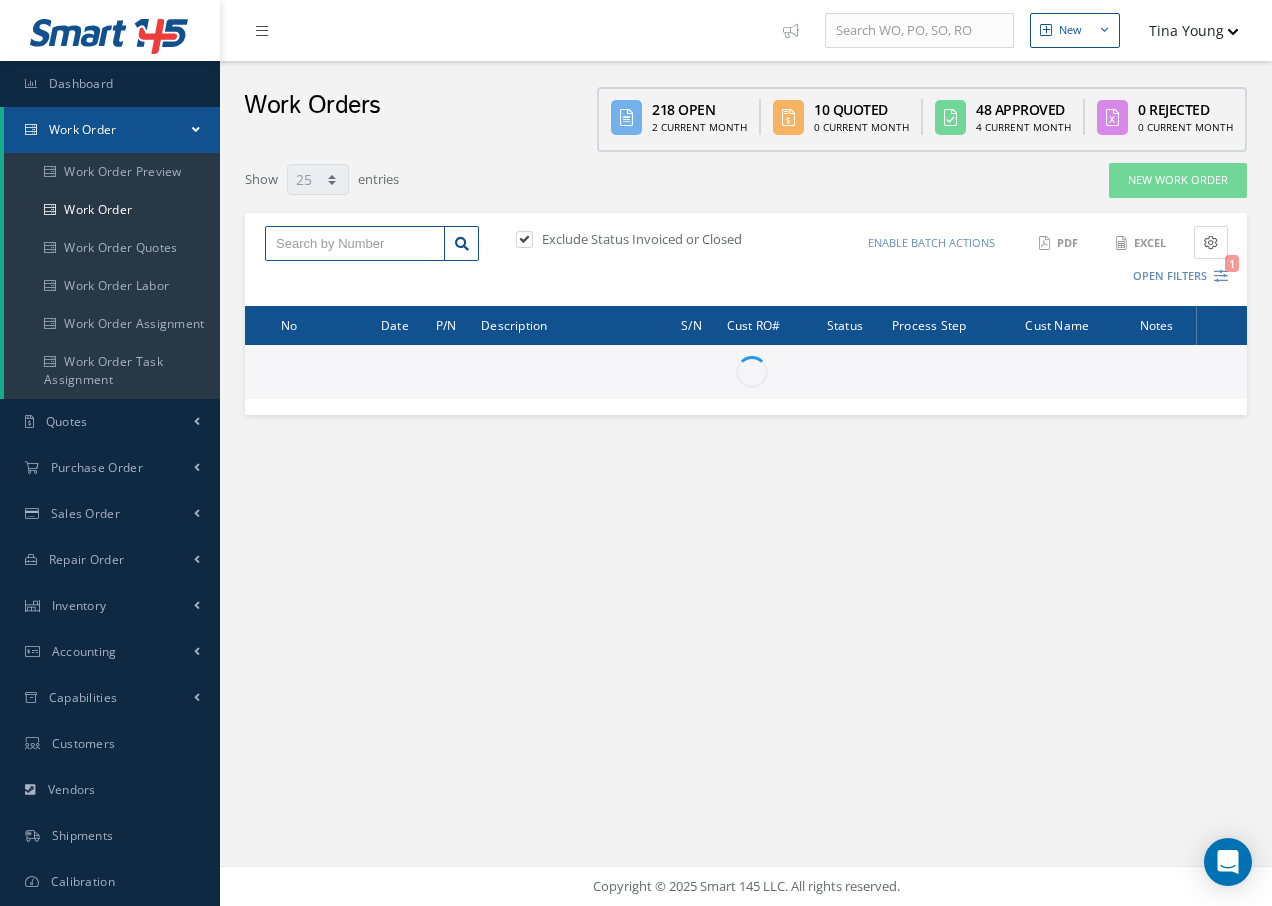 drag, startPoint x: 295, startPoint y: 254, endPoint x: 304, endPoint y: 249, distance: 10.29563 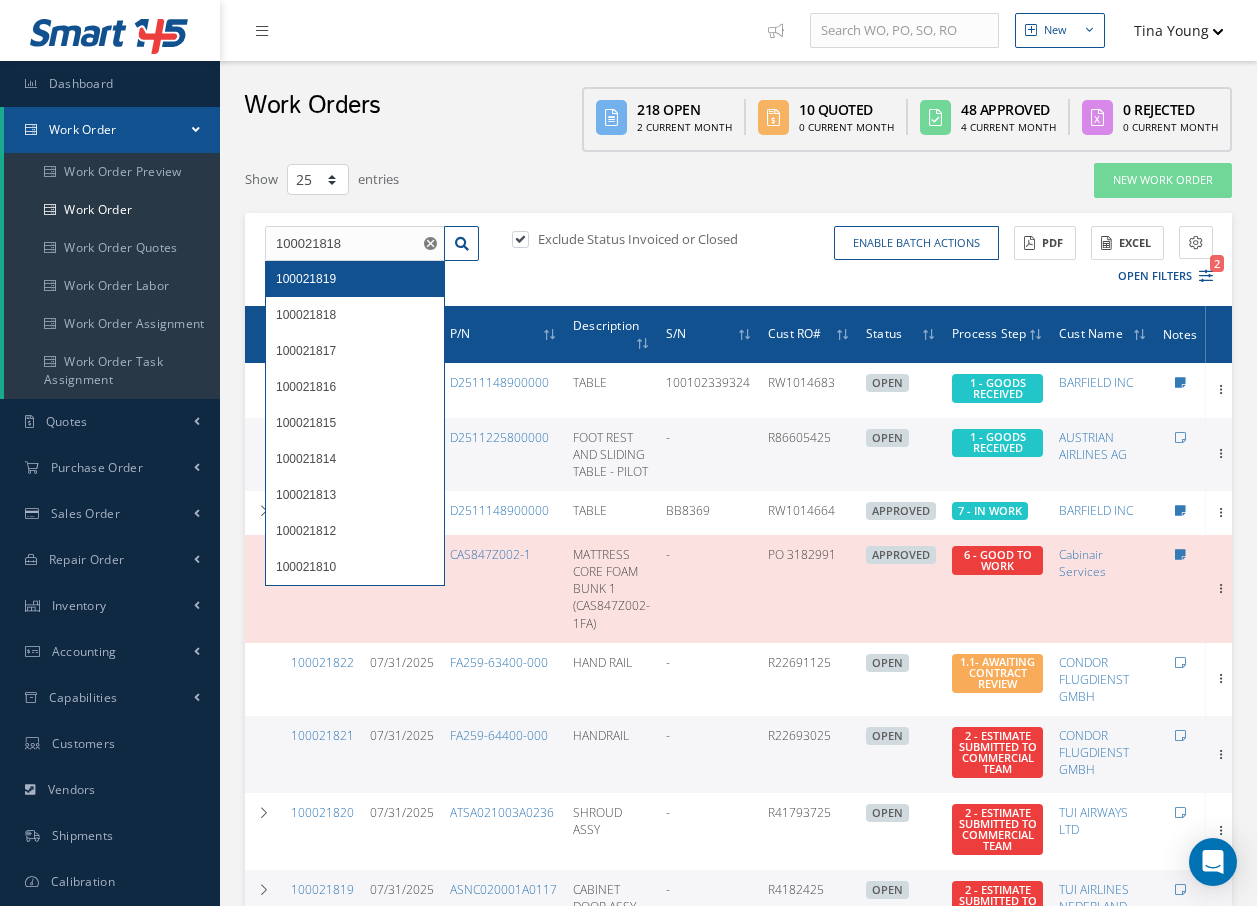 click on "100021819" at bounding box center (306, 279) 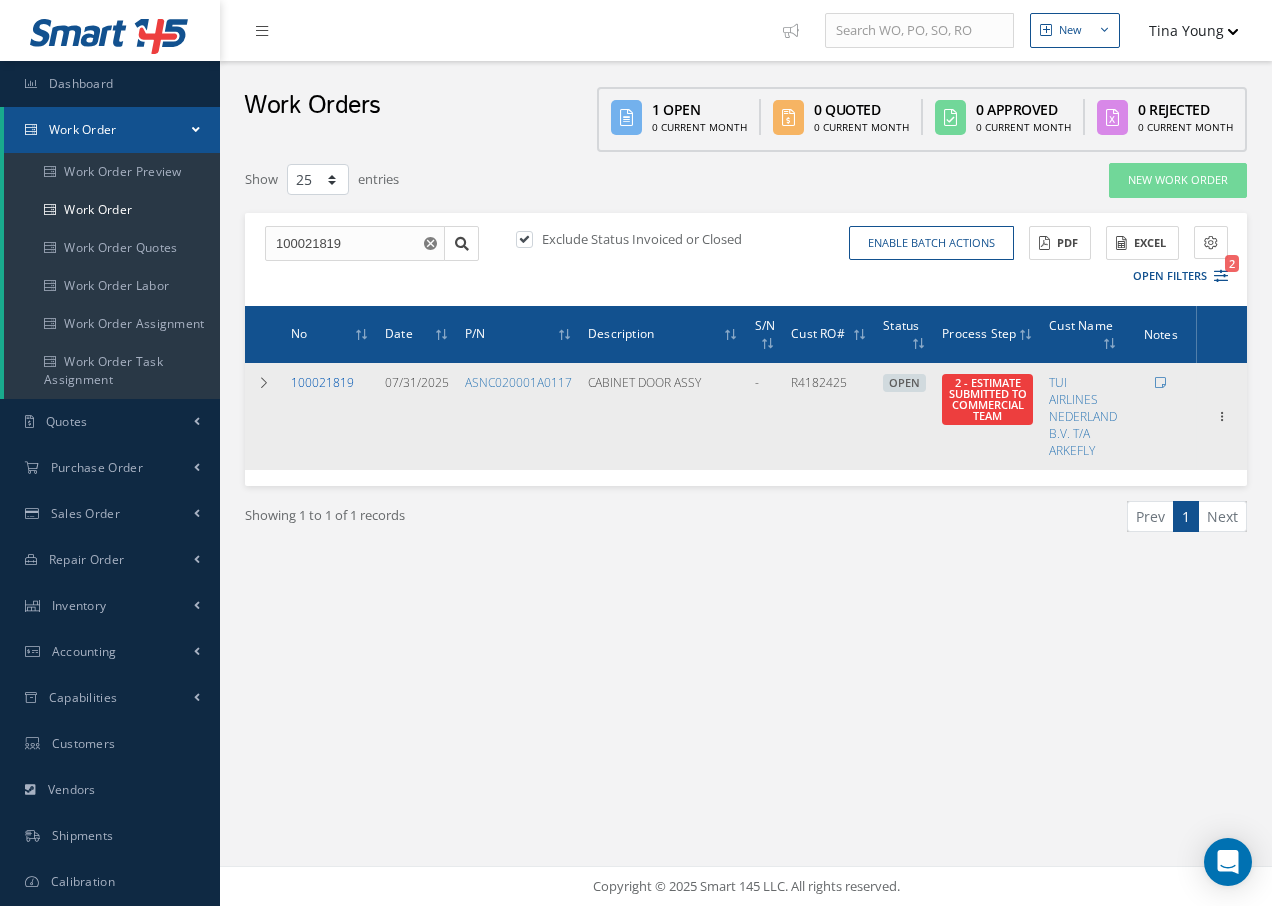 click on "100021819" at bounding box center (322, 382) 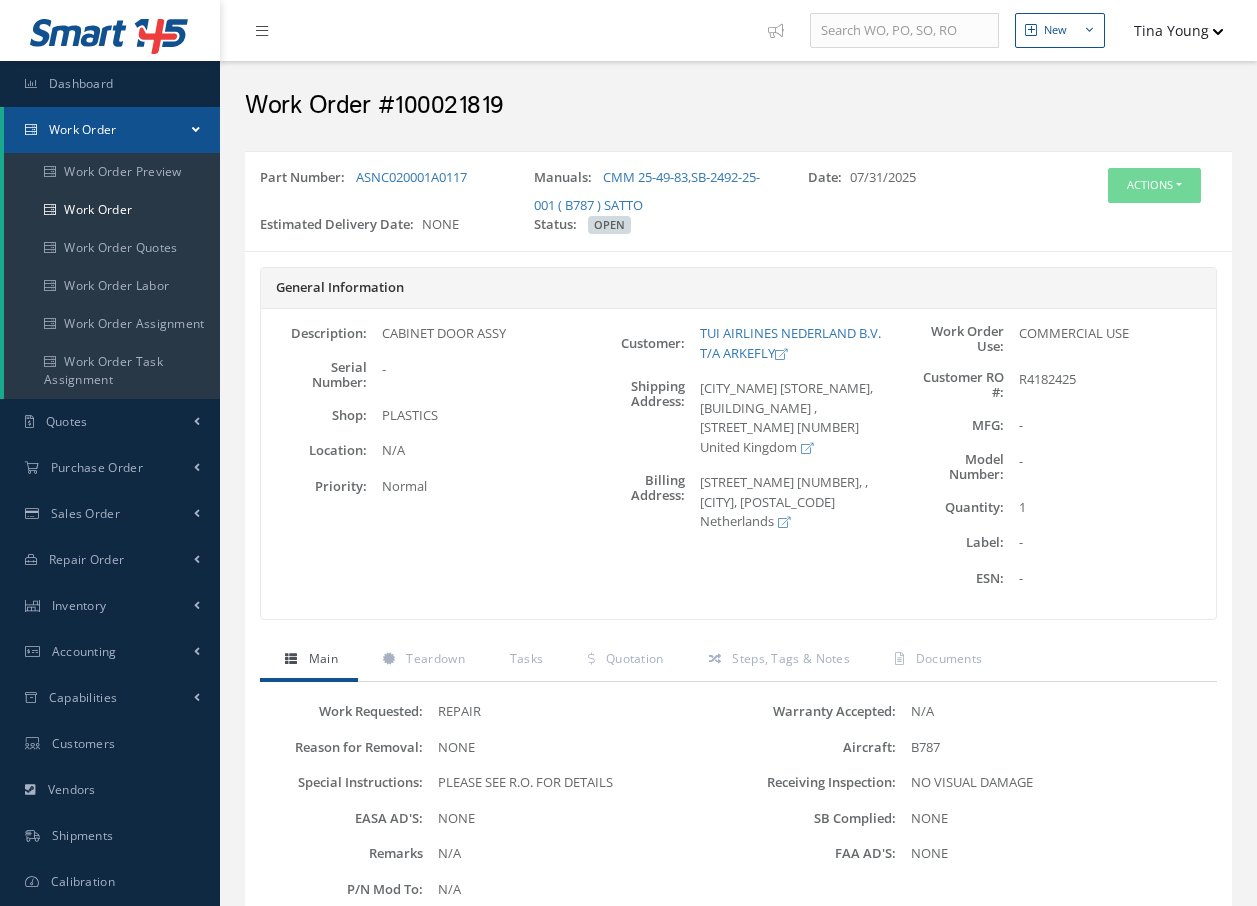 scroll, scrollTop: 0, scrollLeft: 0, axis: both 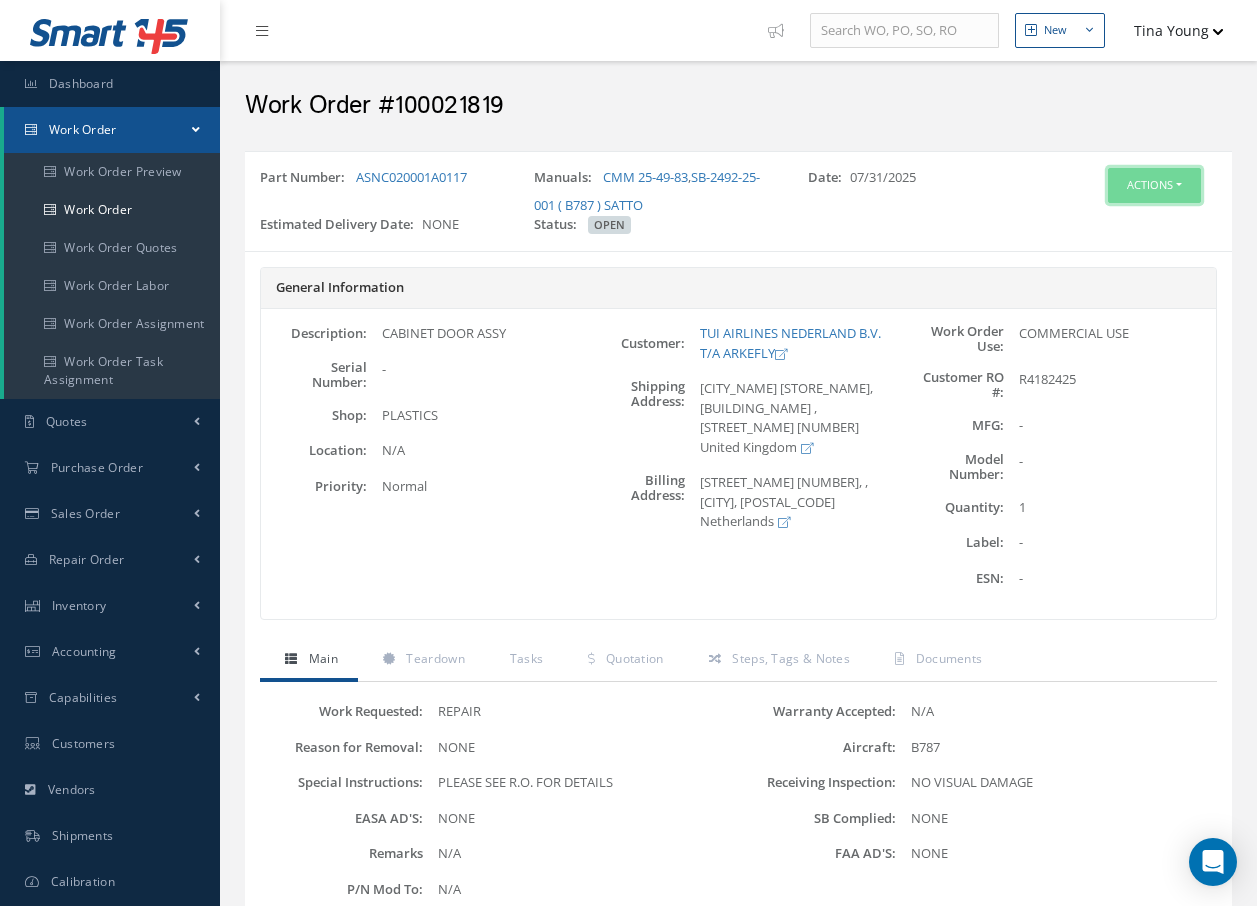 click on "Actions" at bounding box center [1154, 185] 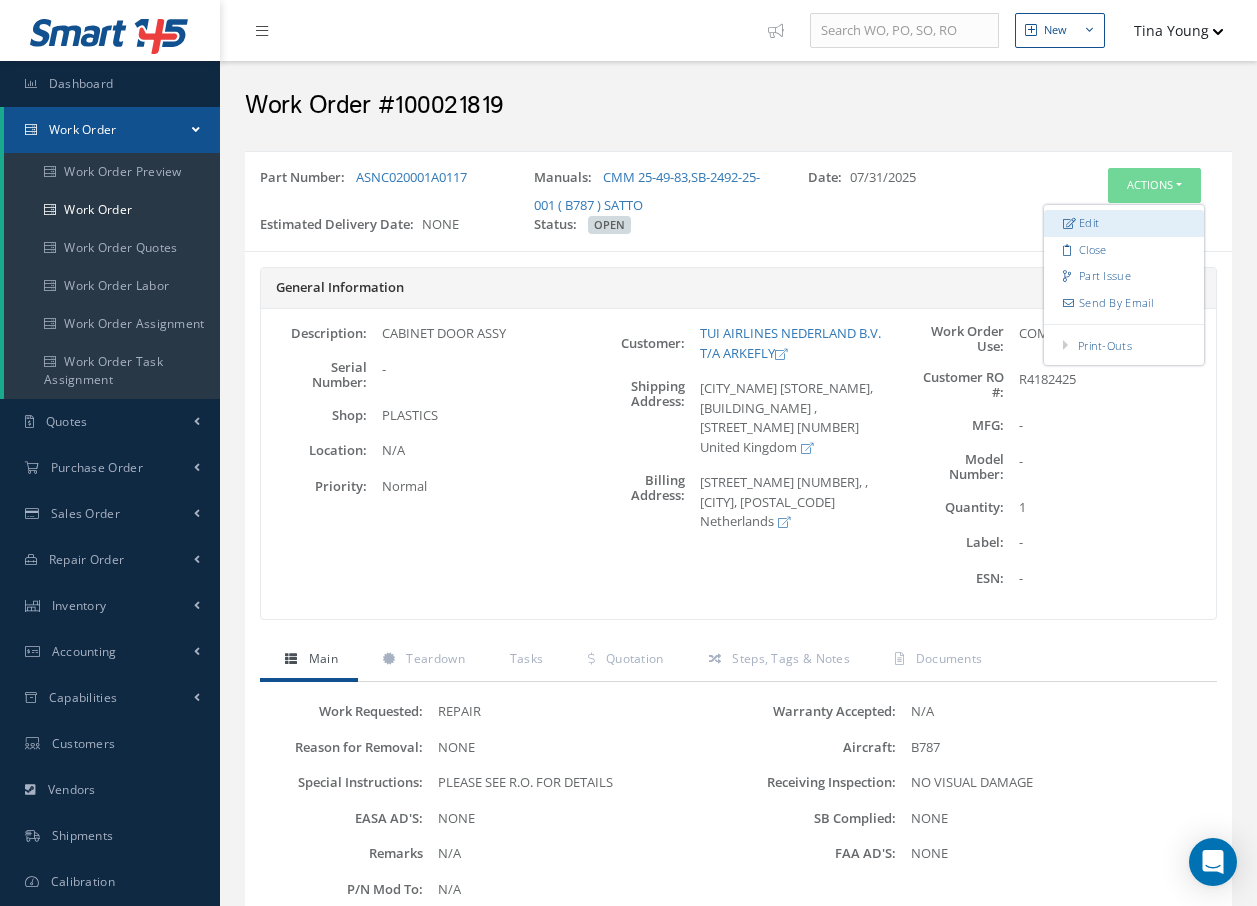 click on "Edit" at bounding box center [1124, 223] 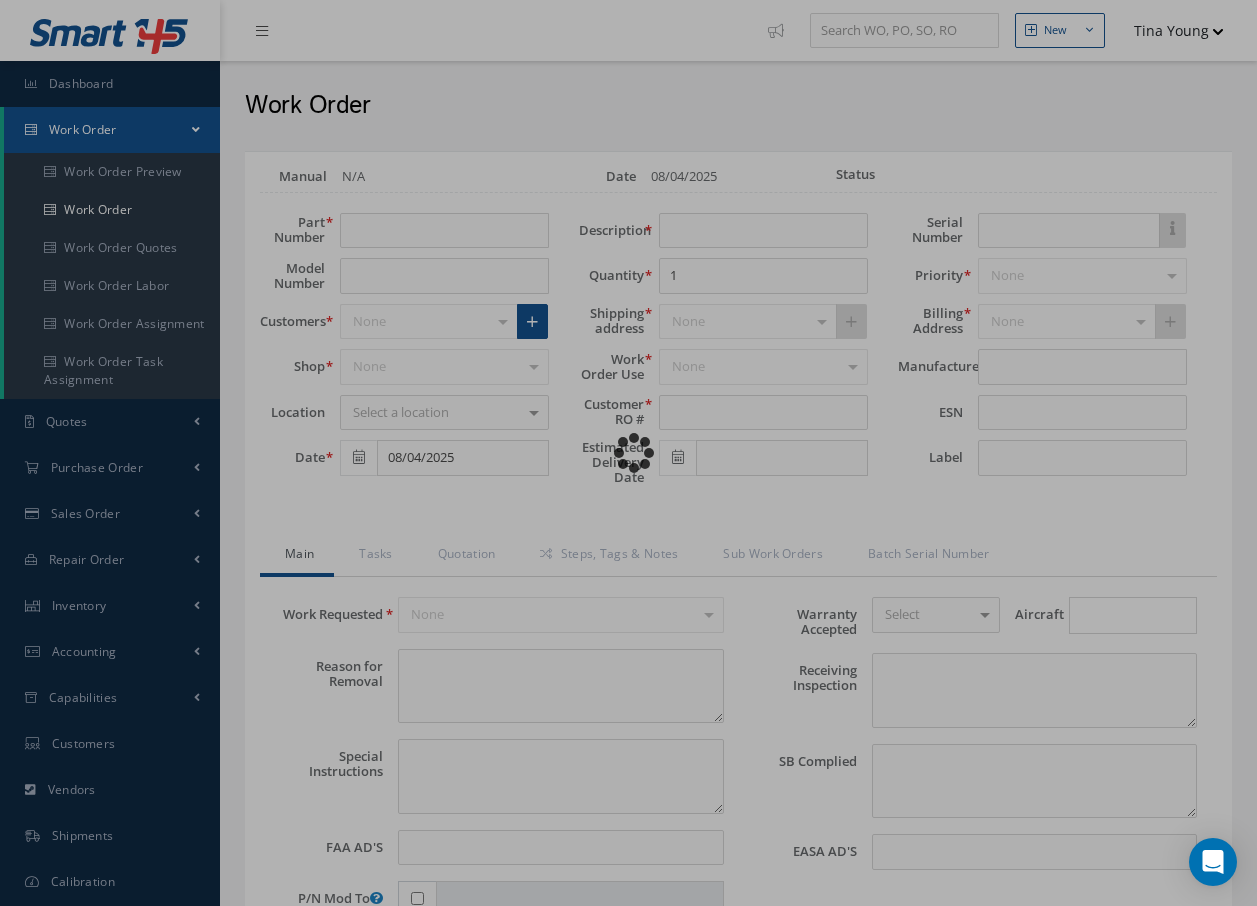 scroll, scrollTop: 0, scrollLeft: 0, axis: both 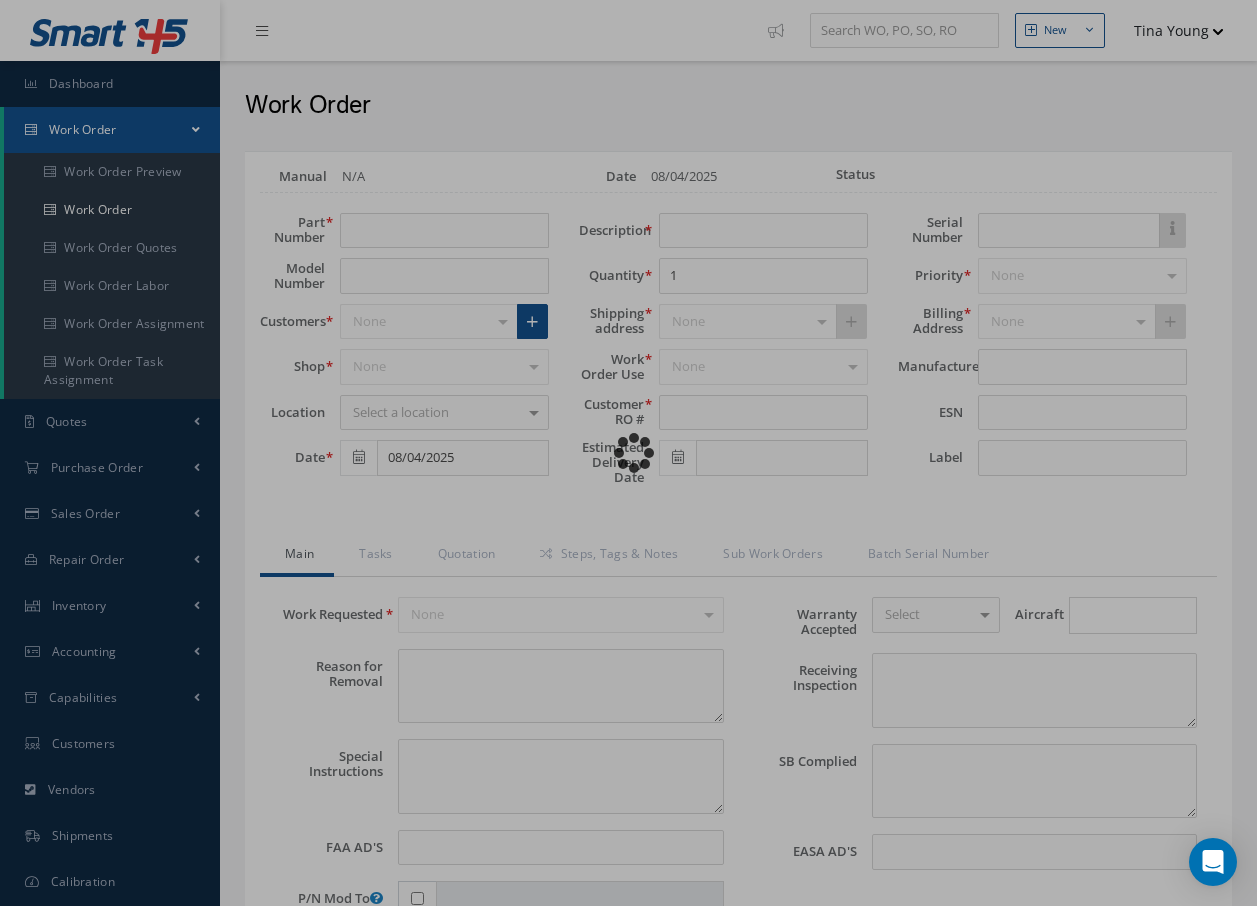 type on "ASNC020001A0117" 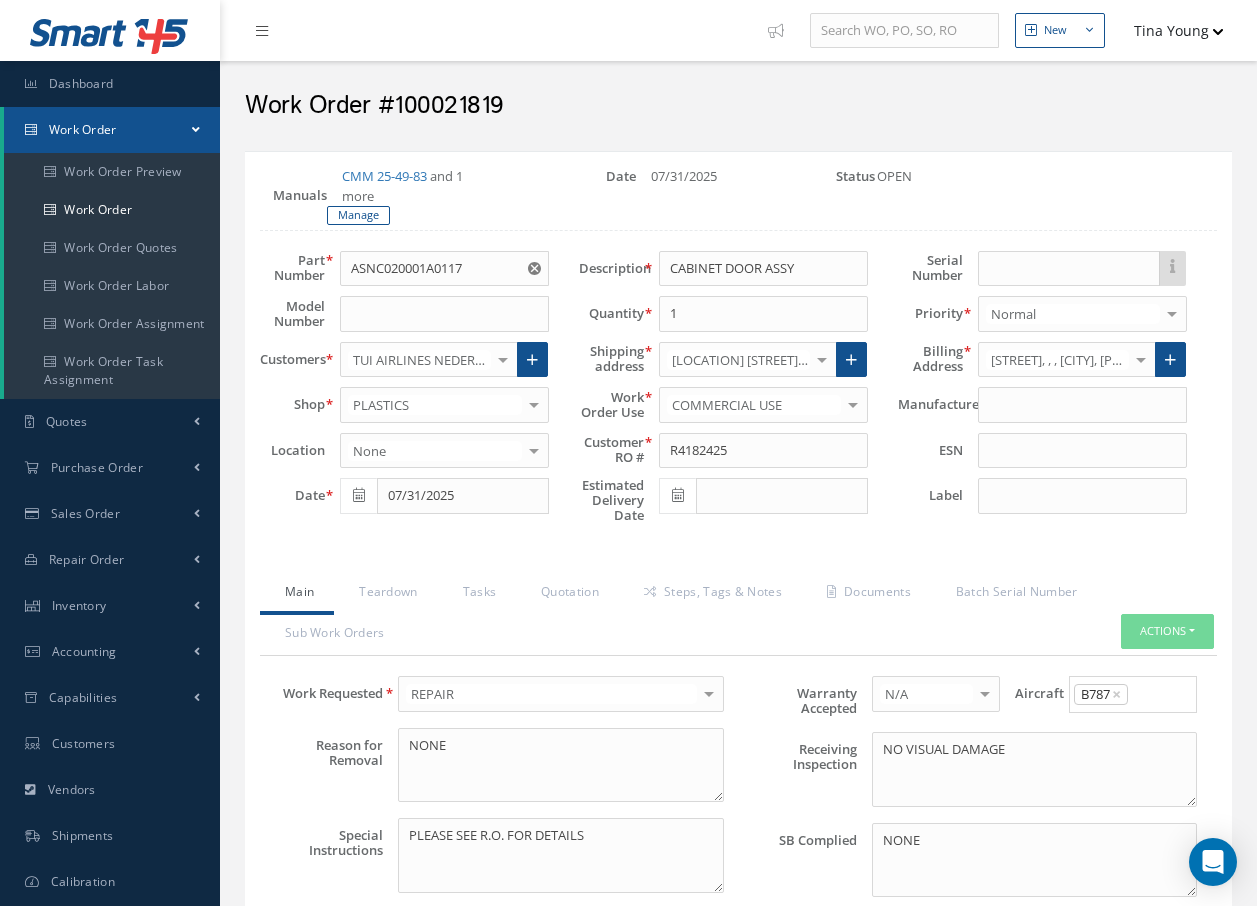 click on "Loading…
Manuals
CMM 25-49-83
and 1 more
Manage
Date
07/31/2025
Status
OPEN
Part Number      ASNC020001A0117
Model Number
Customers
TUI AIRLINES NEDERLAND B.V. T/A ARKEFLY         1ST CHOICE AEROSPACE   25 REPAIR CENTRE   2EXCEL ENGINEERING LTD   316 AVIATION COMPANY INC.   365 AEROSPACE   53 NORTH AVIATION LTD           ABELO" at bounding box center (738, 915) 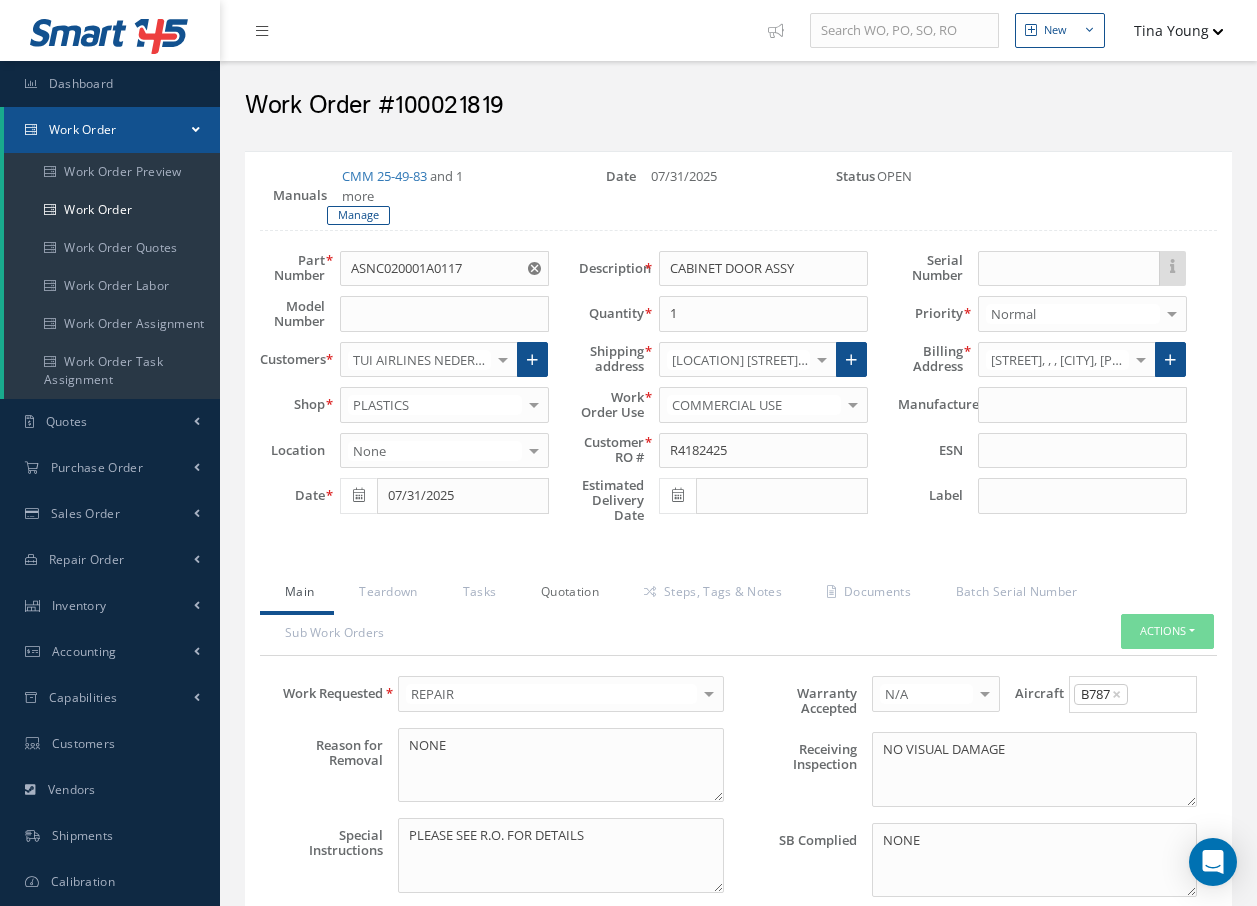 click on "Quotation" at bounding box center (567, 594) 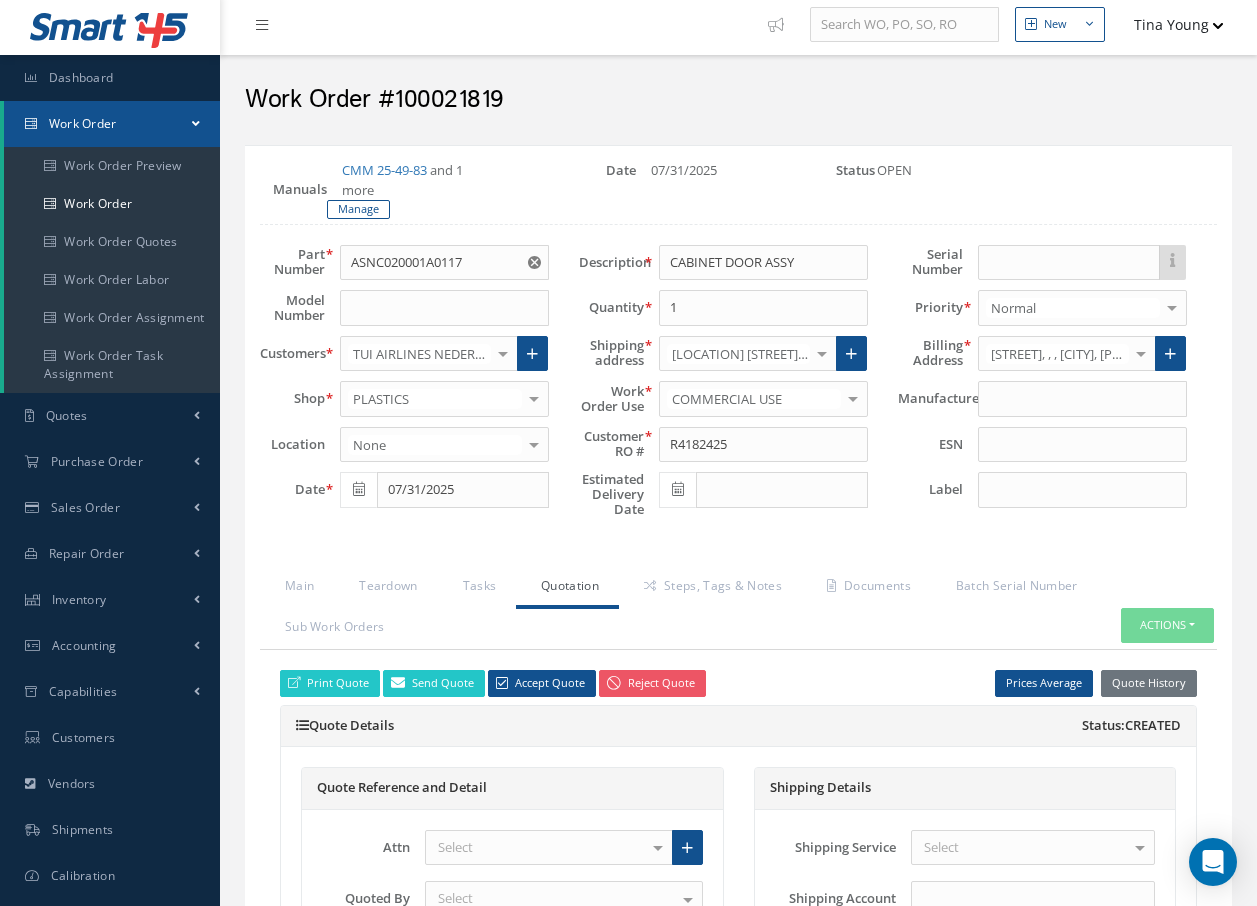 scroll, scrollTop: 0, scrollLeft: 0, axis: both 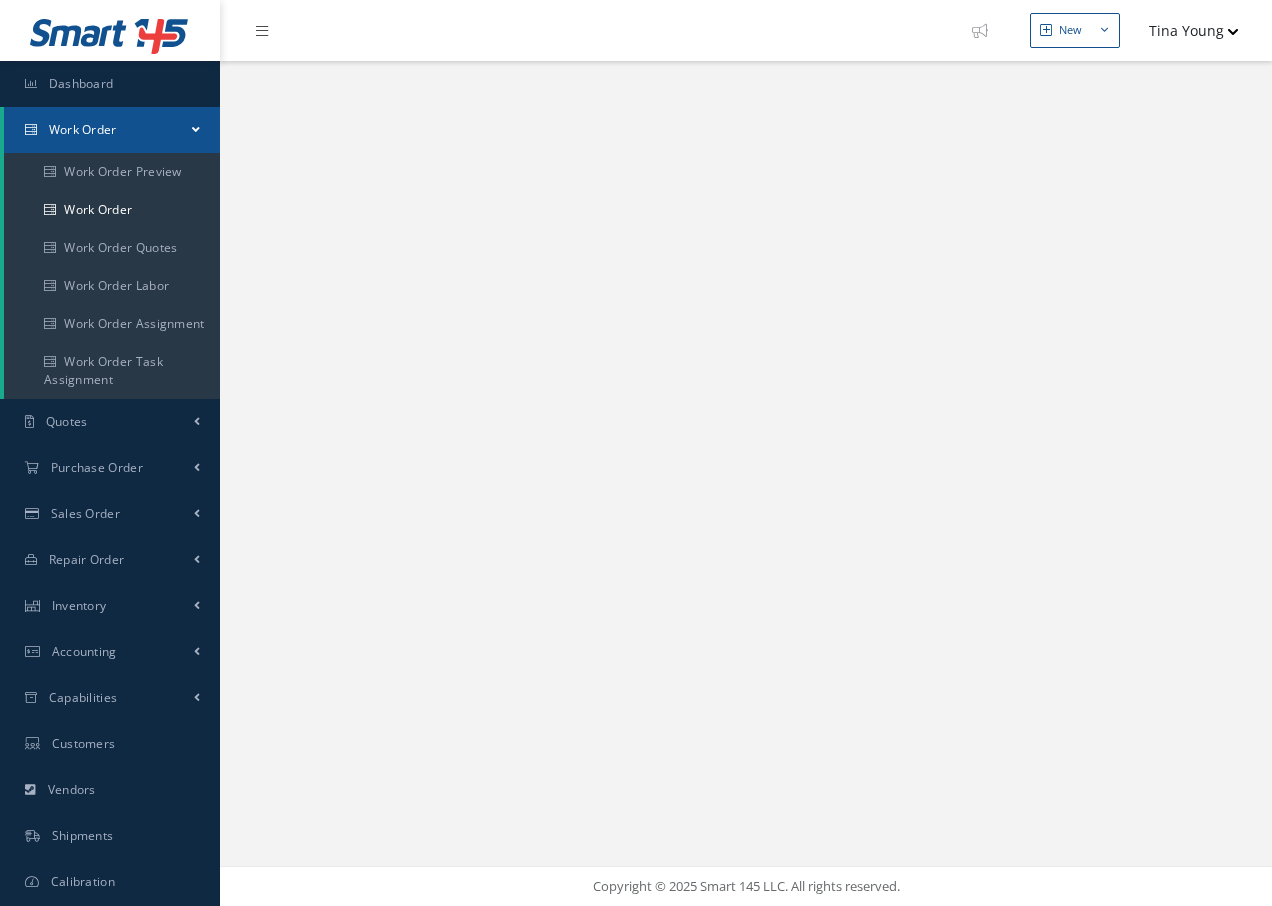 select on "25" 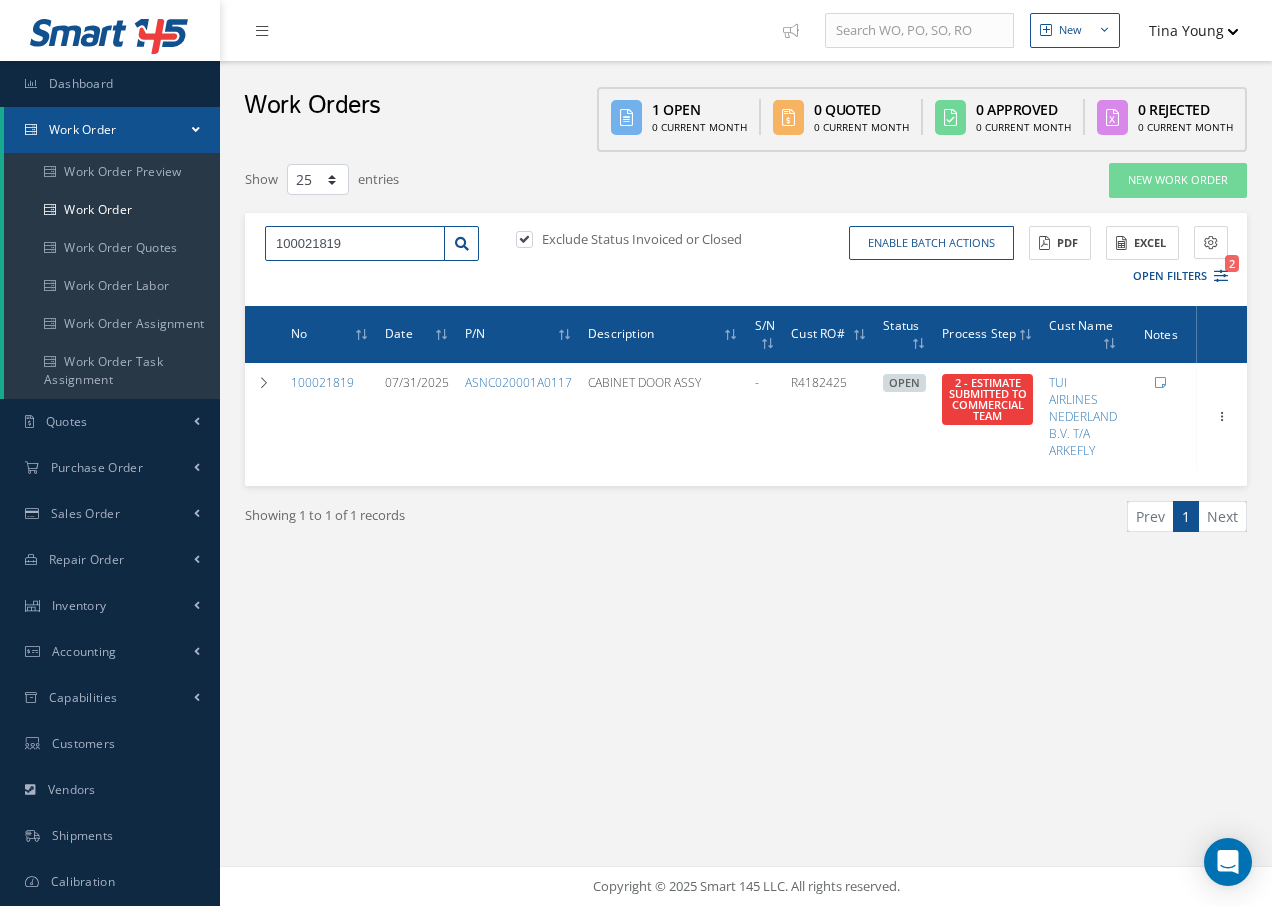 click on "100021819" at bounding box center [355, 244] 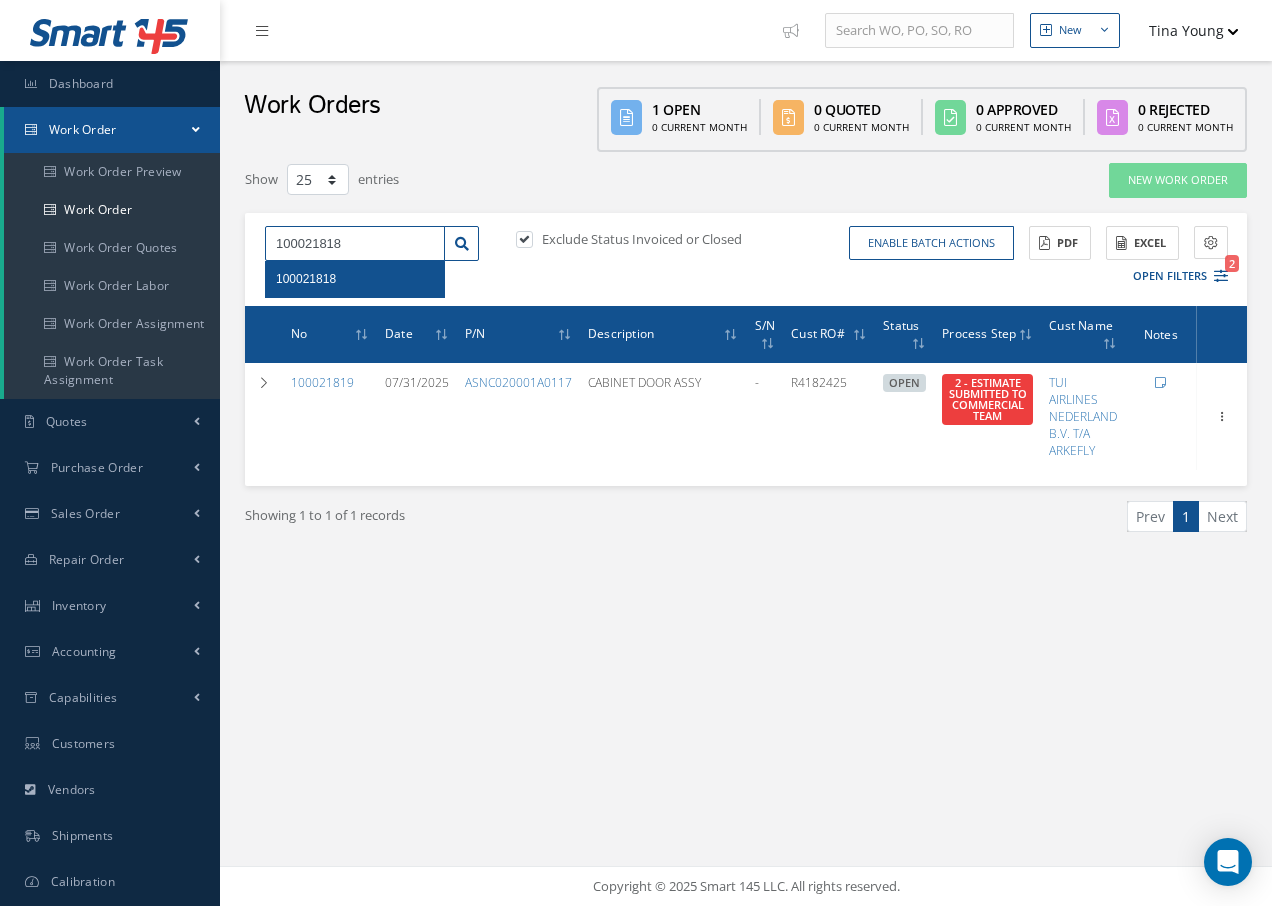 type on "100021818" 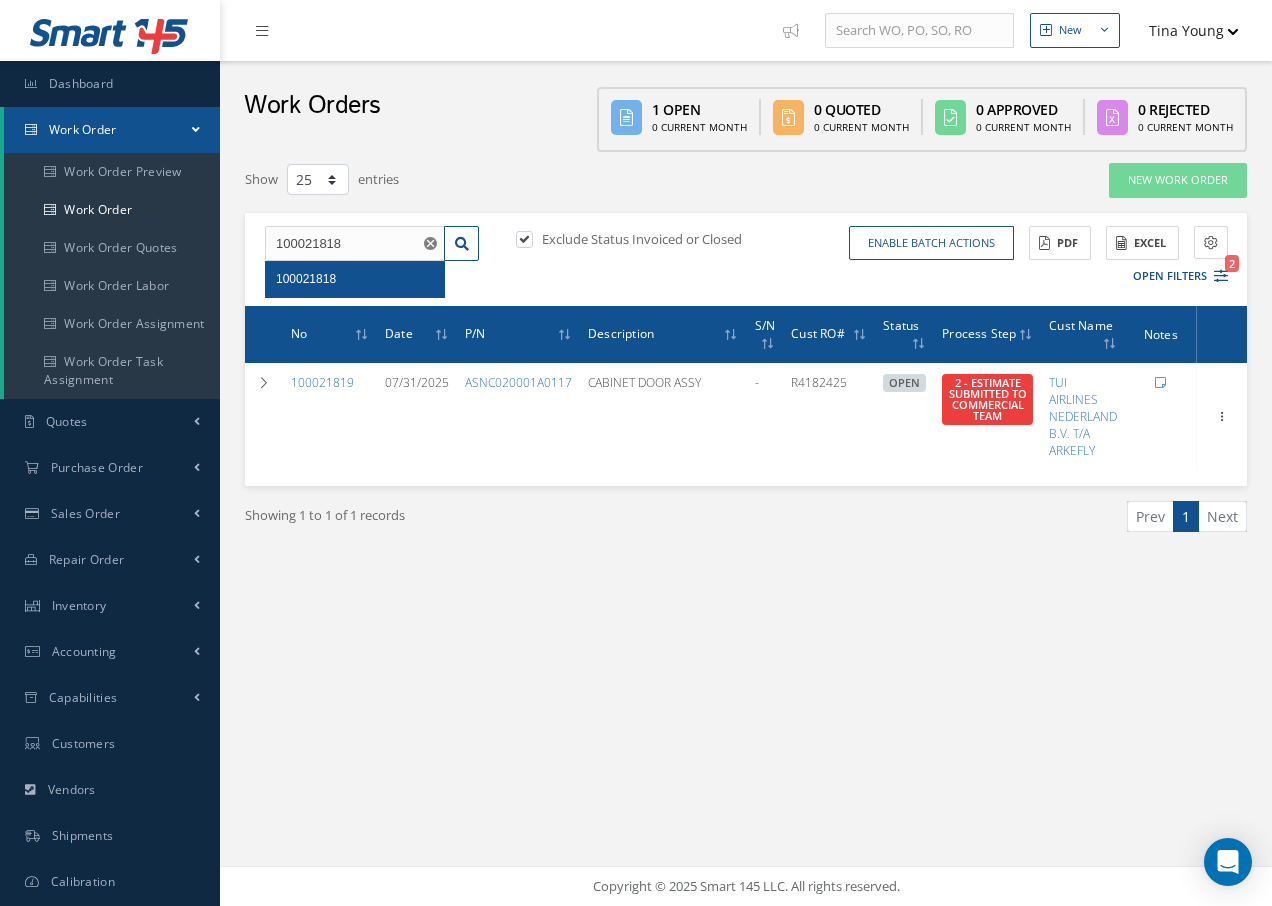 click on "100021818" at bounding box center (306, 279) 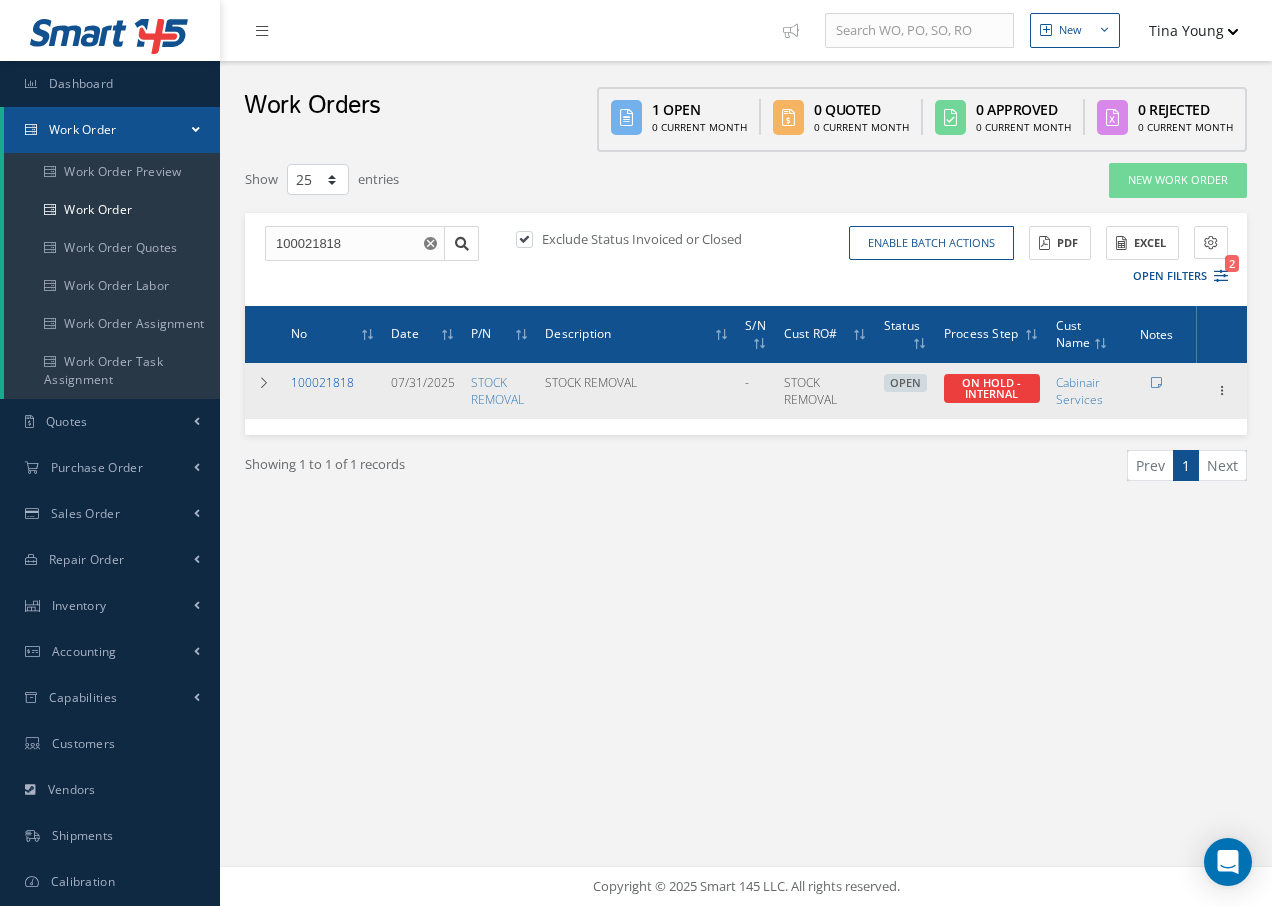 click on "100021818" at bounding box center (322, 382) 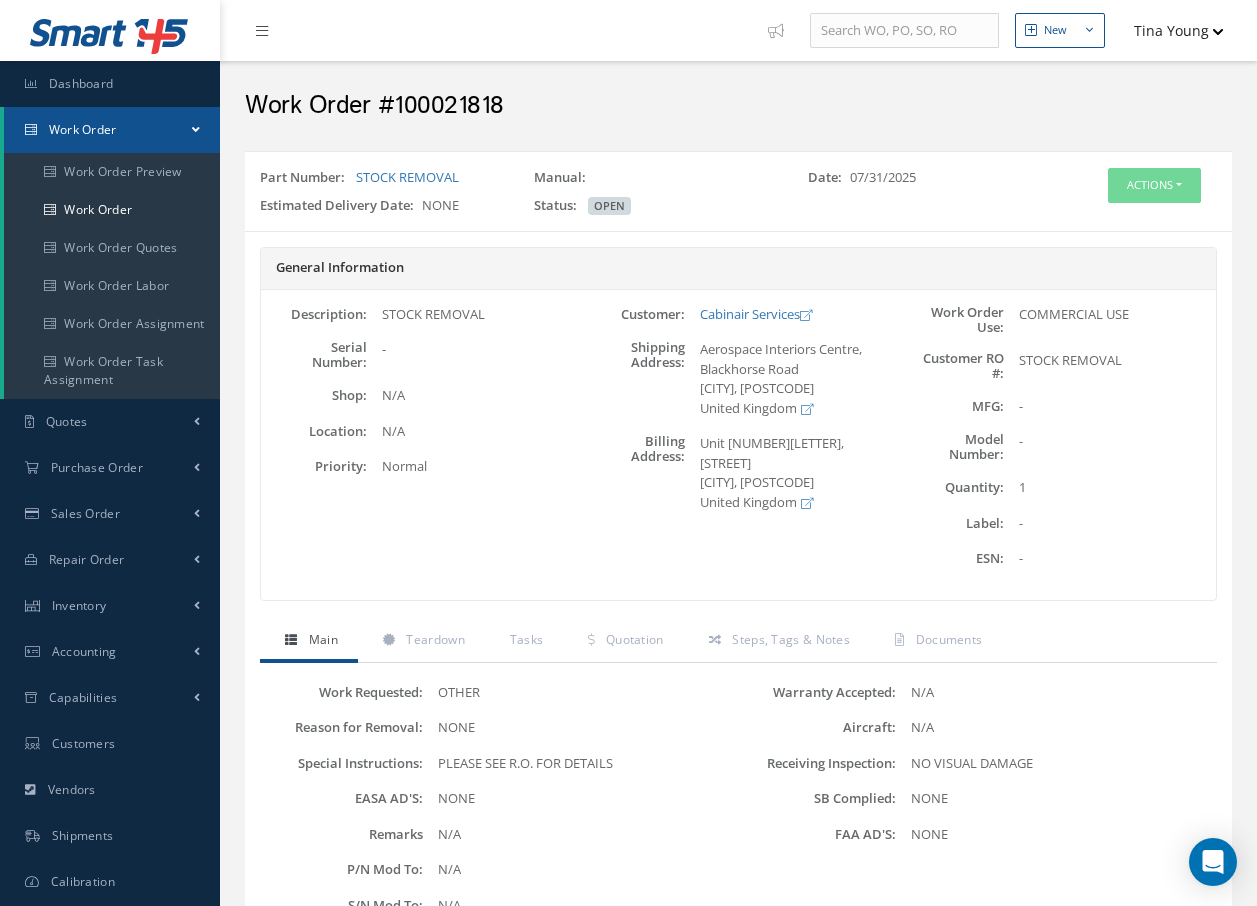 scroll, scrollTop: 0, scrollLeft: 0, axis: both 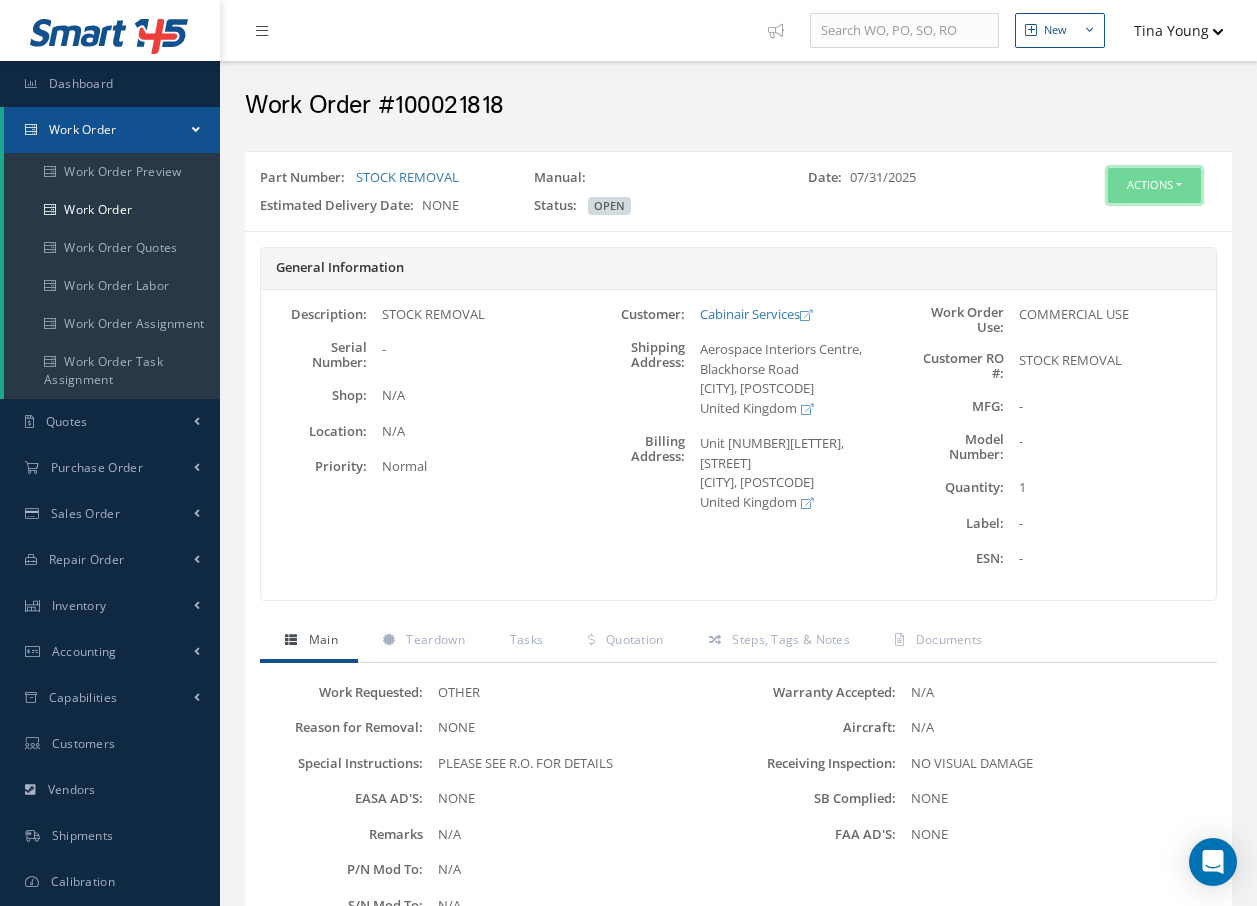 click on "Actions" at bounding box center (1154, 185) 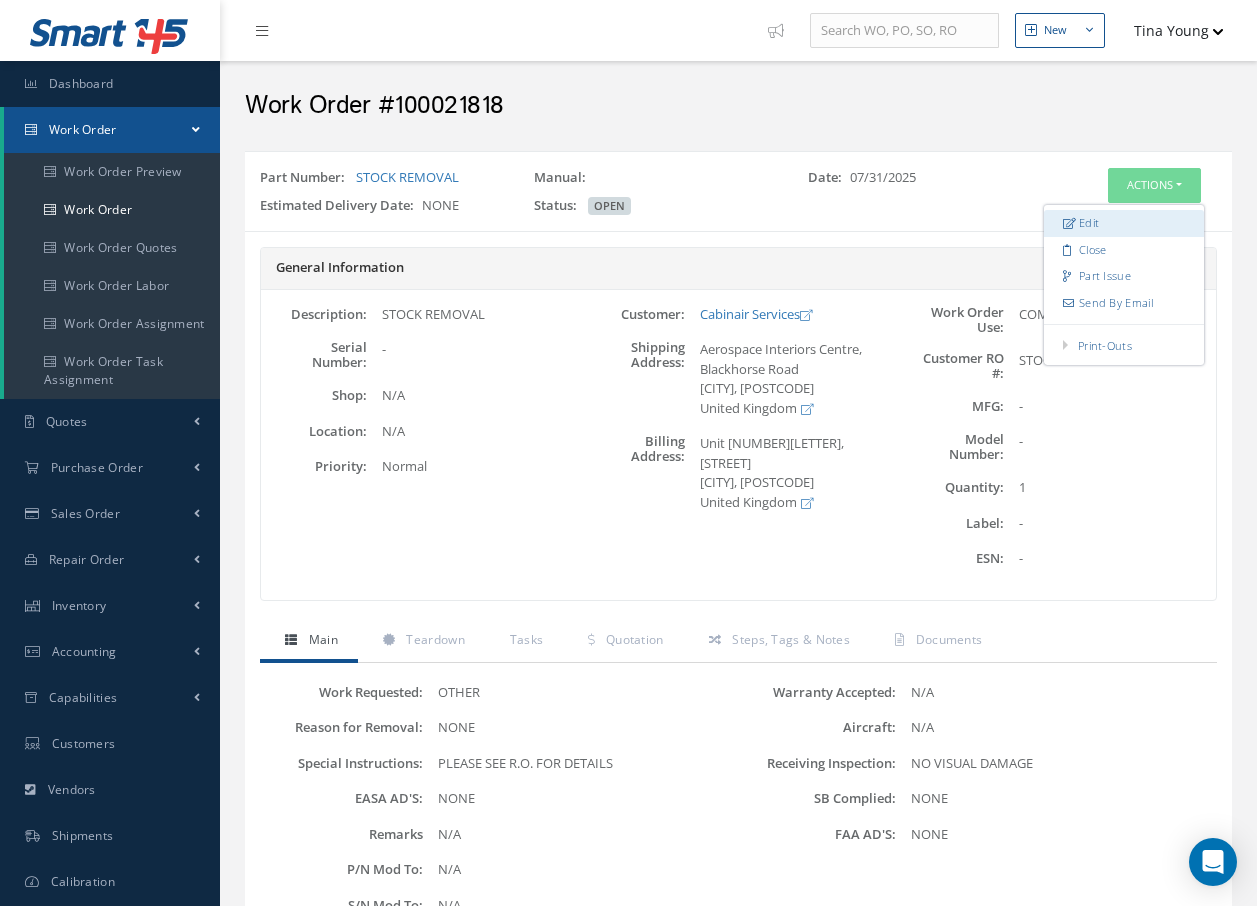 click on "Edit" at bounding box center [1124, 223] 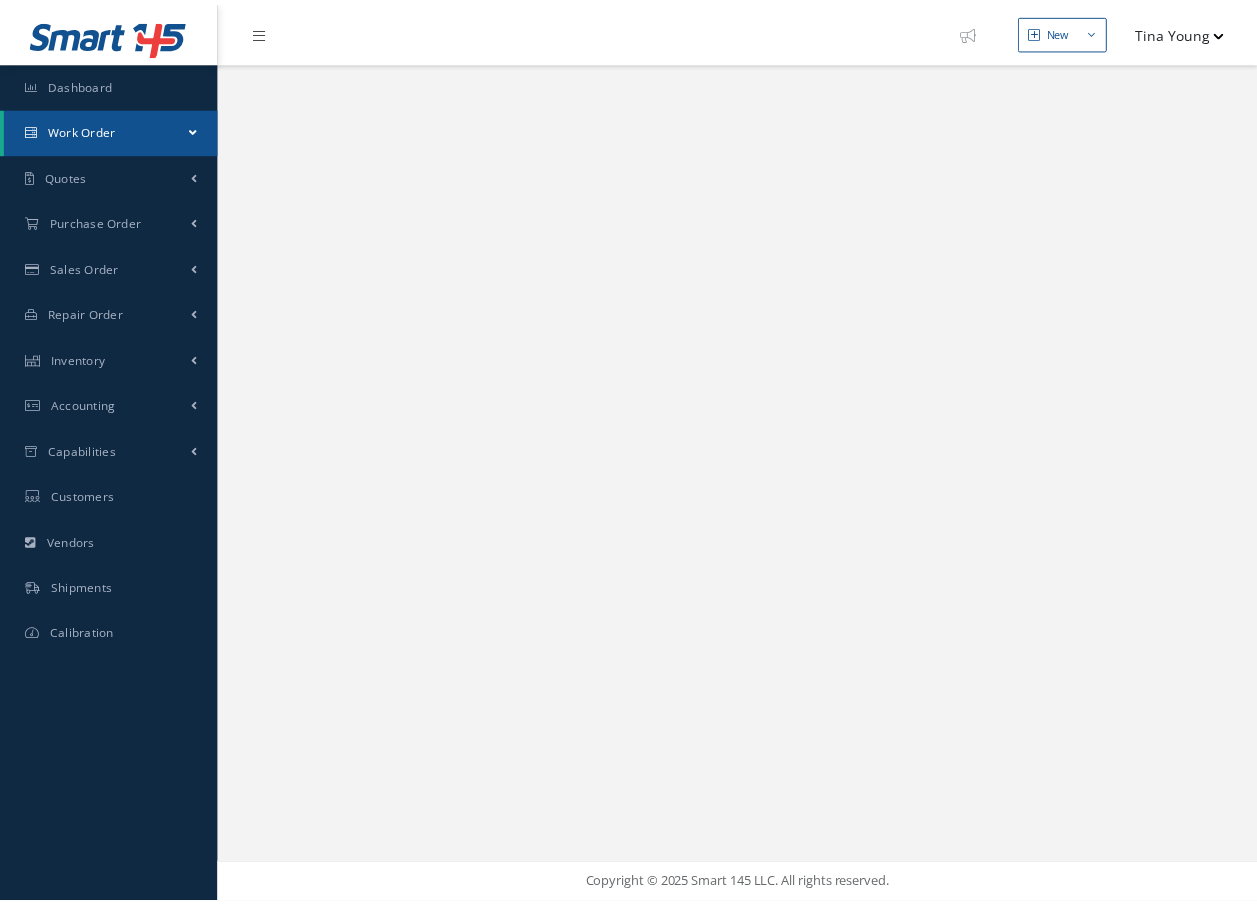 scroll, scrollTop: 0, scrollLeft: 0, axis: both 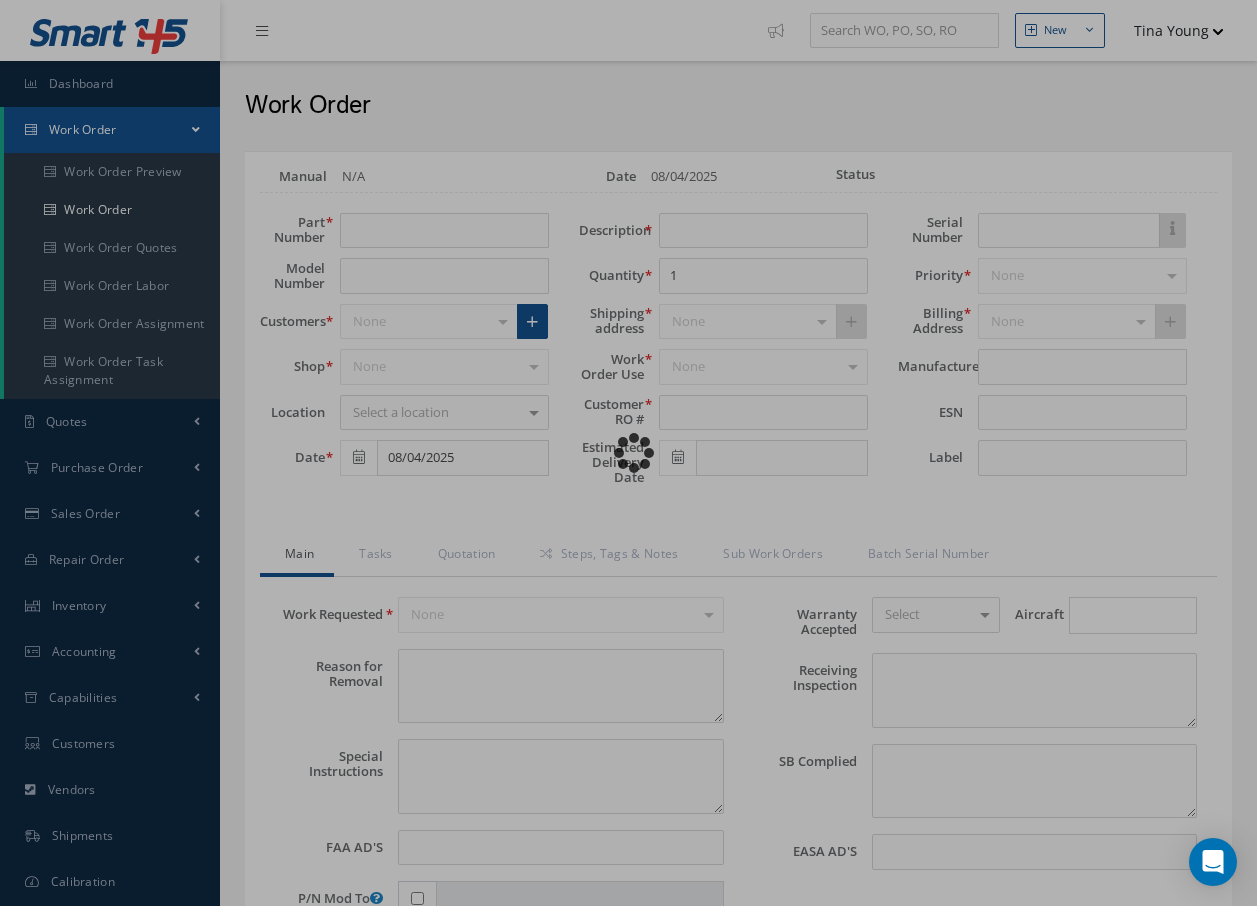 type on "STOCK REMOVAL" 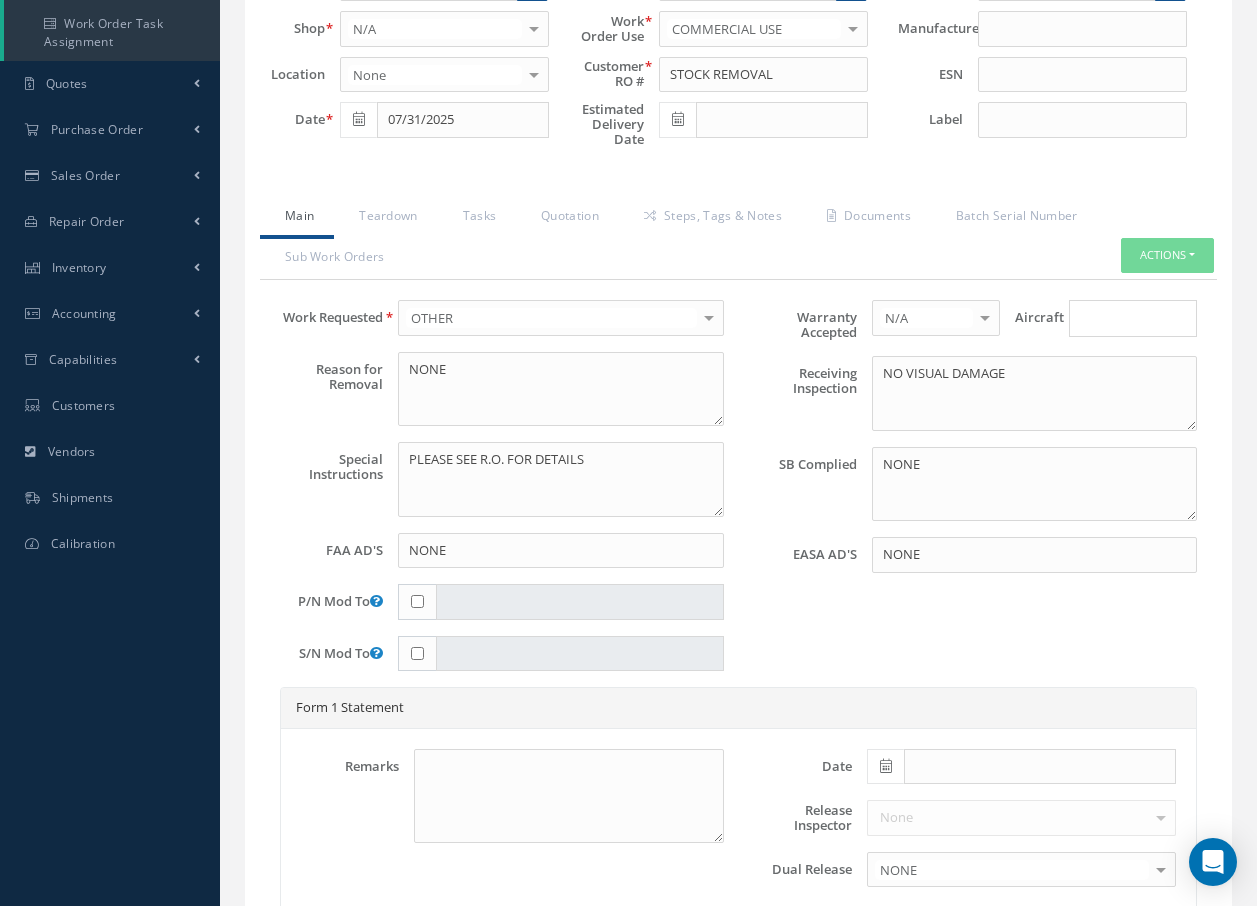 scroll, scrollTop: 301, scrollLeft: 0, axis: vertical 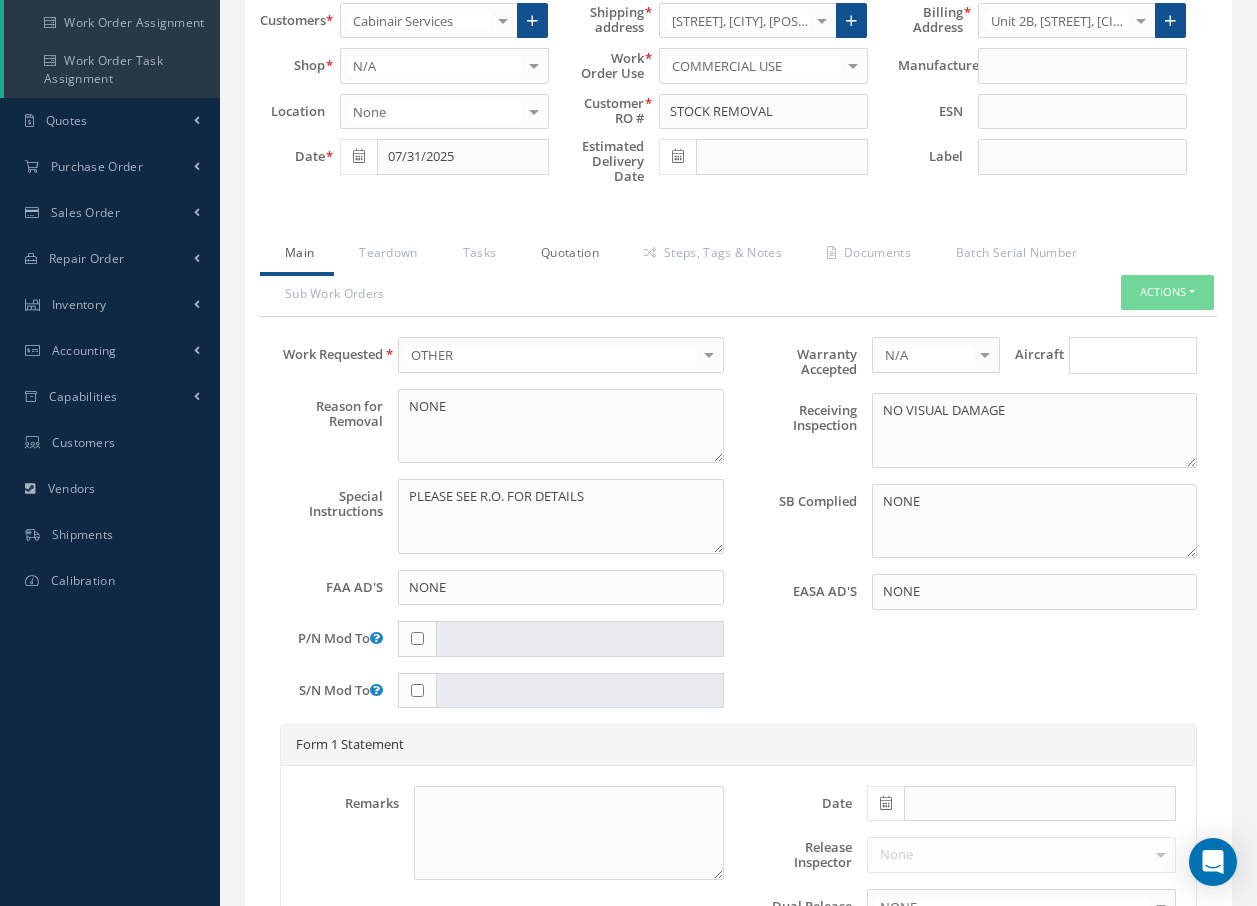click on "Quotation" at bounding box center [567, 255] 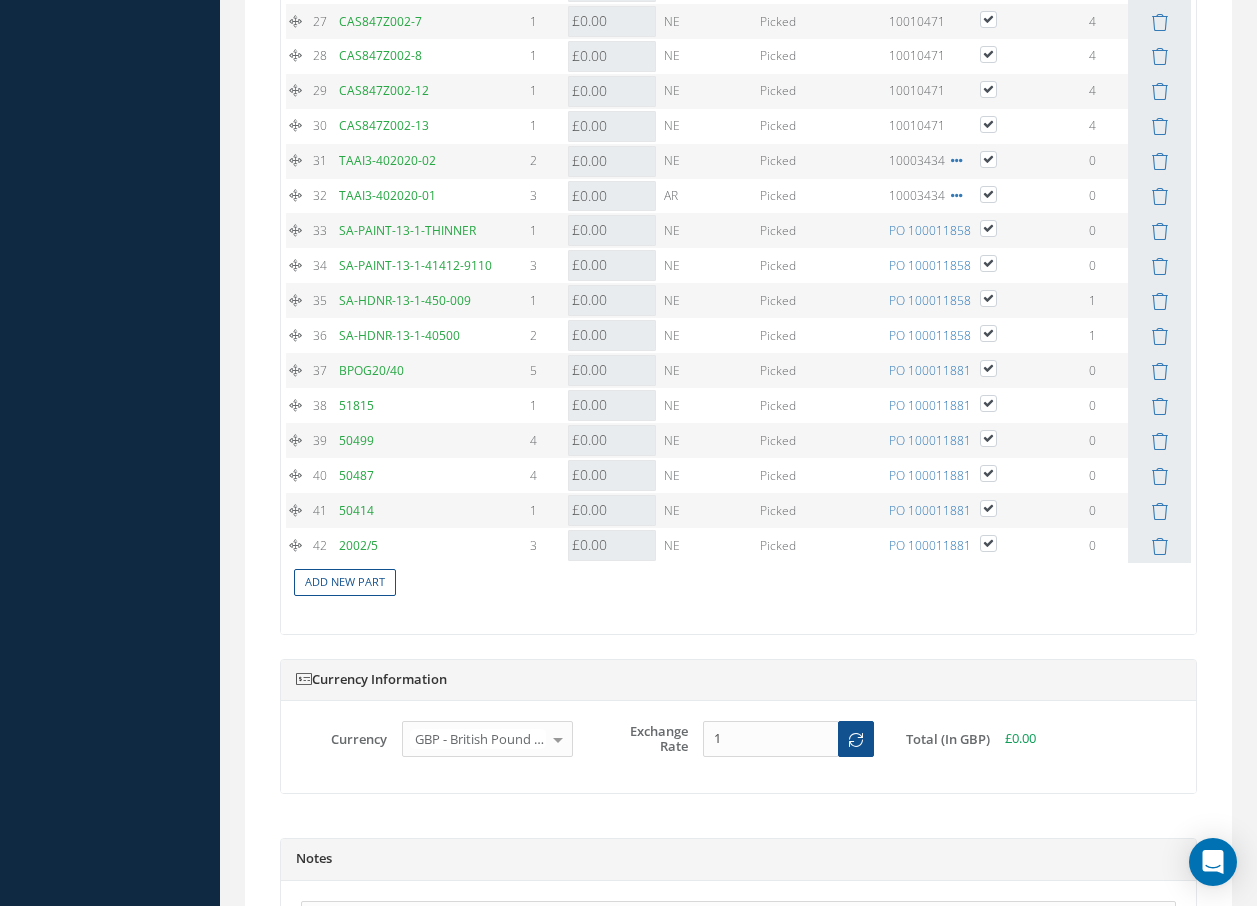scroll, scrollTop: 3355, scrollLeft: 0, axis: vertical 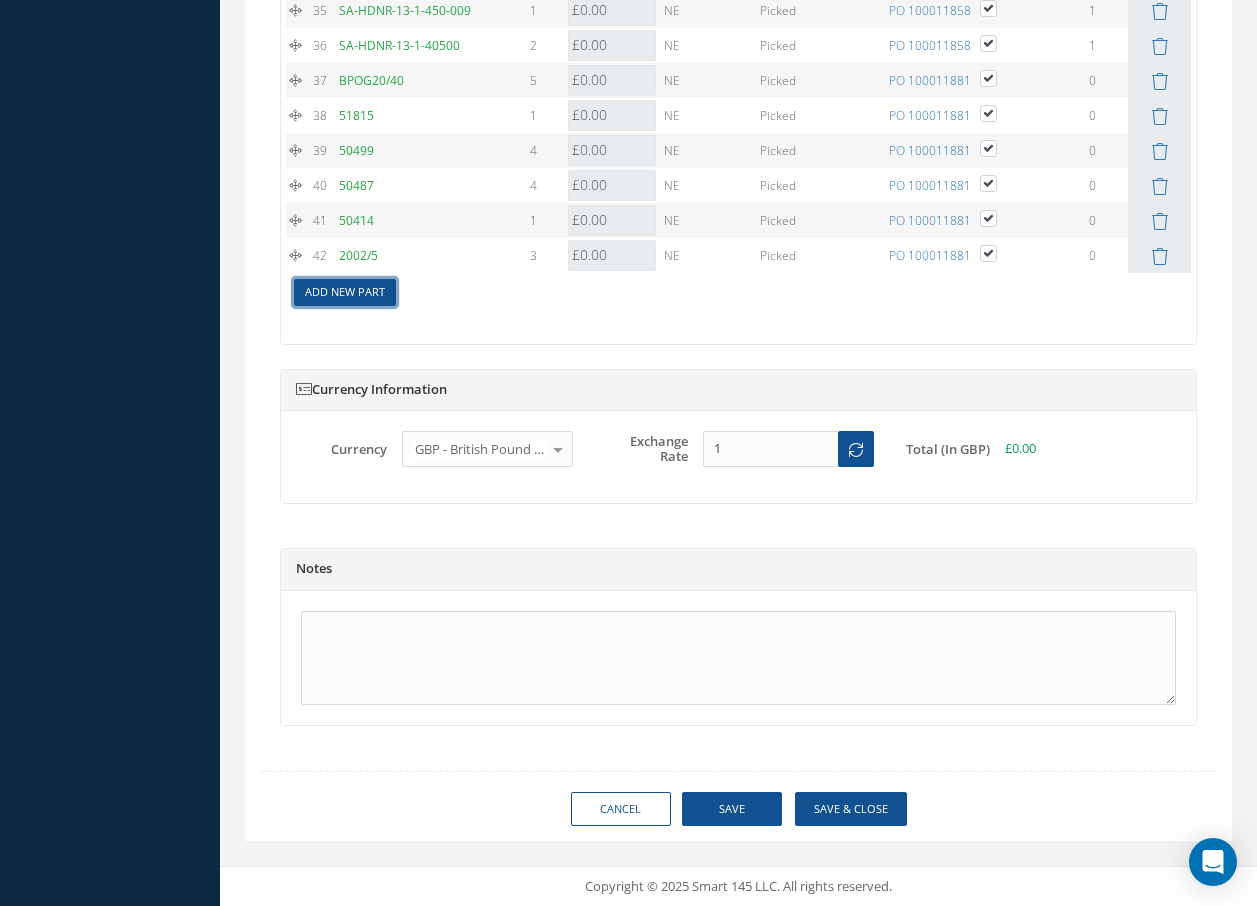 click on "Add New Part" at bounding box center (345, 292) 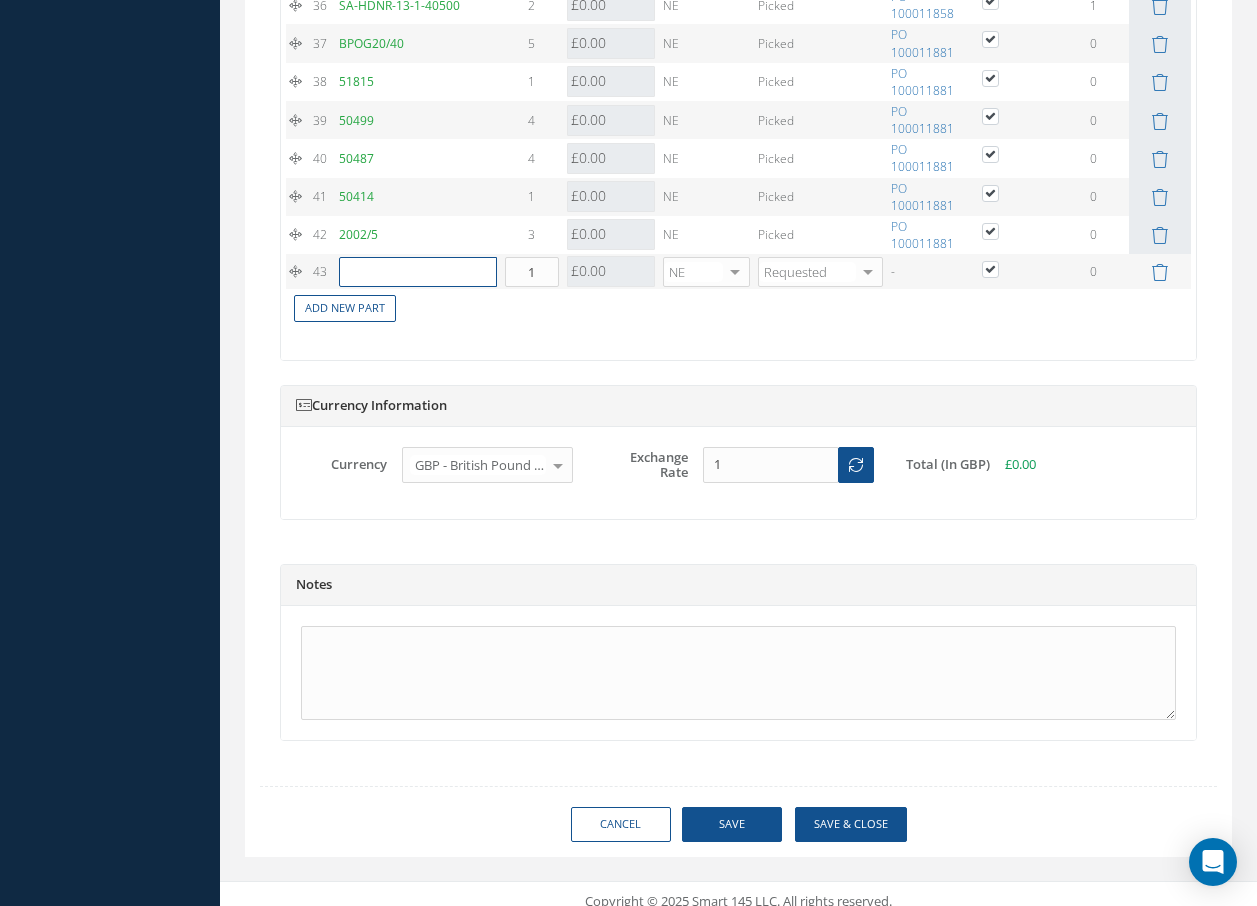 click at bounding box center [418, 272] 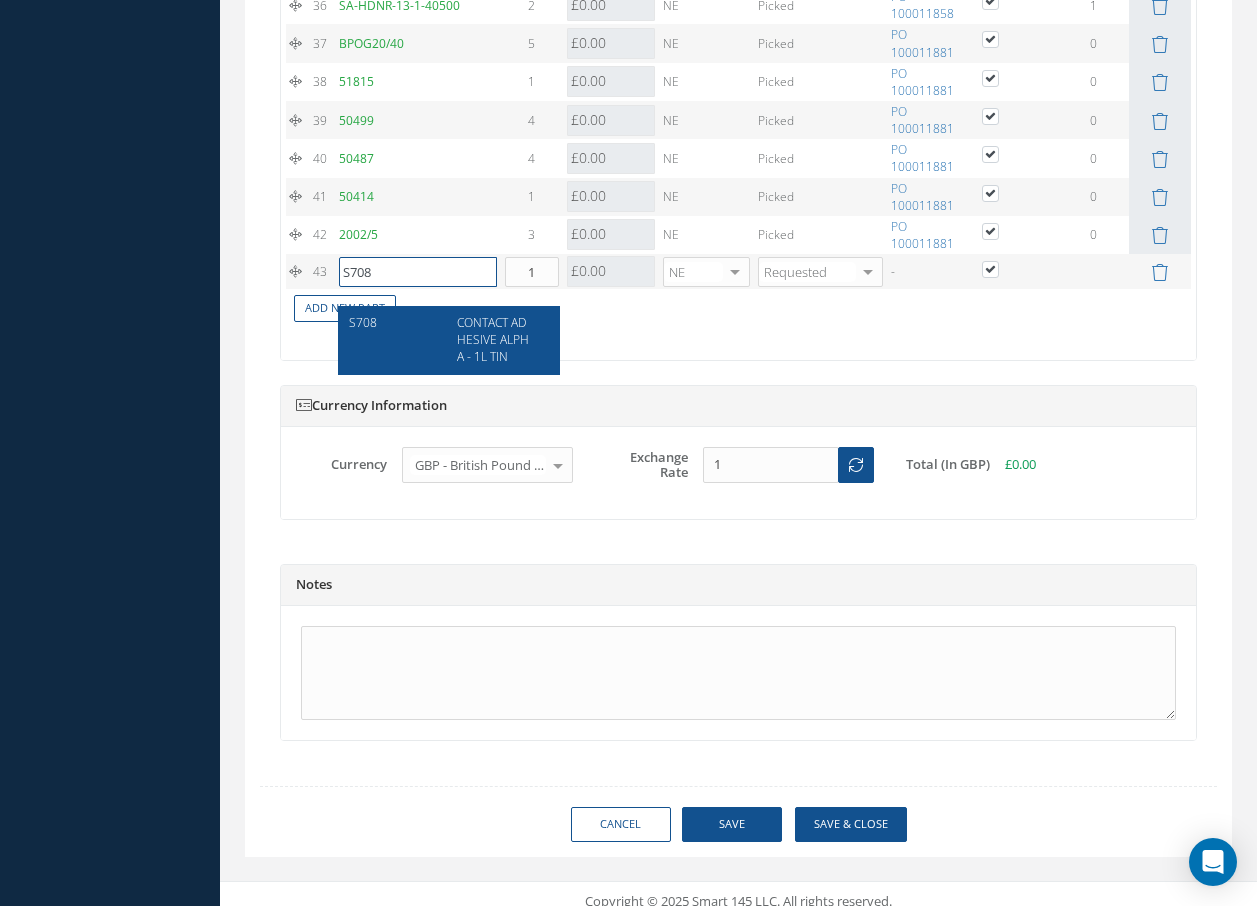 type on "S708" 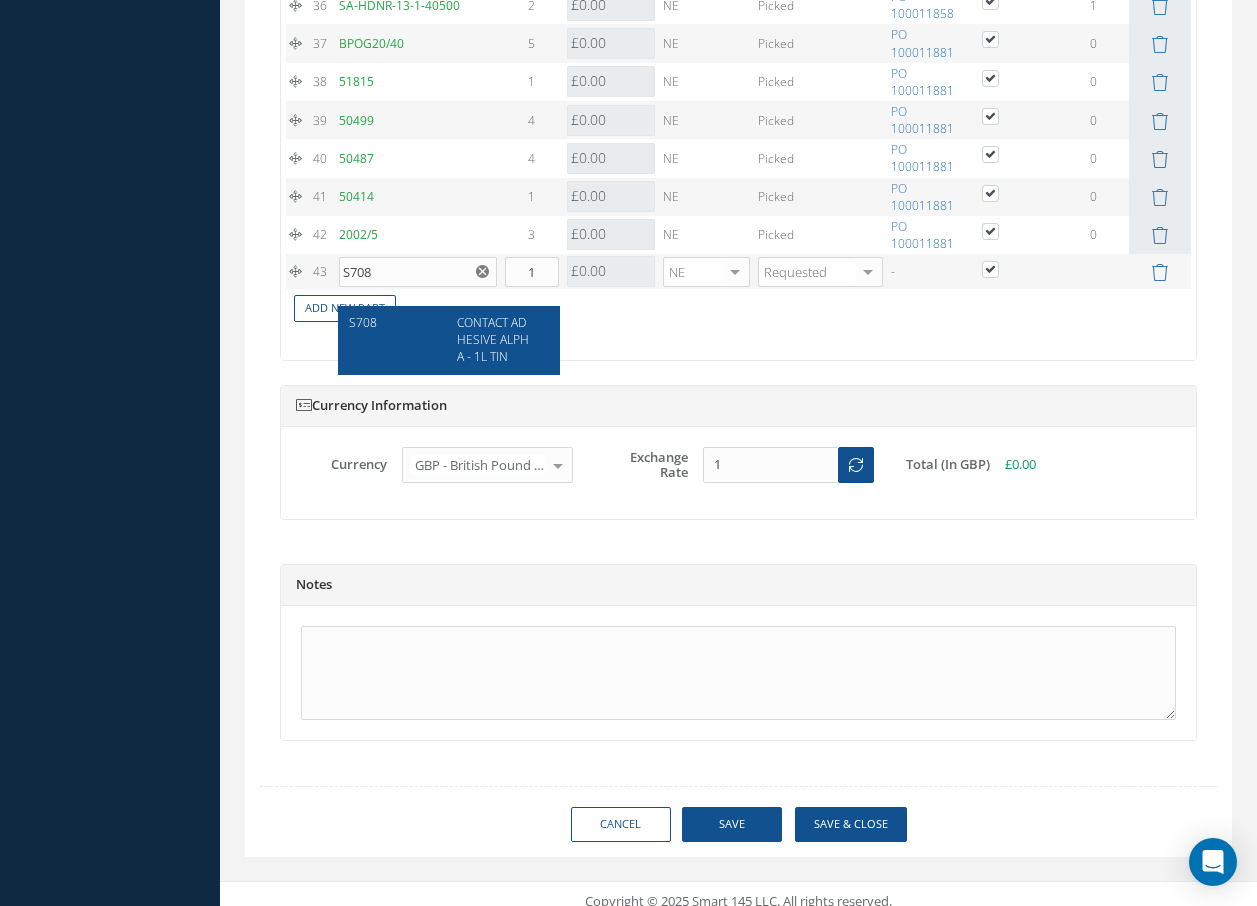 click on "1
3MDP60950M
DP609 50ML
5
£20.76
Cost References for:
Main PN: 3MDP60950M
Vendors Quotes
Purchase Orders
Inventory
Work Orders
No data available
Close
0.00
£0.00
EA       NE
None
No elements found.
List is empty.     0   Picked
PO 100011553" at bounding box center (738, -502) 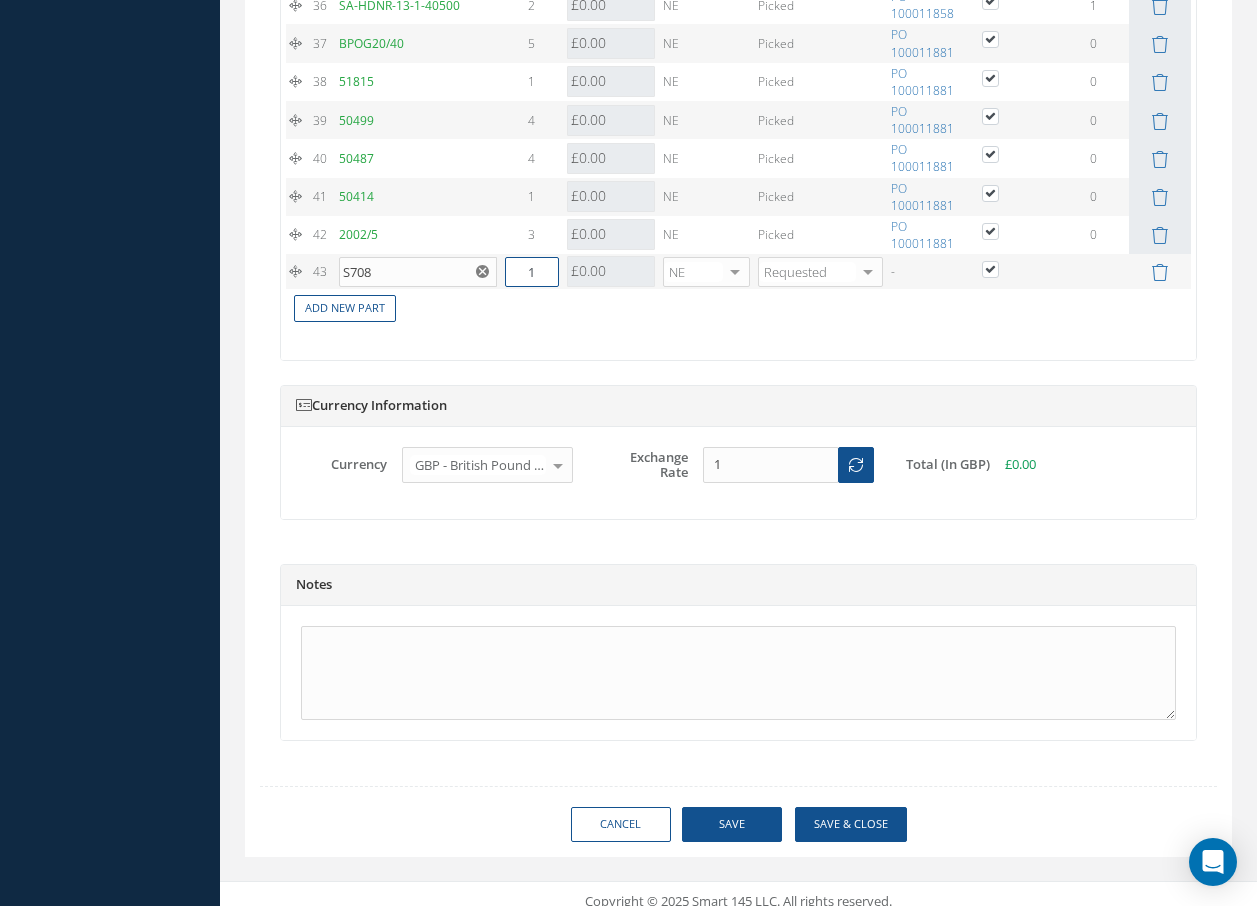 drag, startPoint x: 546, startPoint y: 288, endPoint x: 511, endPoint y: 288, distance: 35 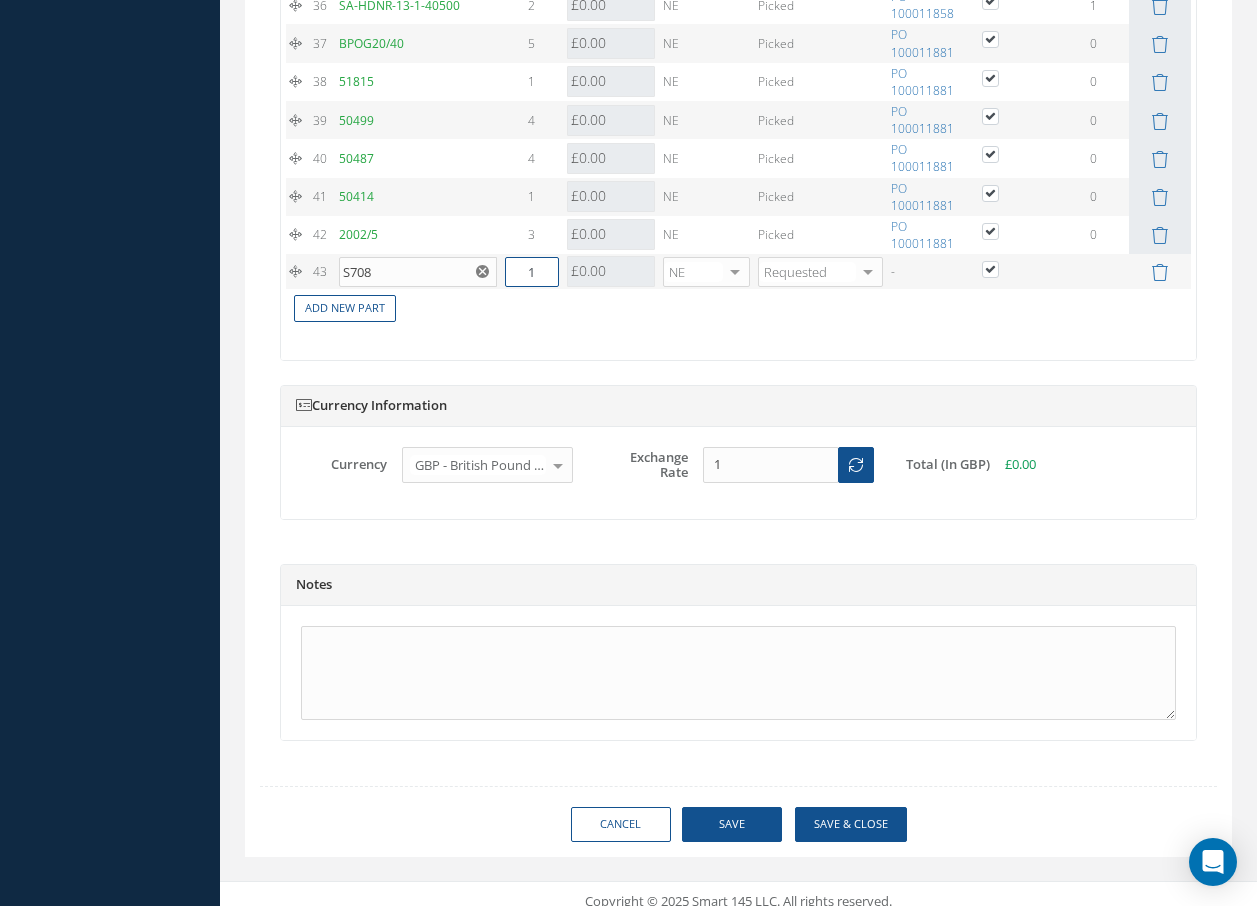 click on "1" at bounding box center (532, 272) 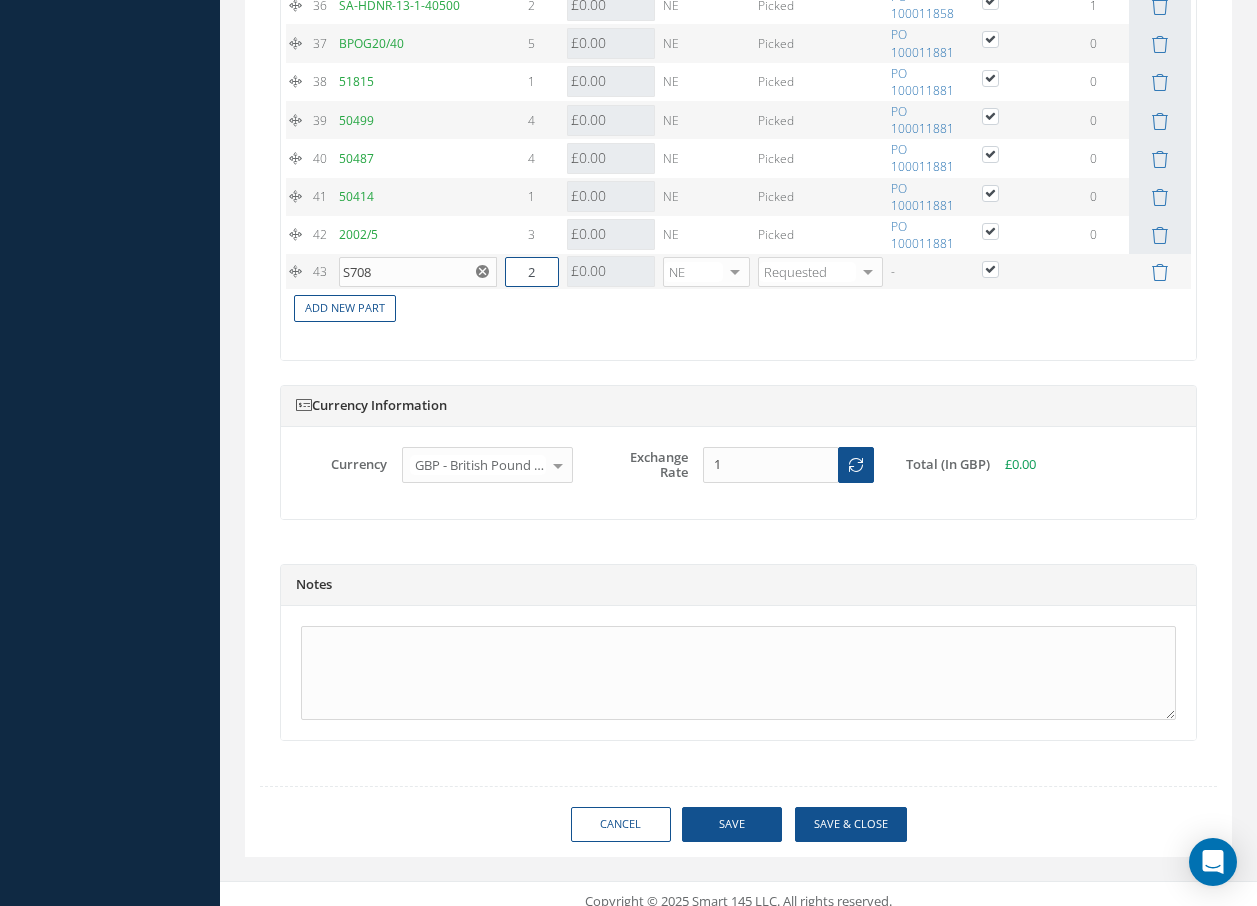 type on "2" 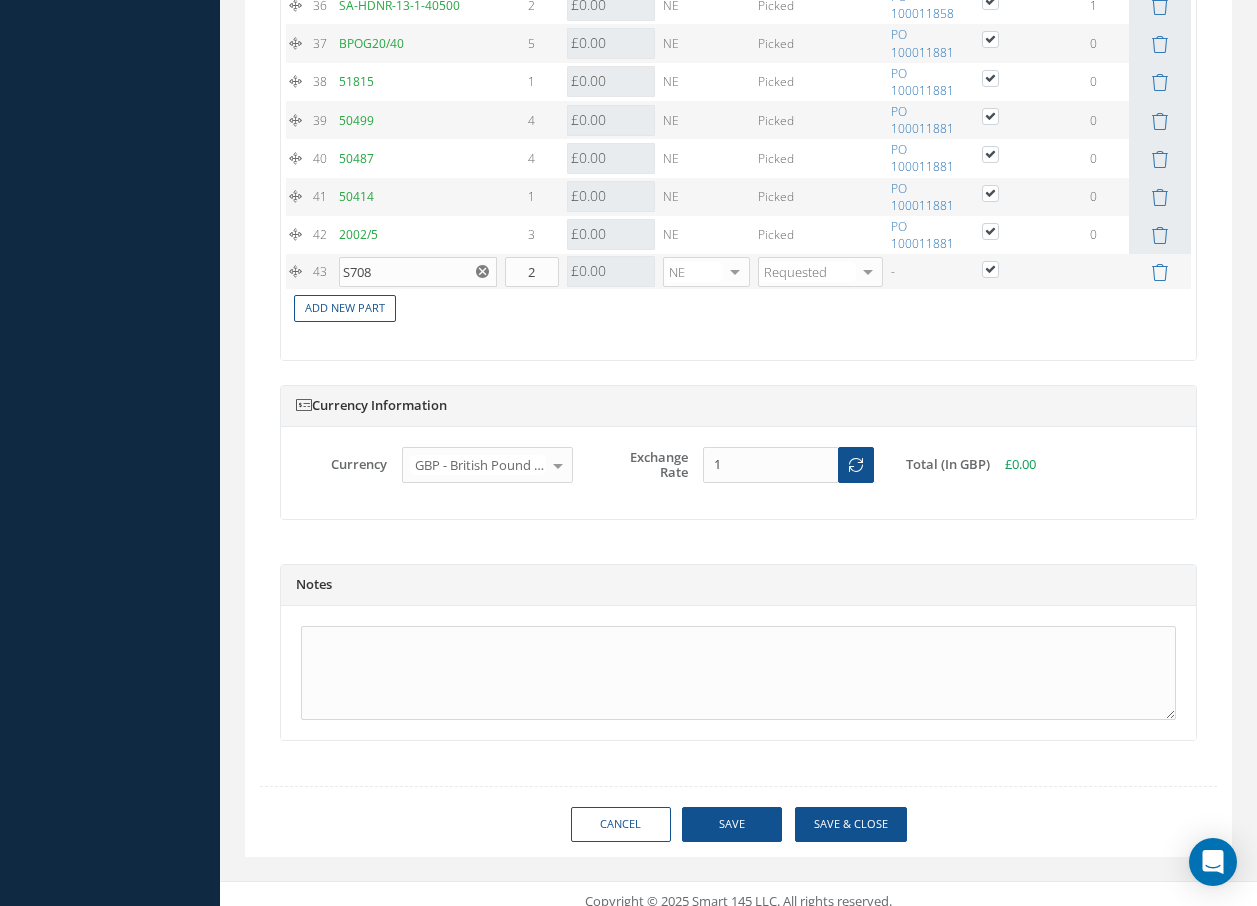 click on "#
Part Number
Description
SN
Alternate PN
Qty
Cost
Markup %
Price
Subtotal
UM
Condition
Repair Code
Task
Figure / Item
Status
PO/REF
Print
In Stock   On Order   Notes   Cust Notes     Action       1
3MDP60950M
DP609 50ML
5" at bounding box center (738, -511) 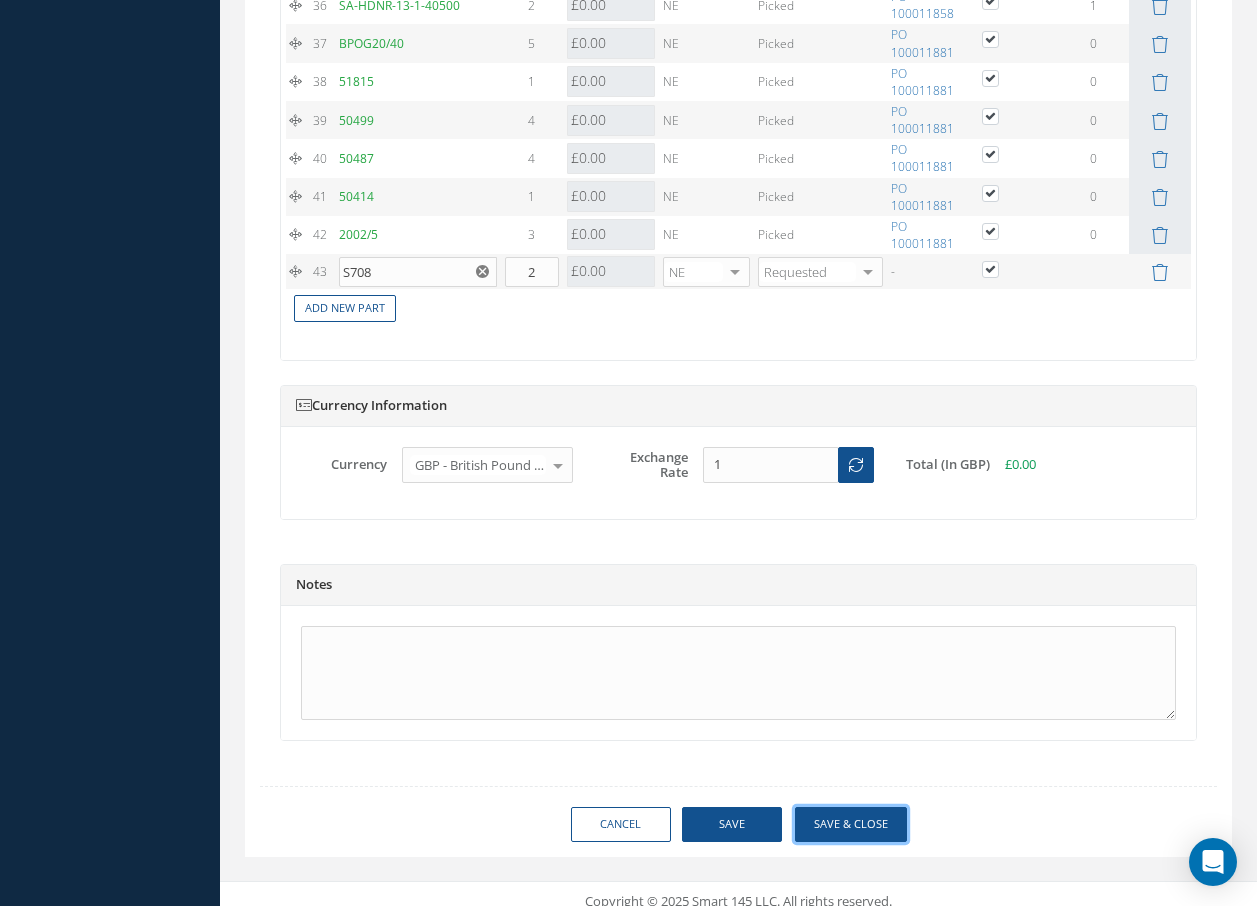 click on "Save & Close" at bounding box center (851, 824) 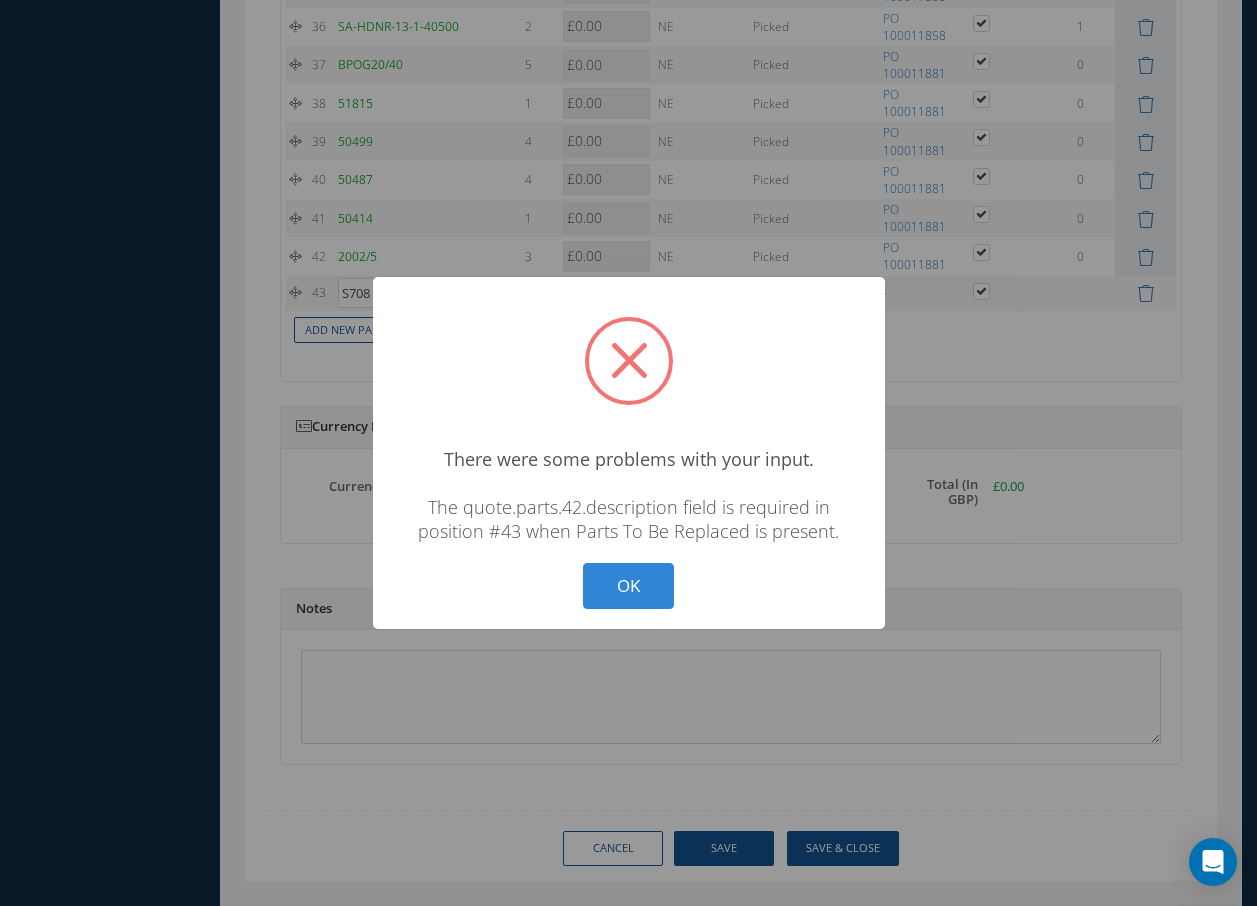 scroll, scrollTop: 3262, scrollLeft: 0, axis: vertical 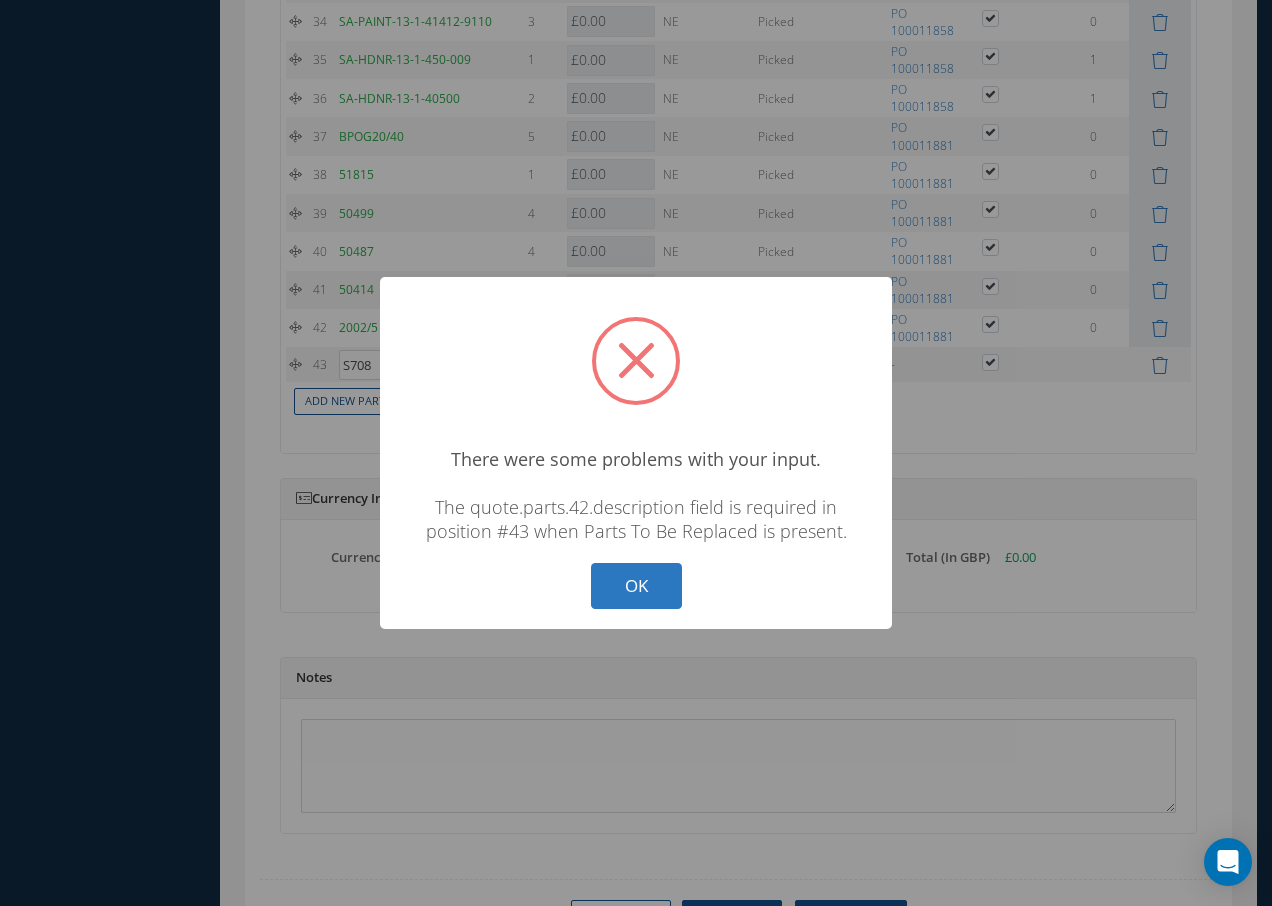 click on "OK" at bounding box center (636, 586) 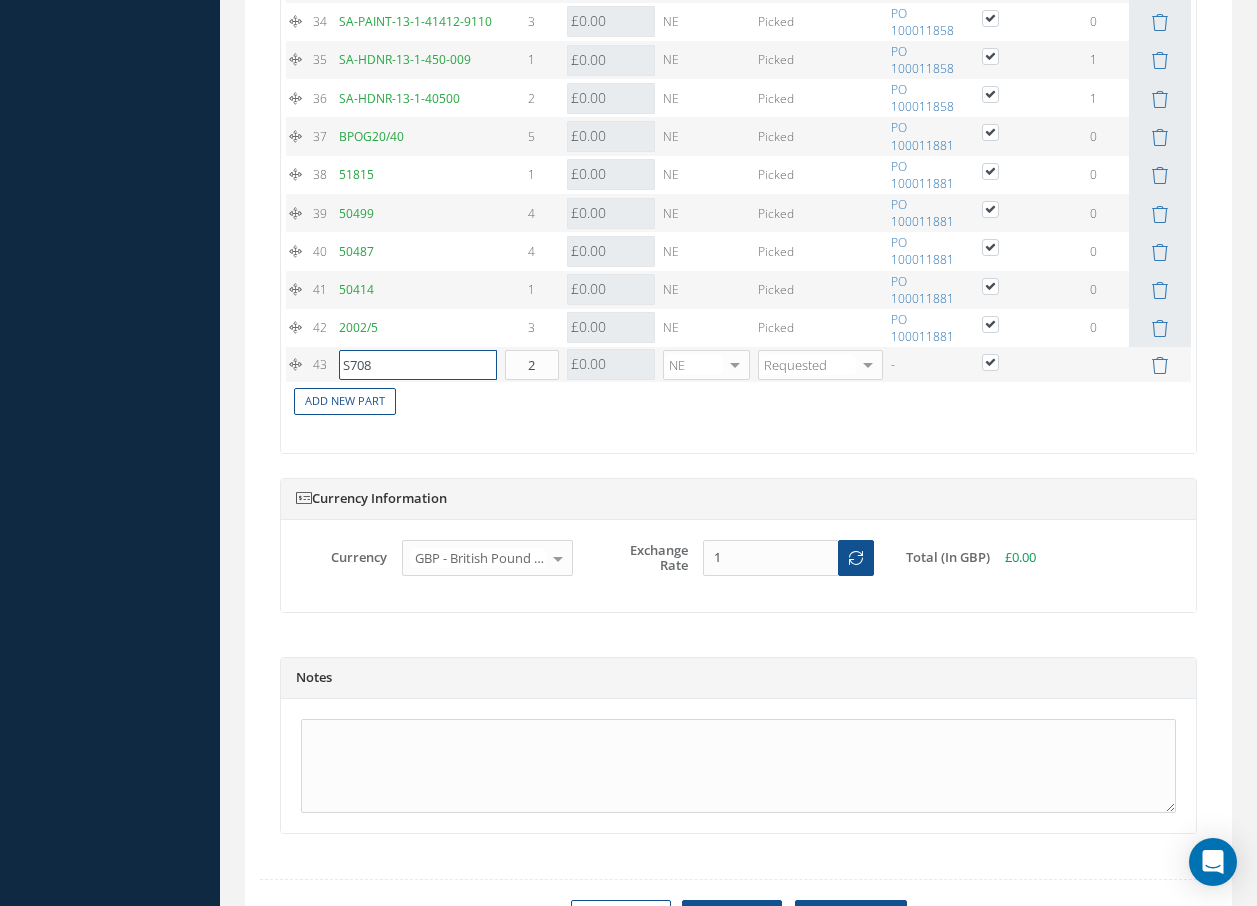 click on "S708" at bounding box center [418, 365] 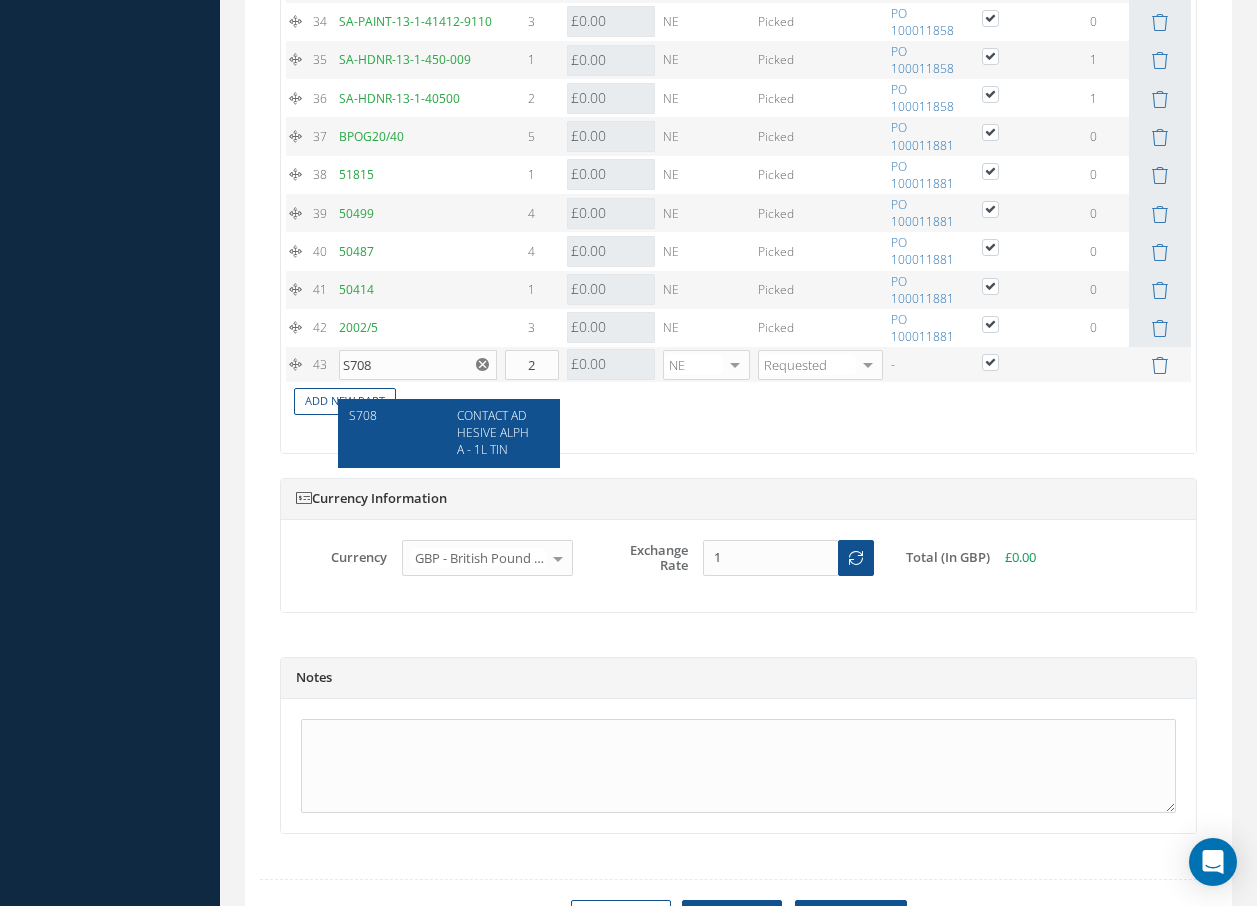 click on "S708" at bounding box center (363, 415) 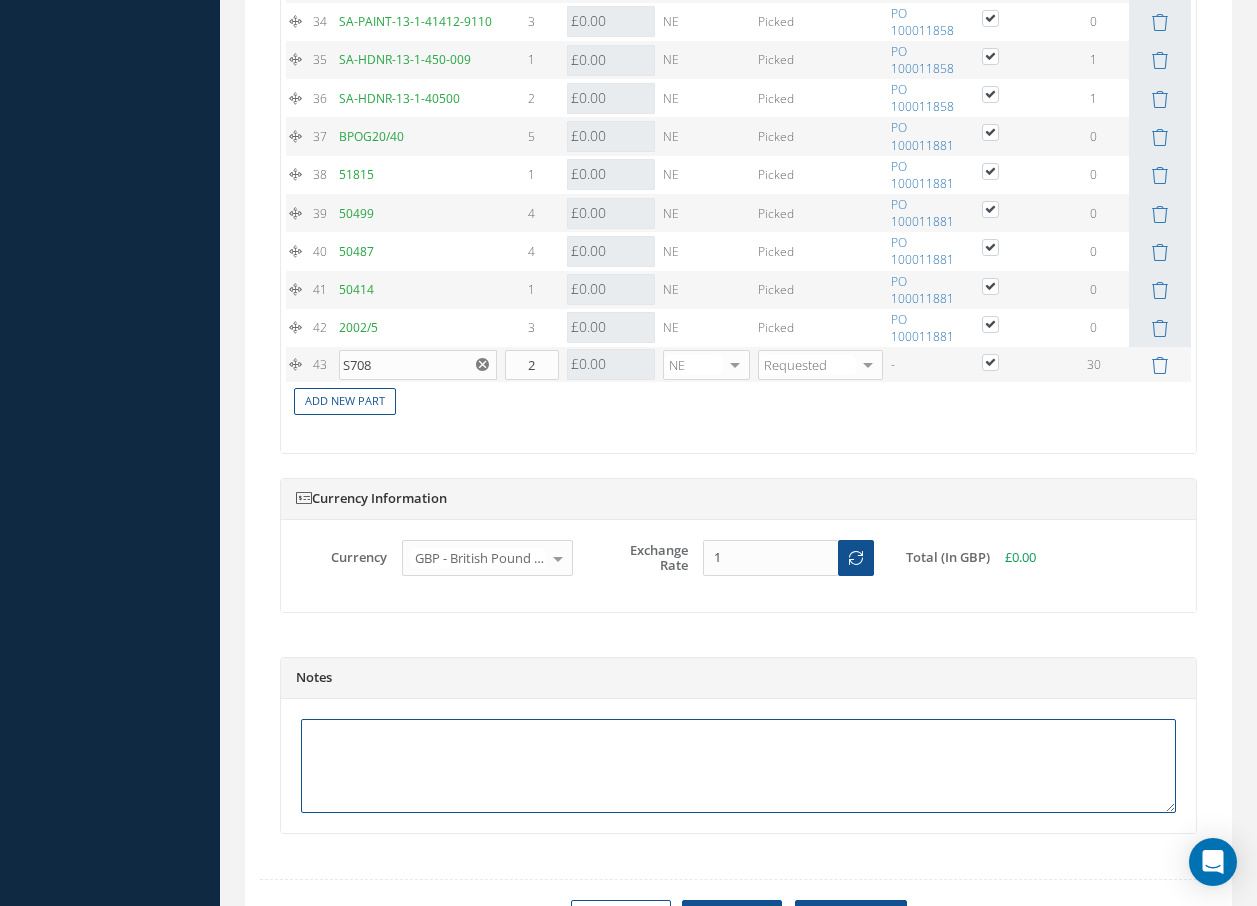 click at bounding box center [738, 766] 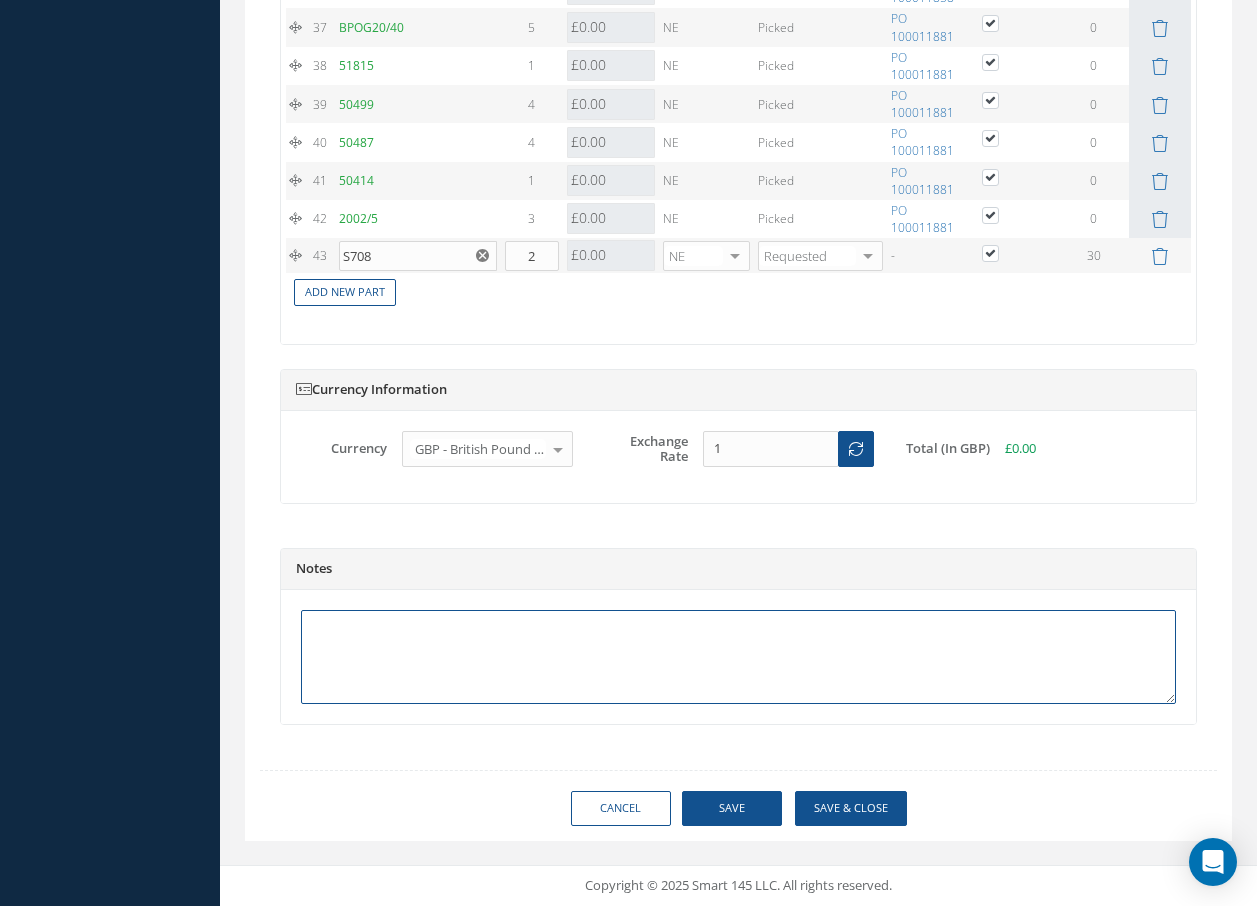 scroll, scrollTop: 3390, scrollLeft: 0, axis: vertical 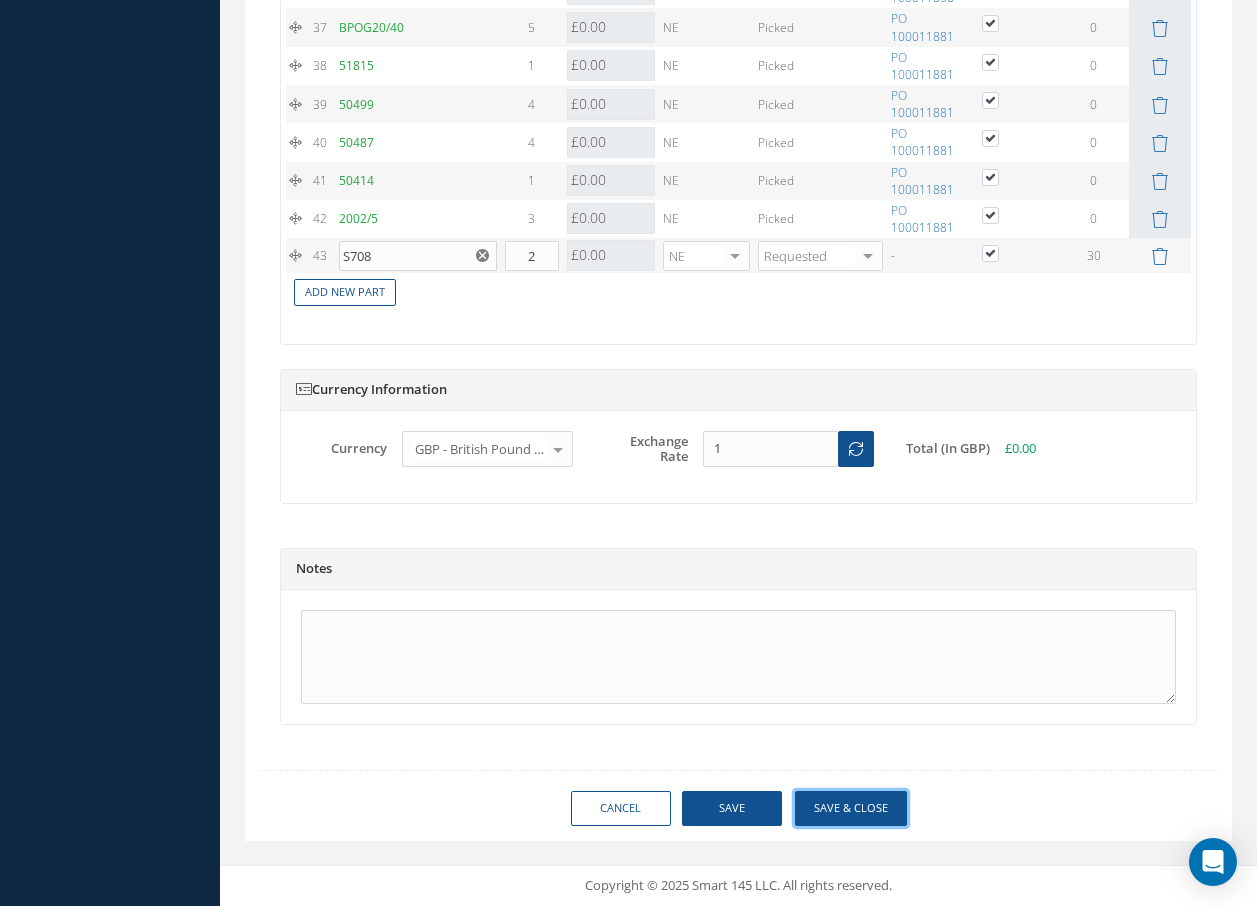 click on "Save & Close" at bounding box center [851, 808] 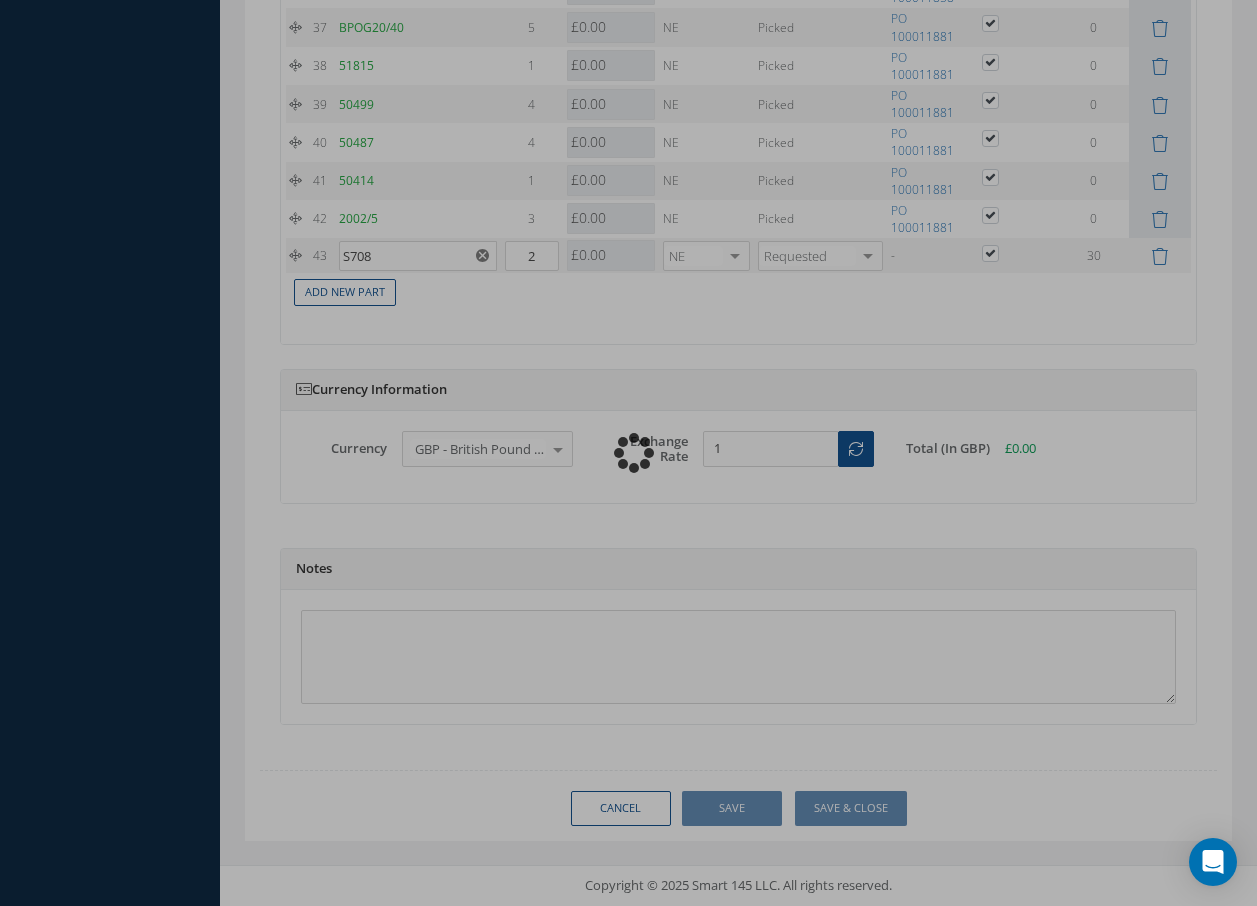 checkbox on "true" 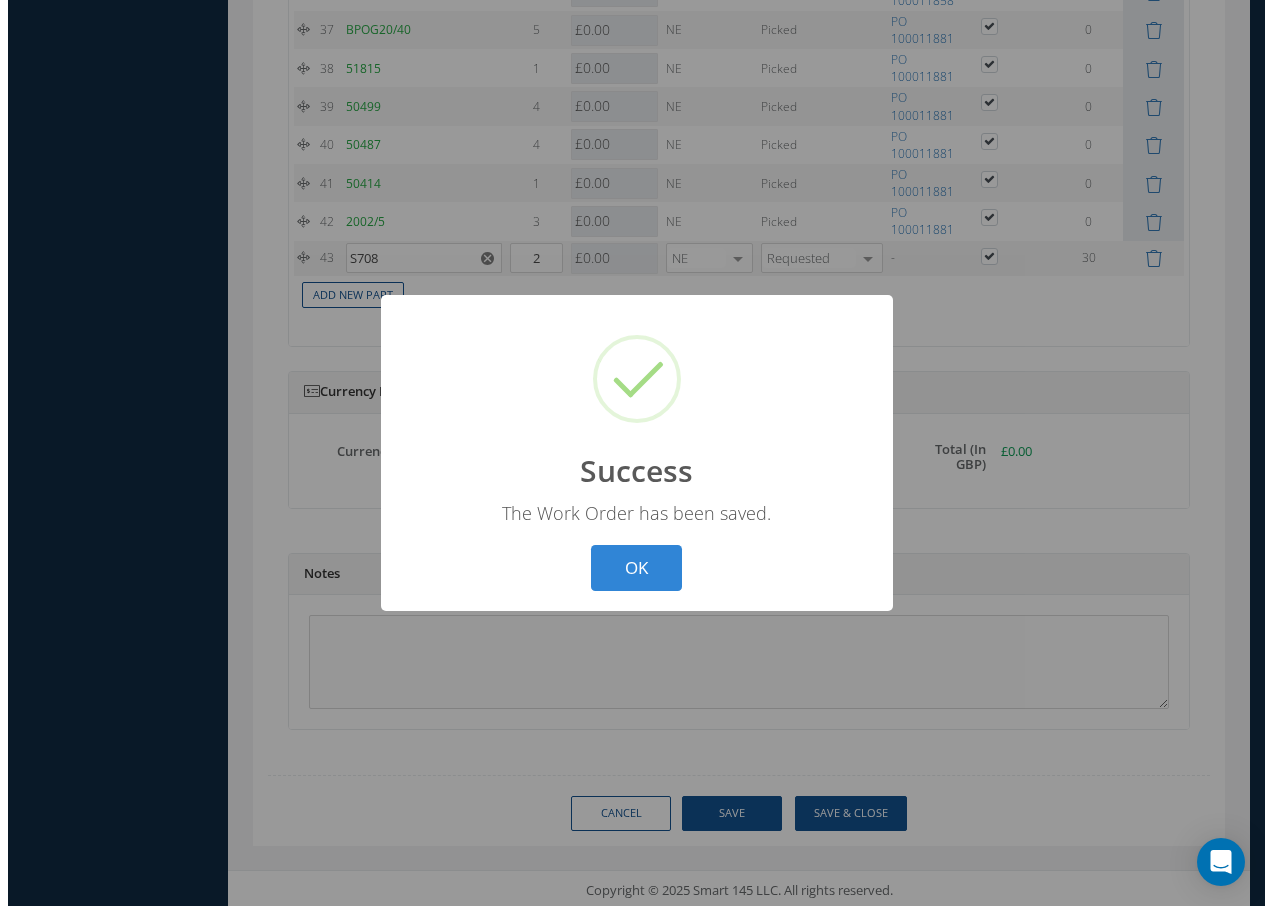 scroll, scrollTop: 3262, scrollLeft: 0, axis: vertical 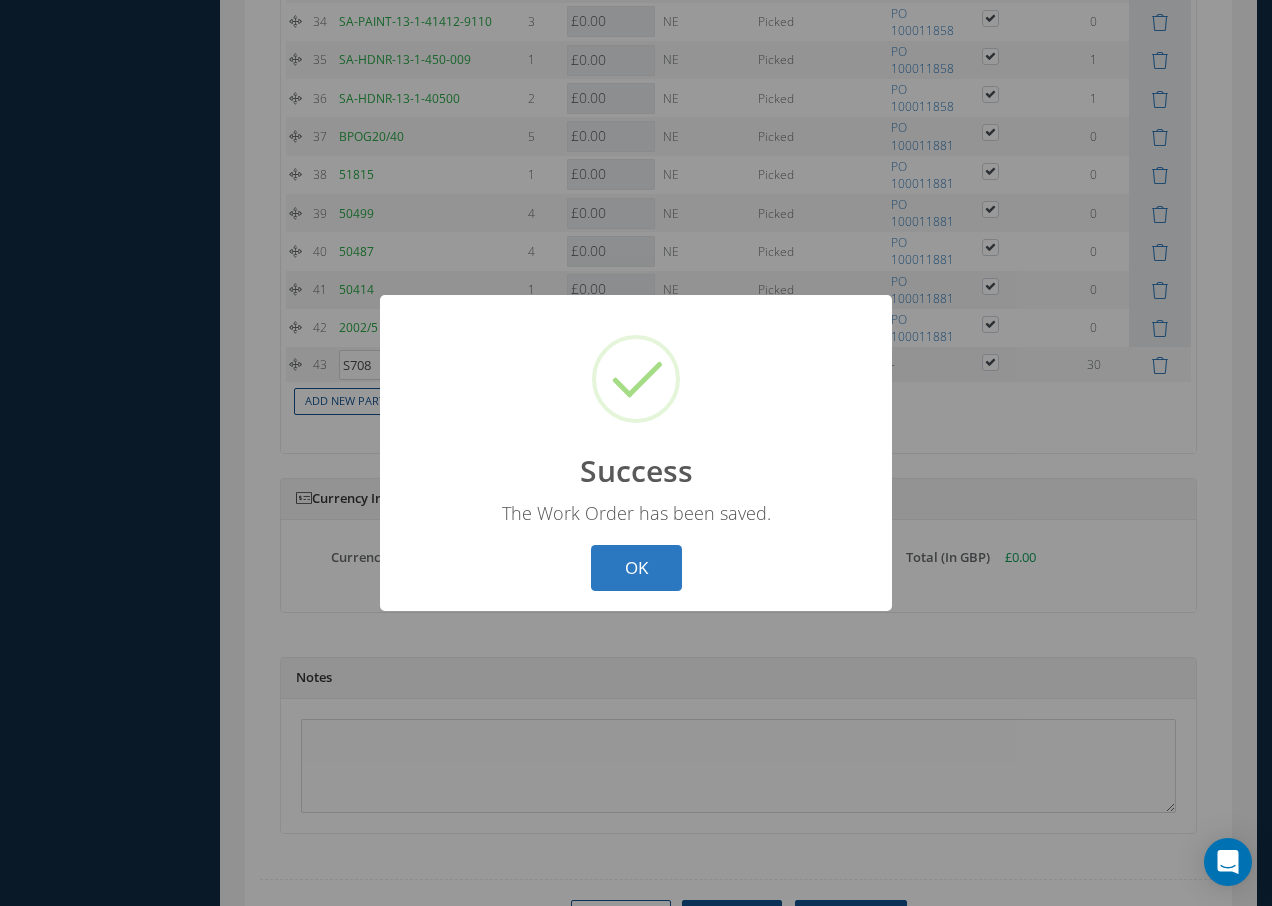 click on "OK" at bounding box center [636, 568] 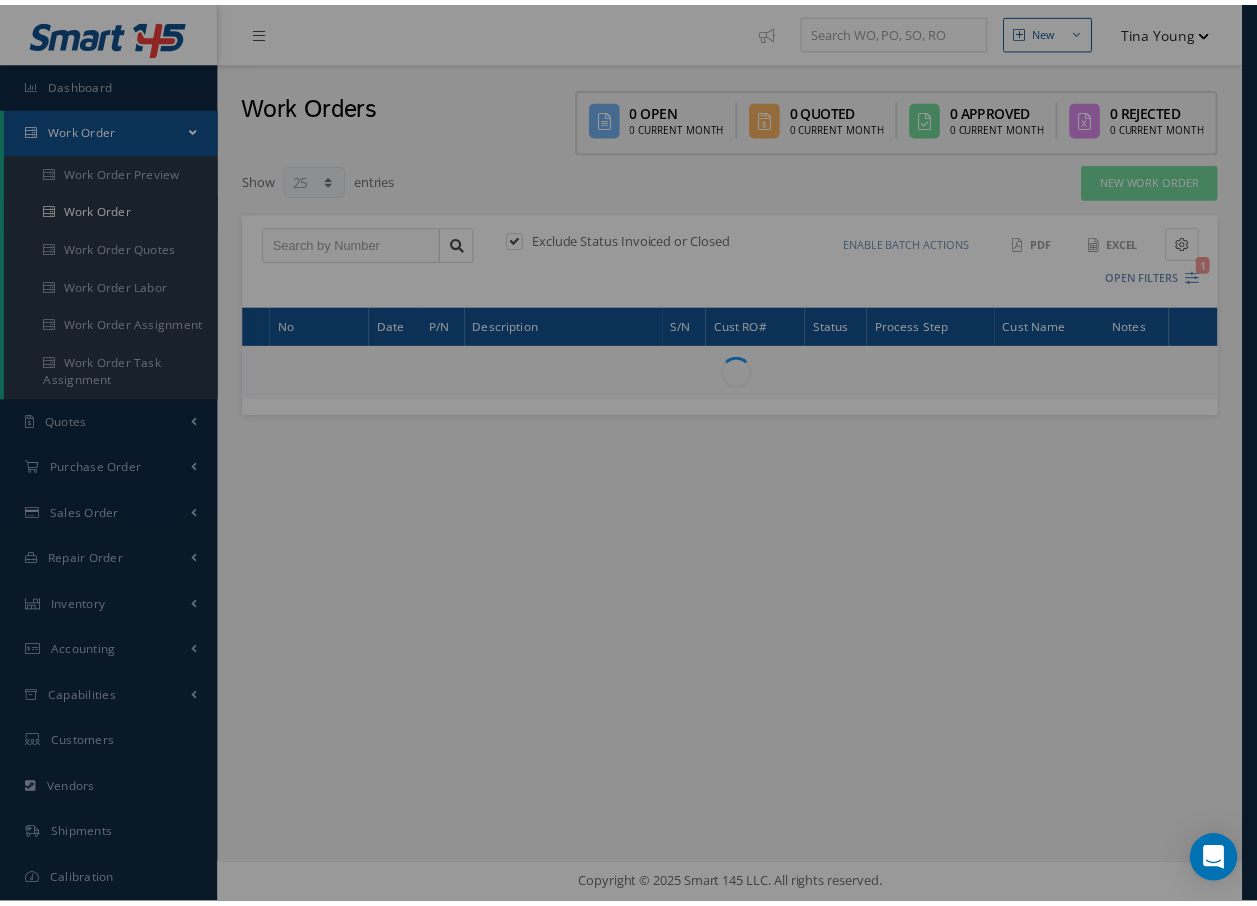 scroll, scrollTop: 0, scrollLeft: 0, axis: both 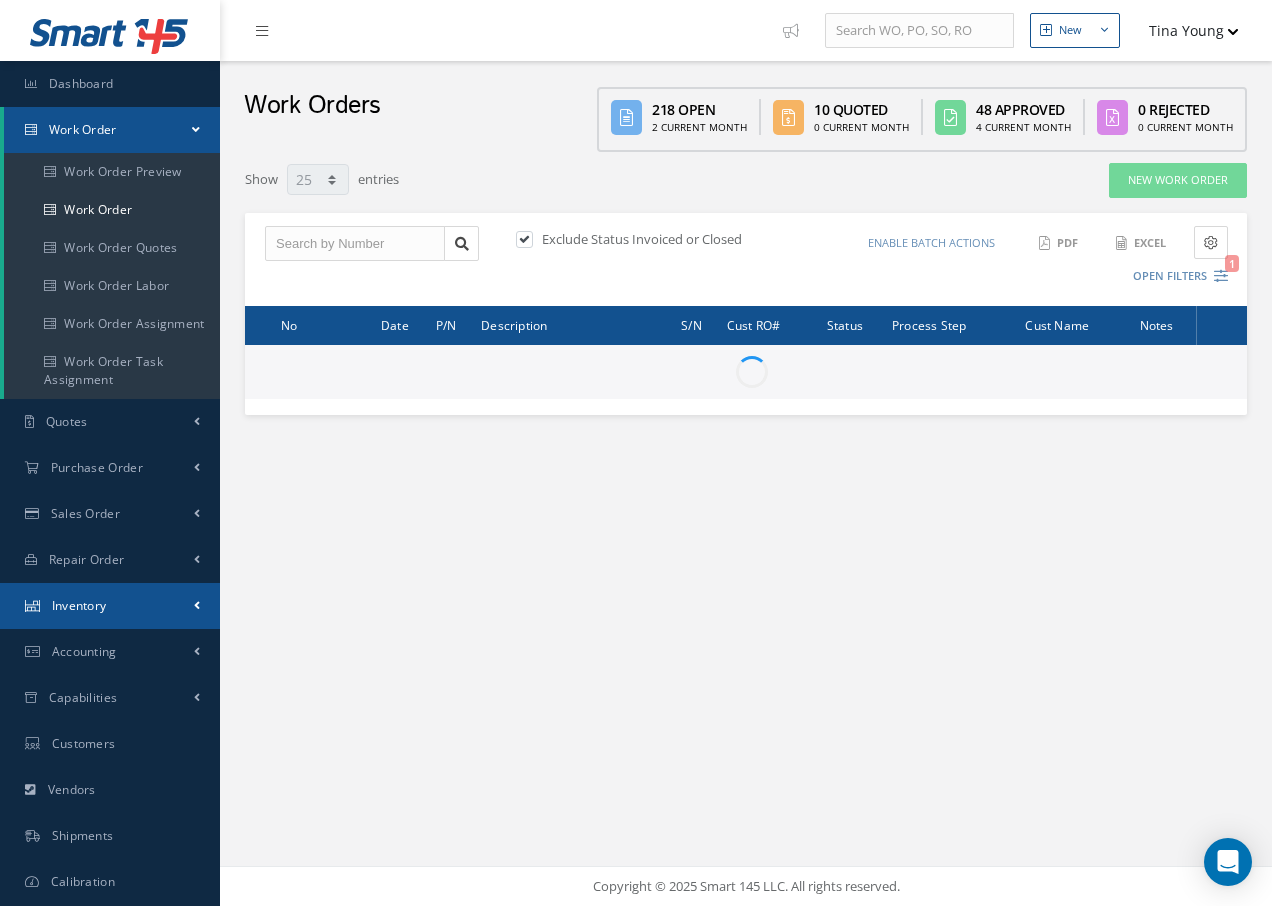 click on "Inventory" at bounding box center (79, 605) 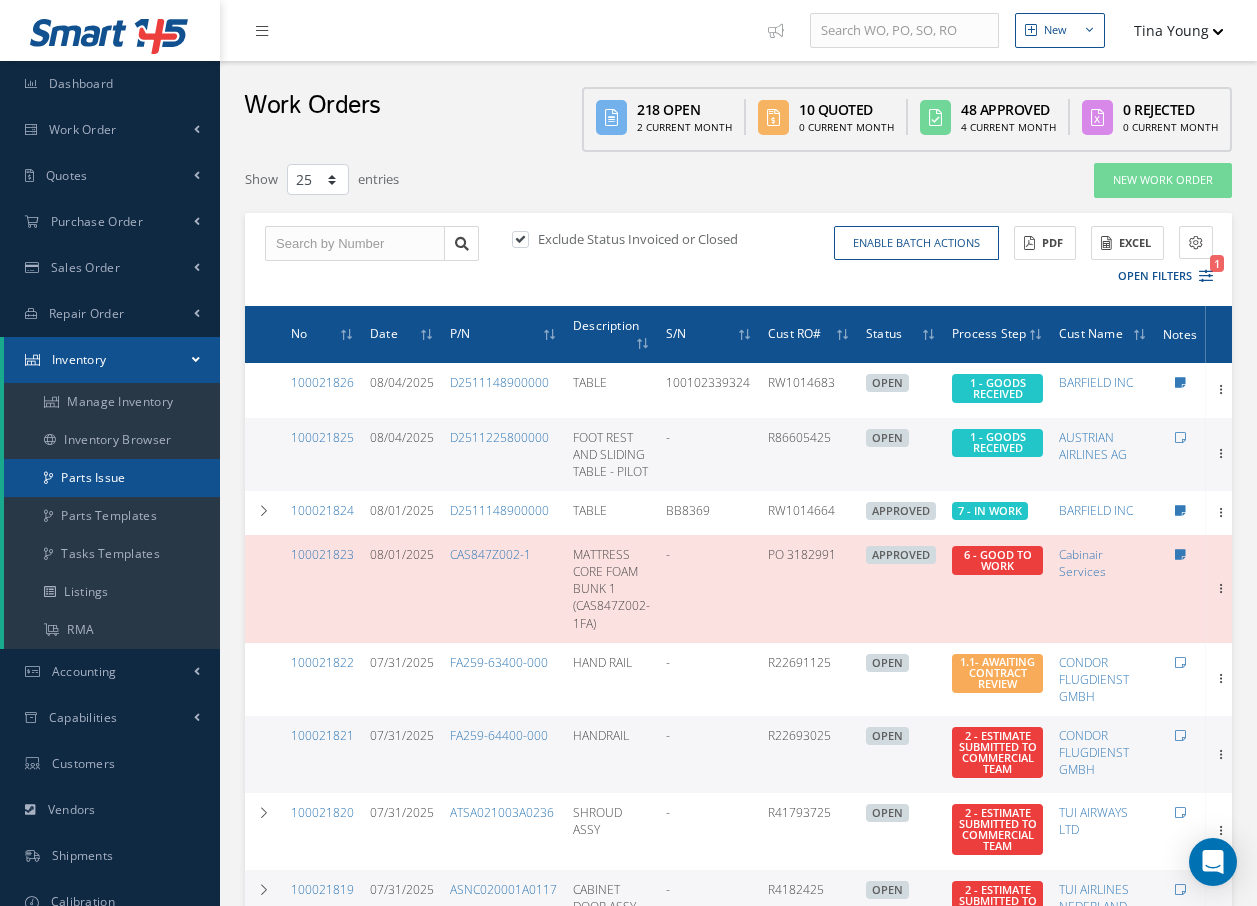 click on "Parts Issue" at bounding box center [112, 478] 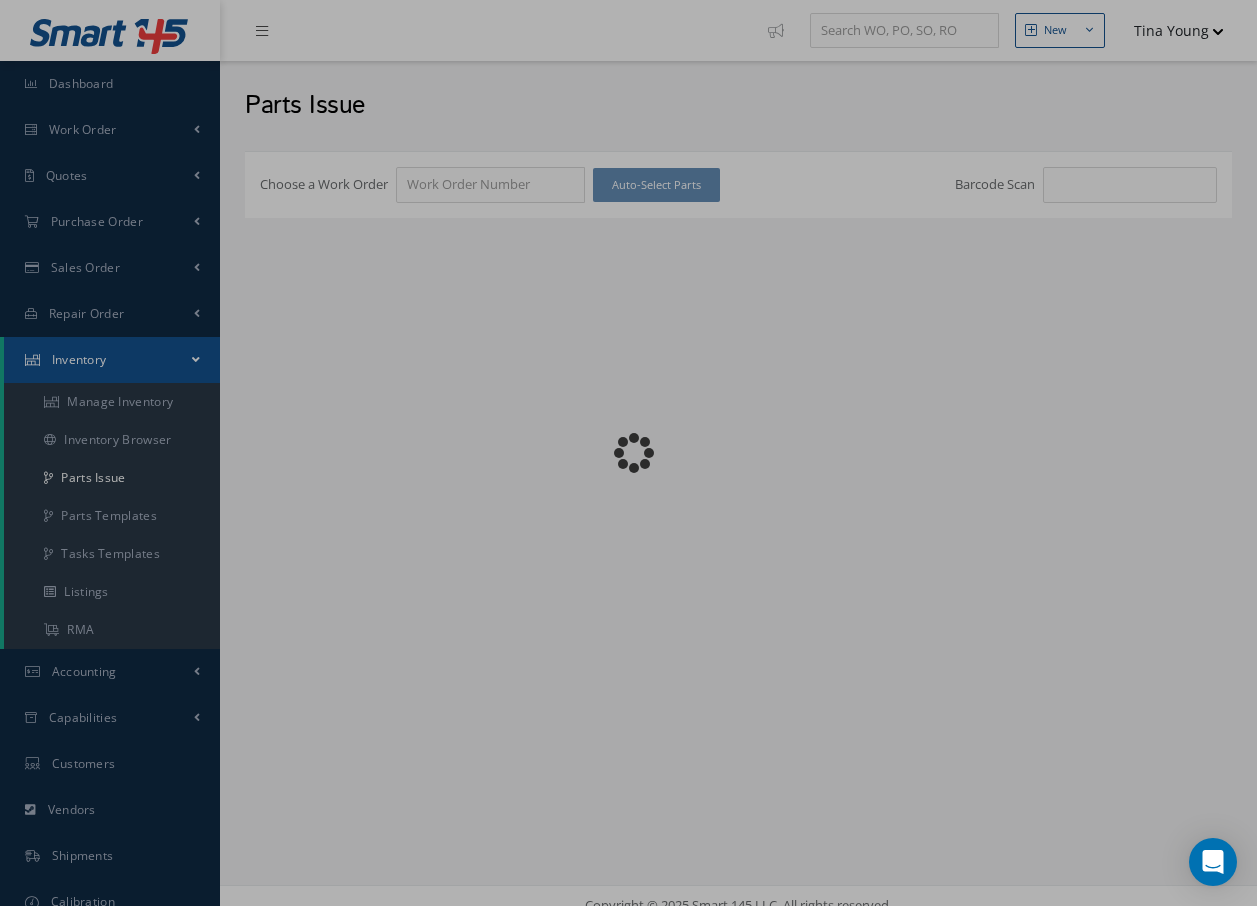 scroll, scrollTop: 0, scrollLeft: 0, axis: both 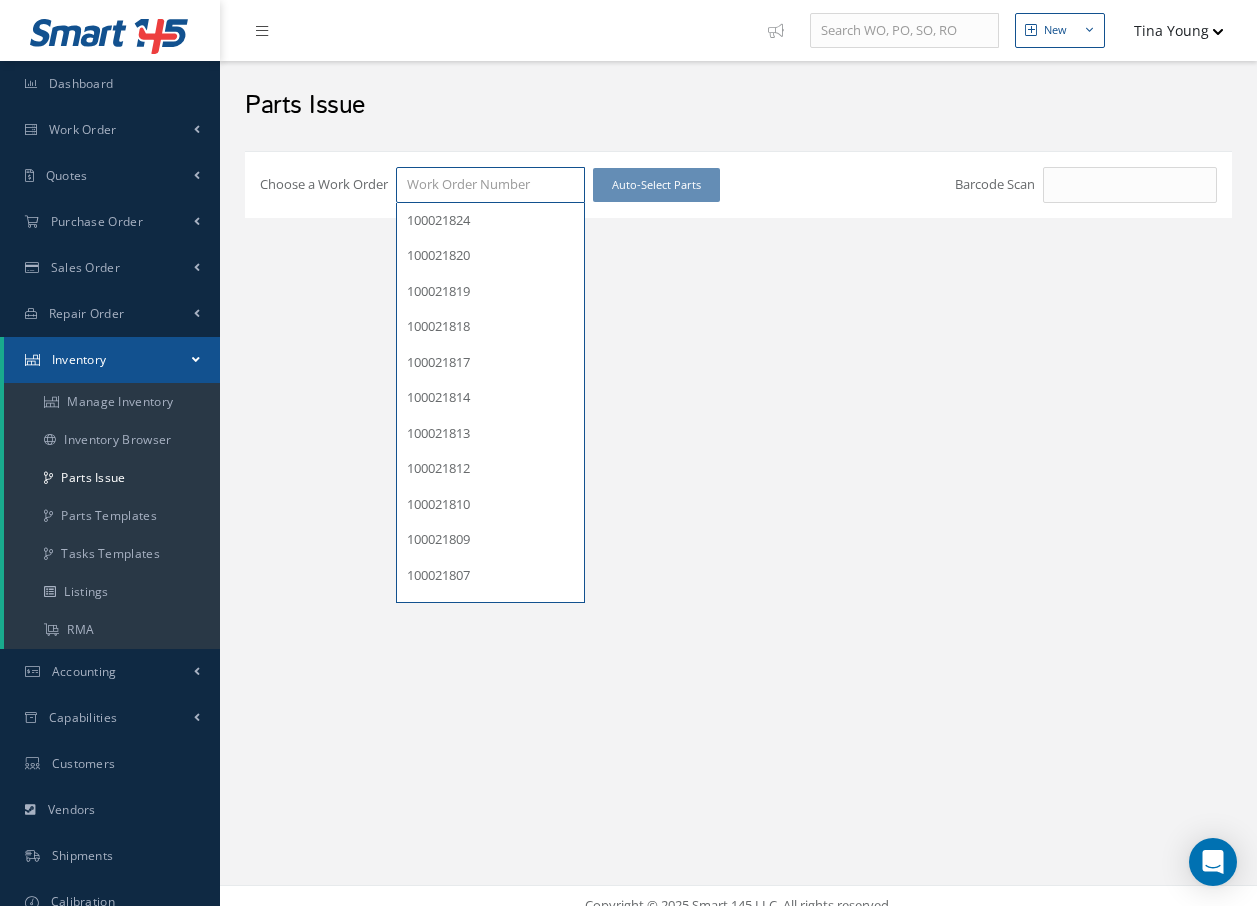 click on "Choose a Work Order" at bounding box center [490, 185] 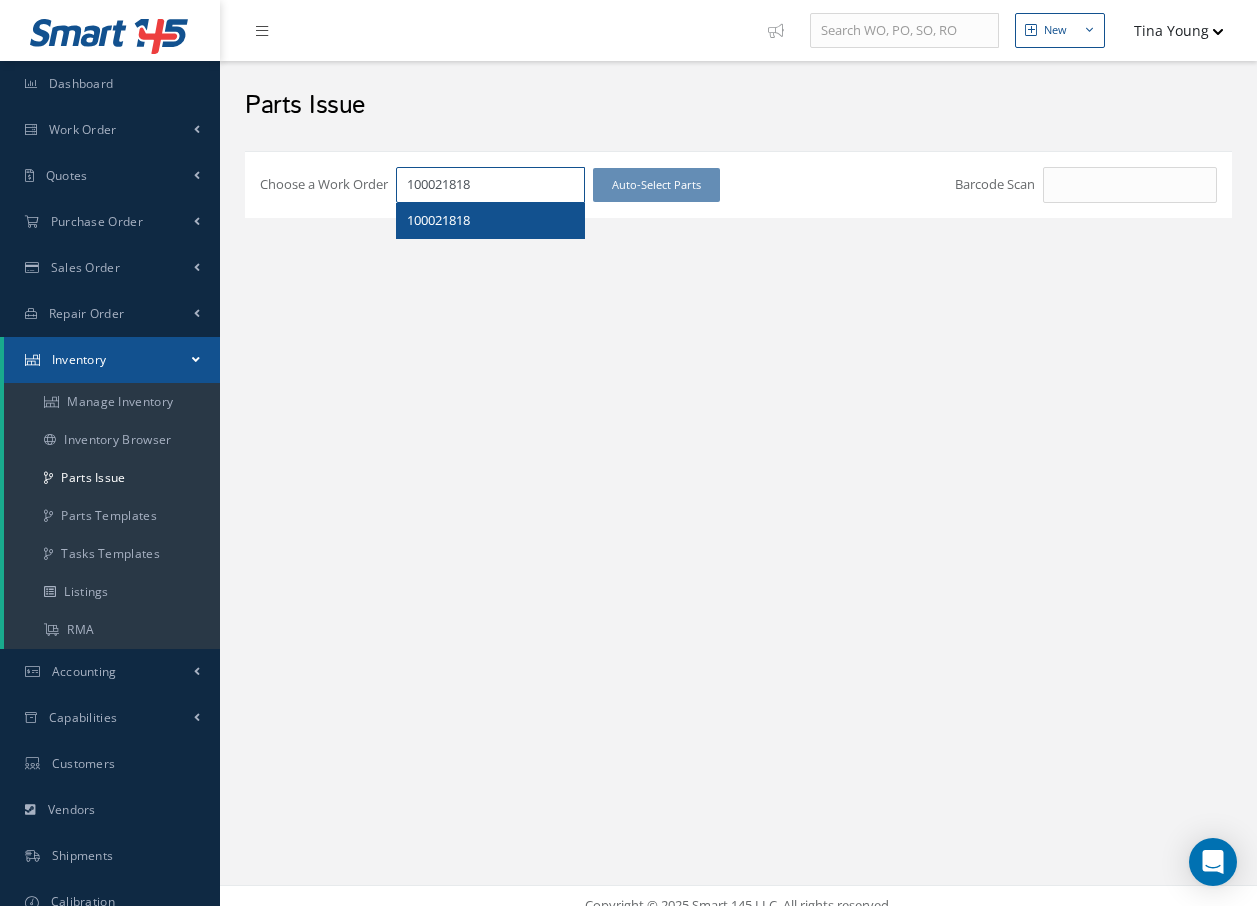 type on "100021818" 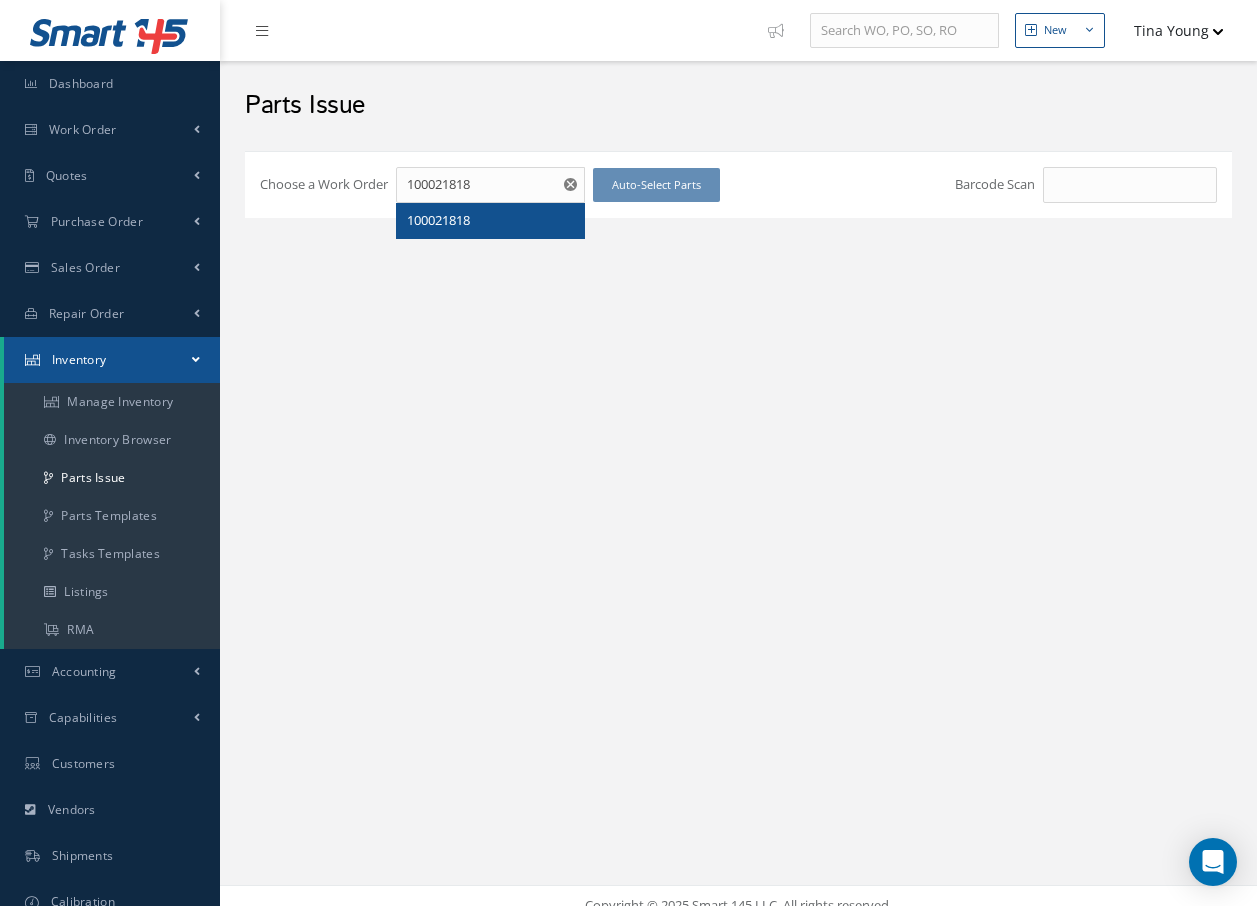 click on "Choose a Work Order      100021818
100021818
Auto-Select Parts
Barcode Scan
#
P/N
Alternate
Description
Cost
Price
Qty Required
Qty Issued
Condition
Figure/Item
Issued
Status
Print
Action     This work order doesn't have any parts     Issue Items" at bounding box center (738, 212) 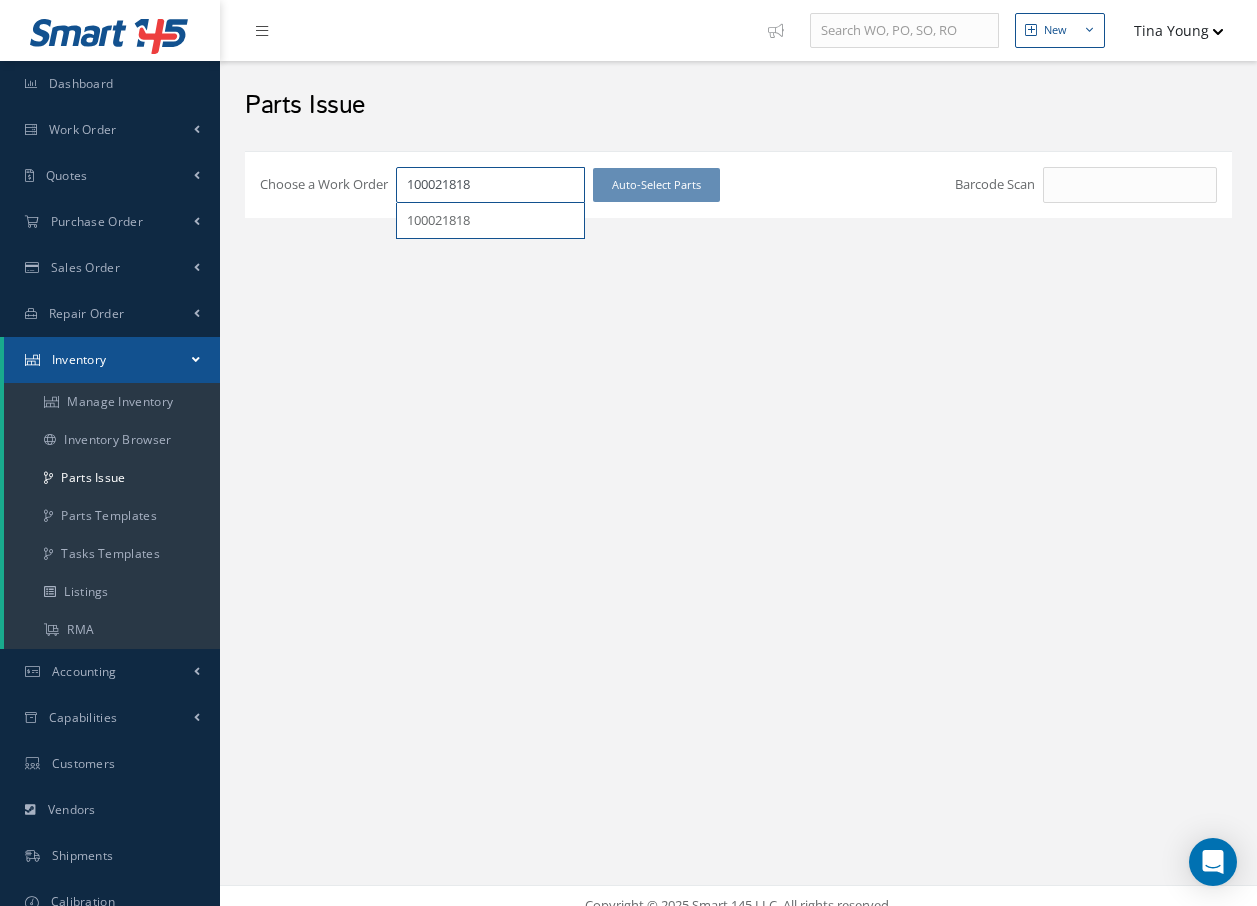click on "100021818" at bounding box center [490, 185] 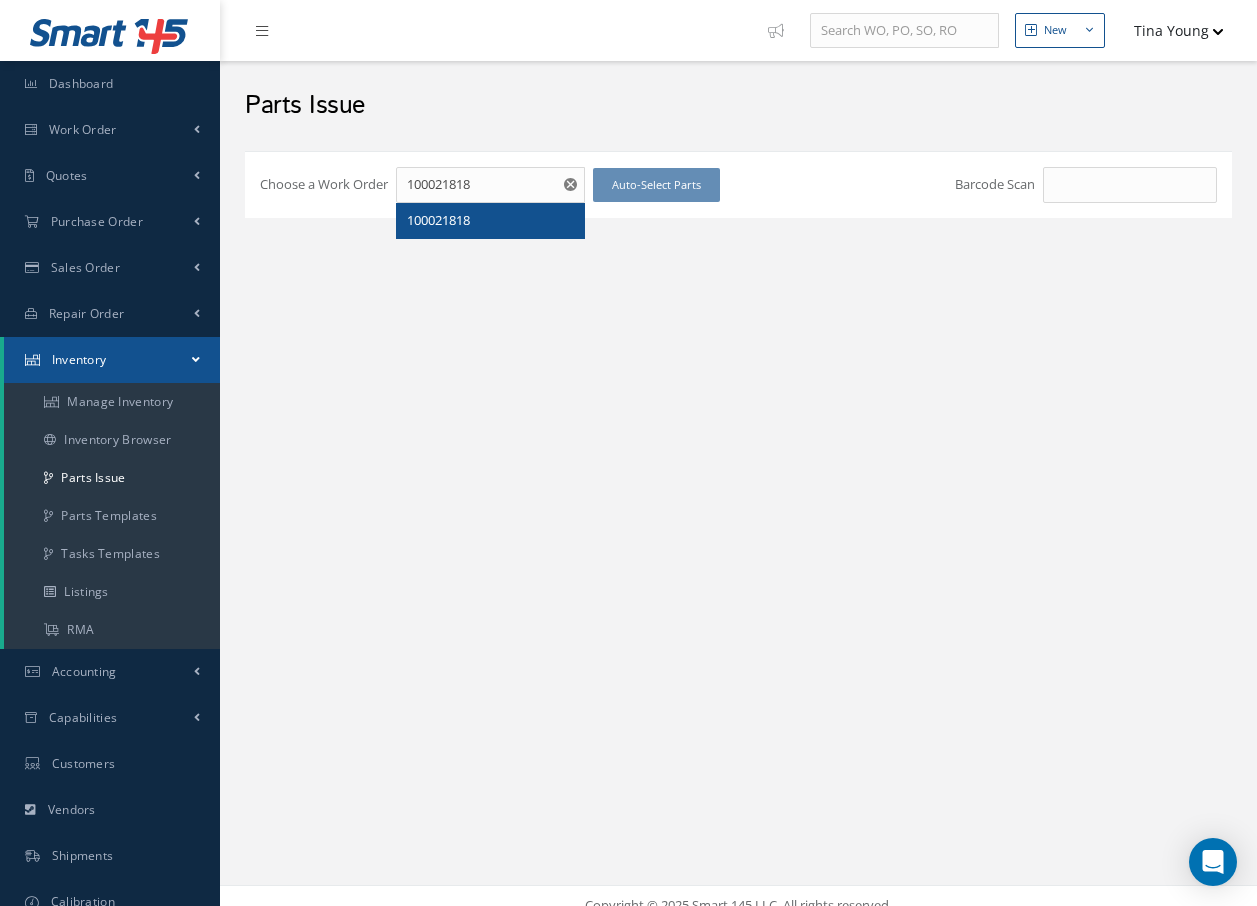 click on "100021818" at bounding box center (438, 220) 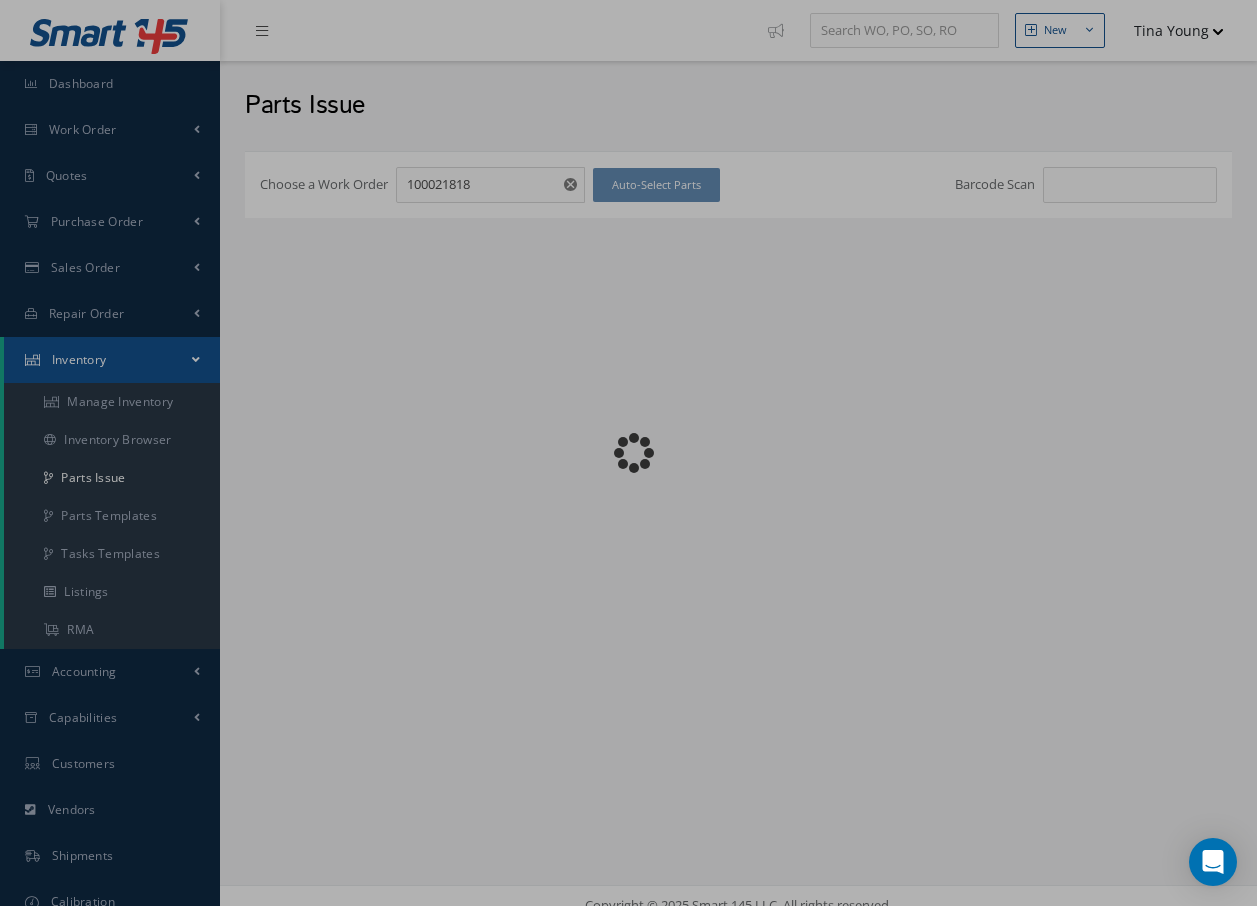 checkbox on "false" 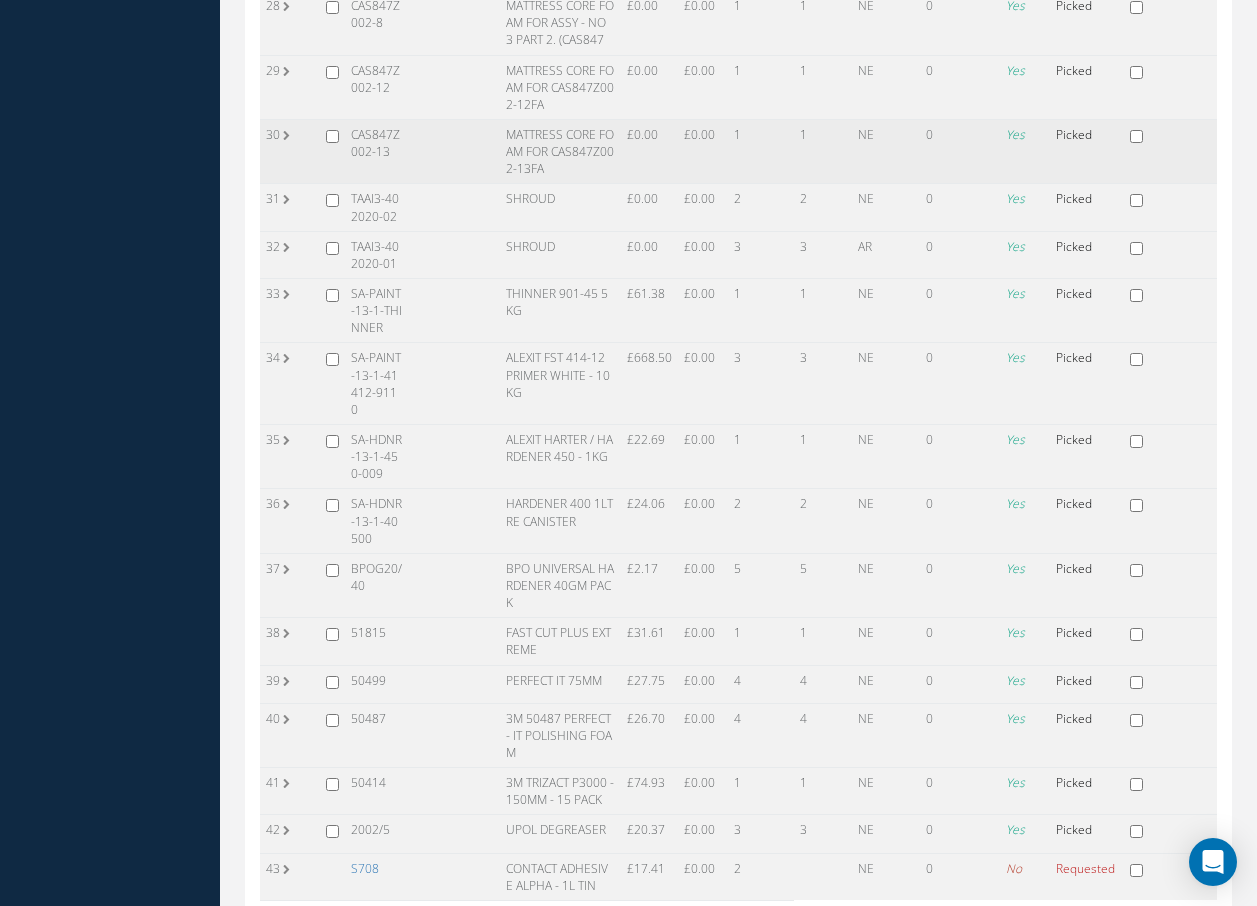 scroll, scrollTop: 1897, scrollLeft: 0, axis: vertical 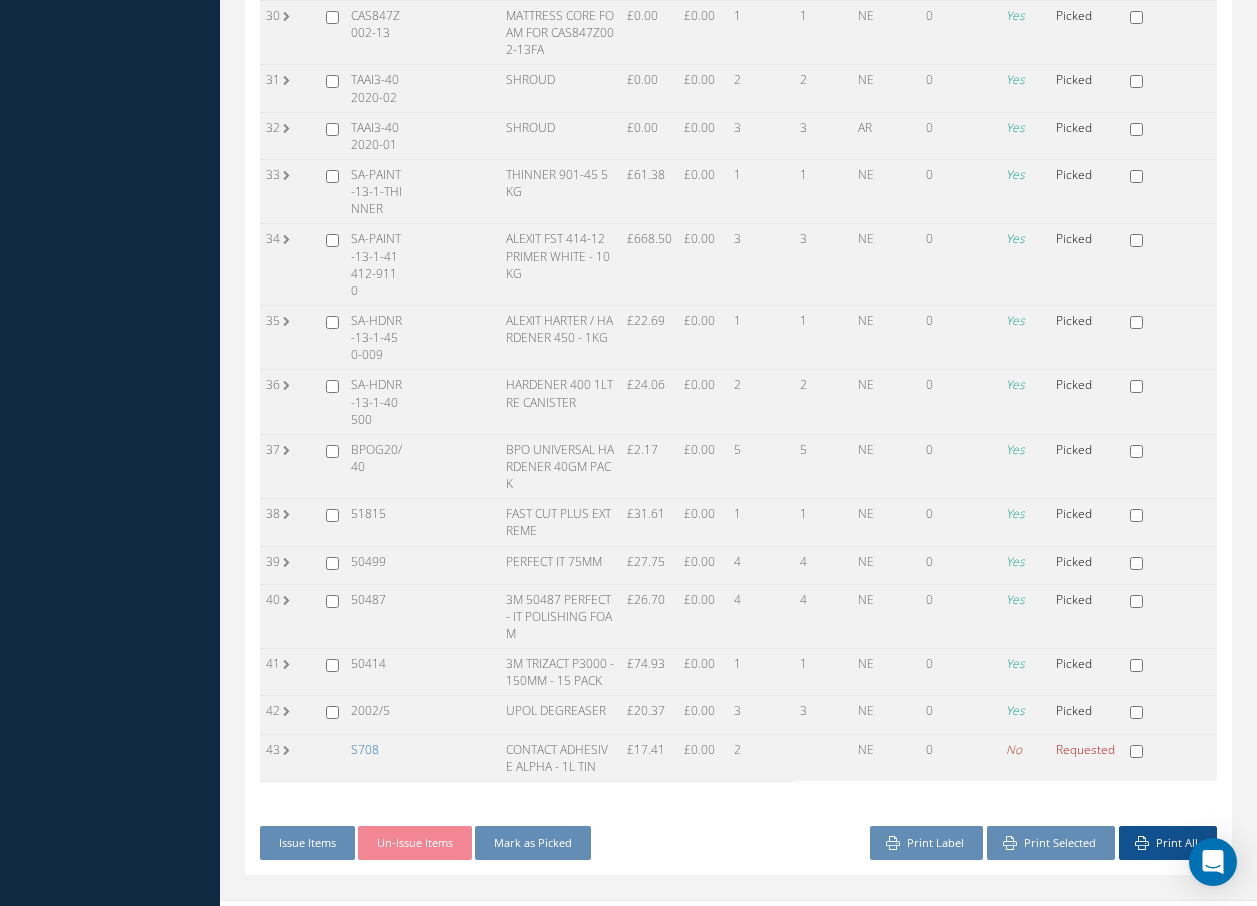 click on "S708" at bounding box center [365, 749] 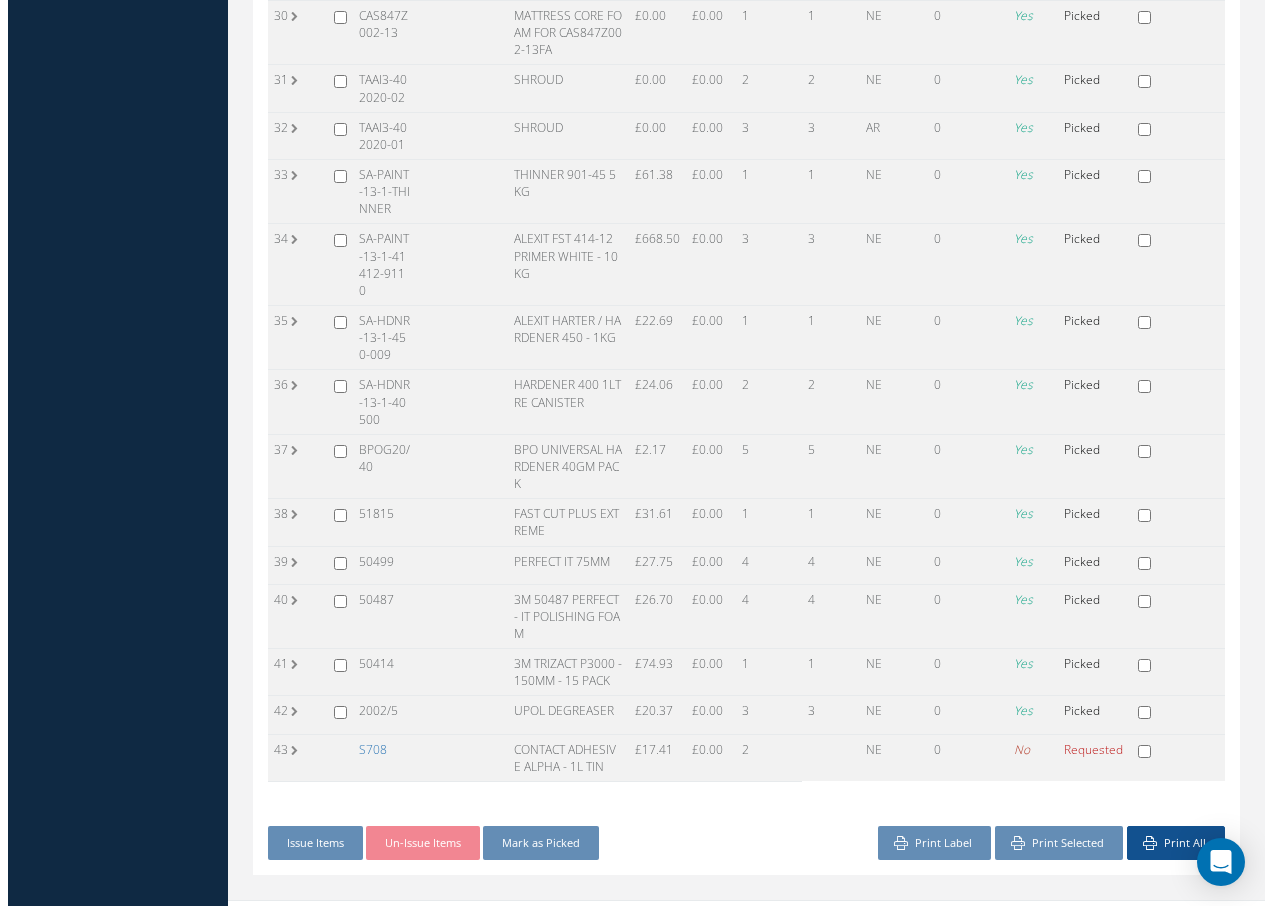 scroll, scrollTop: 1863, scrollLeft: 0, axis: vertical 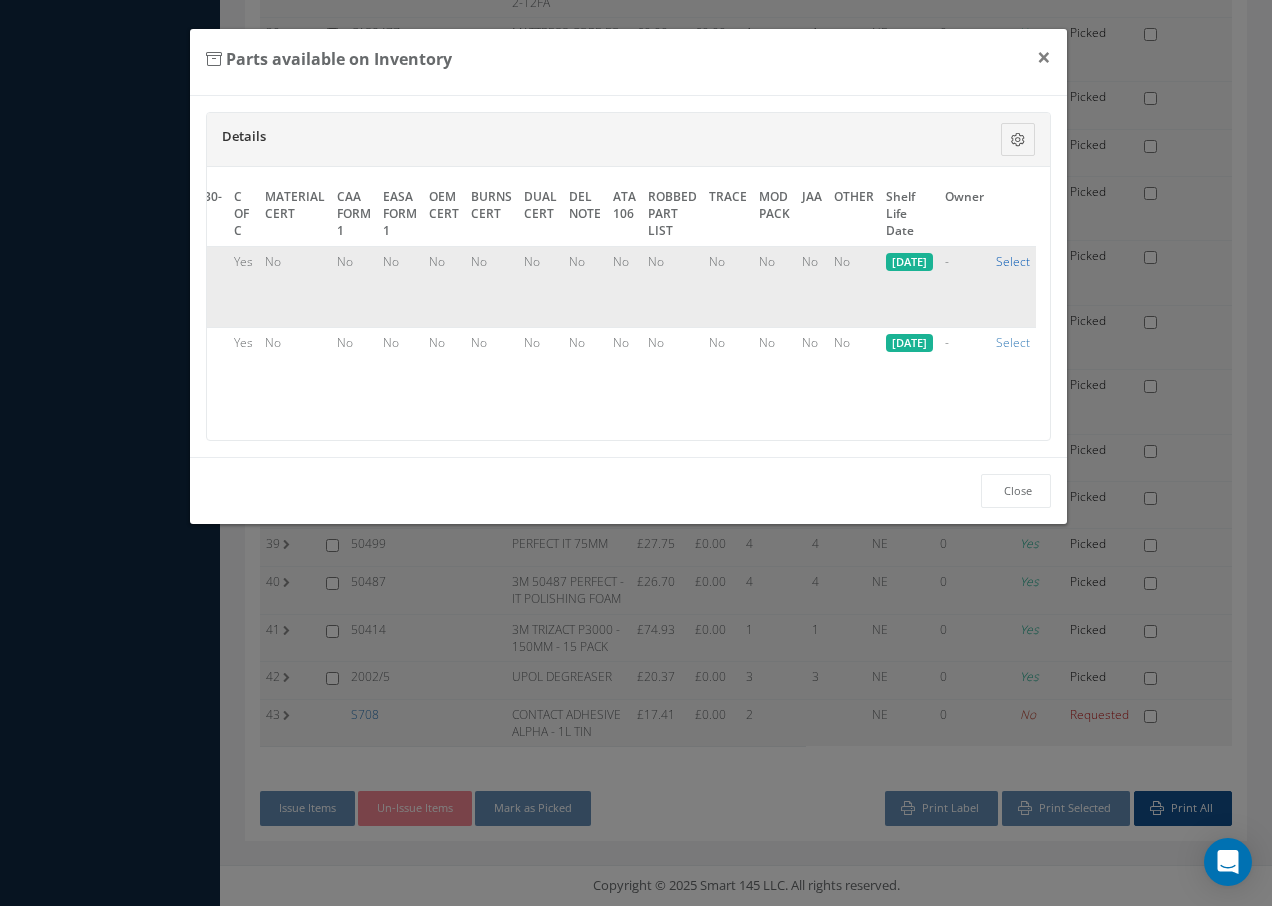 click on "Select" at bounding box center (1013, 261) 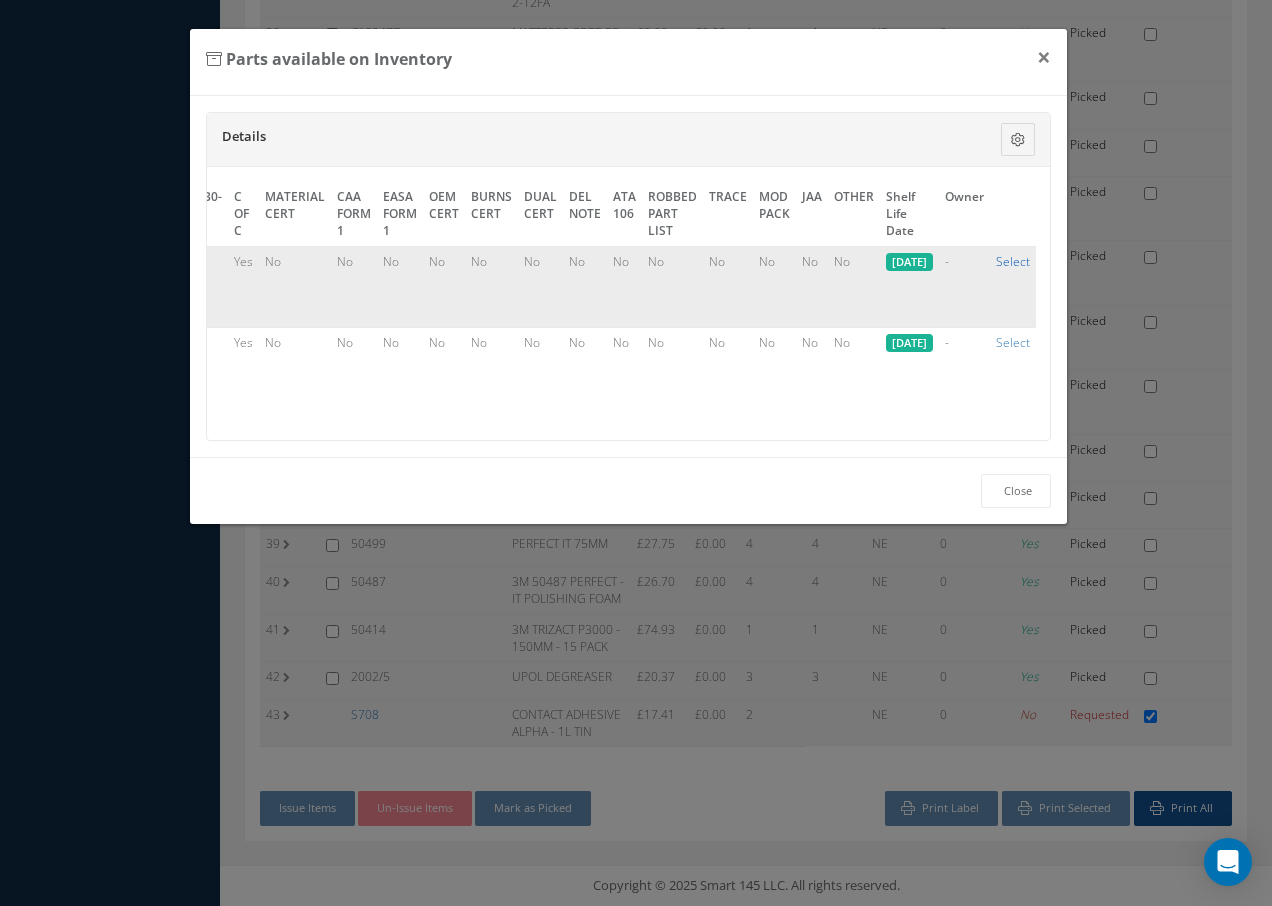 checkbox on "true" 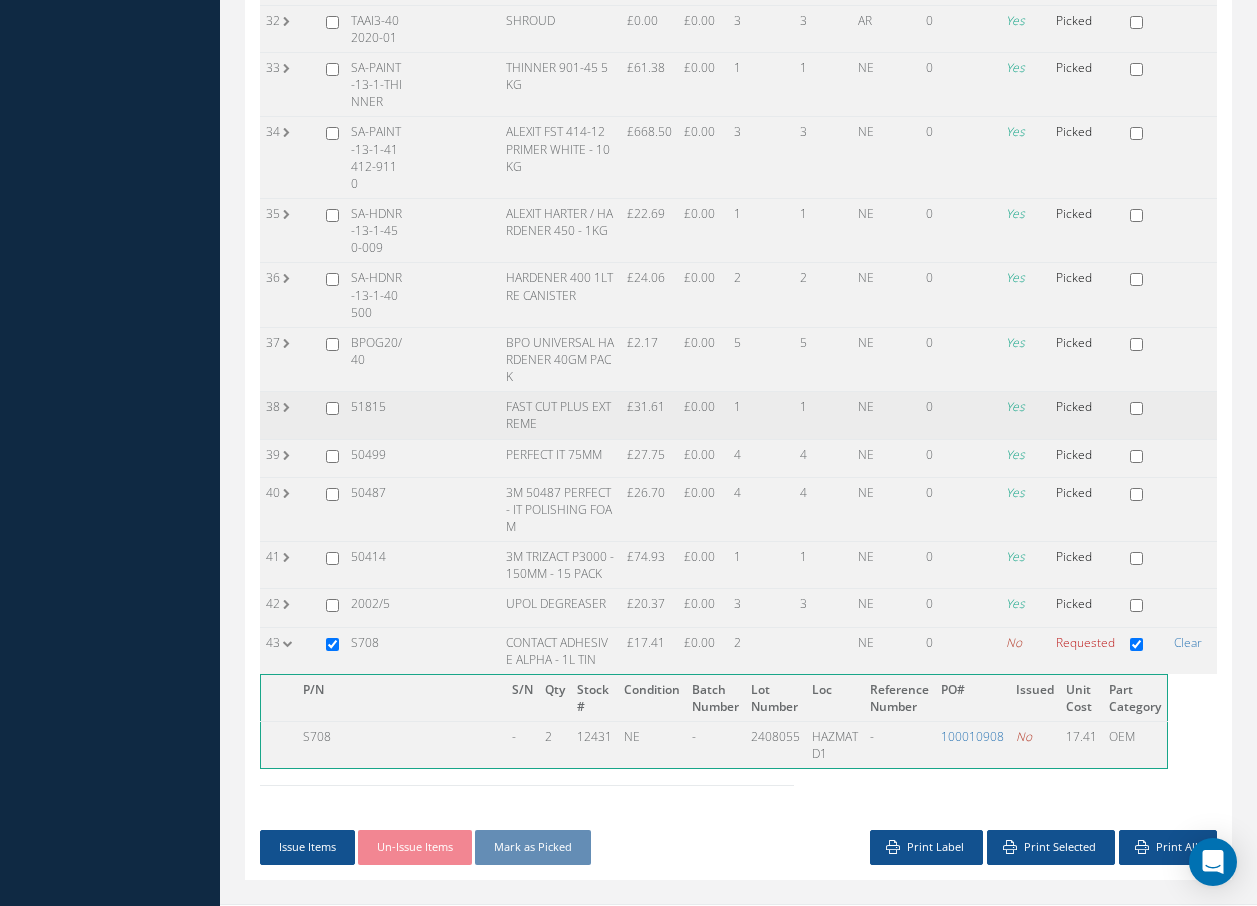 scroll, scrollTop: 2009, scrollLeft: 0, axis: vertical 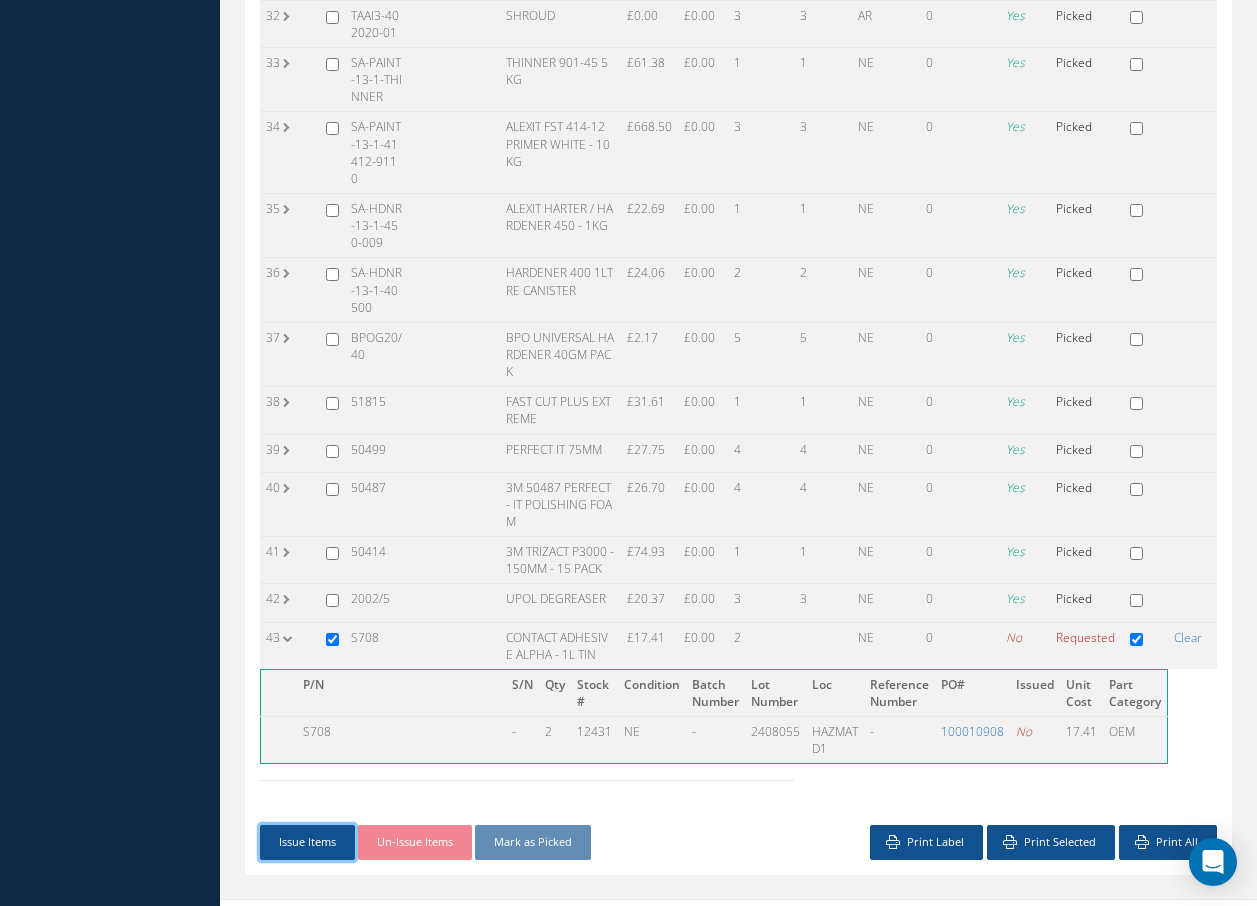 click on "Issue Items" at bounding box center (307, 842) 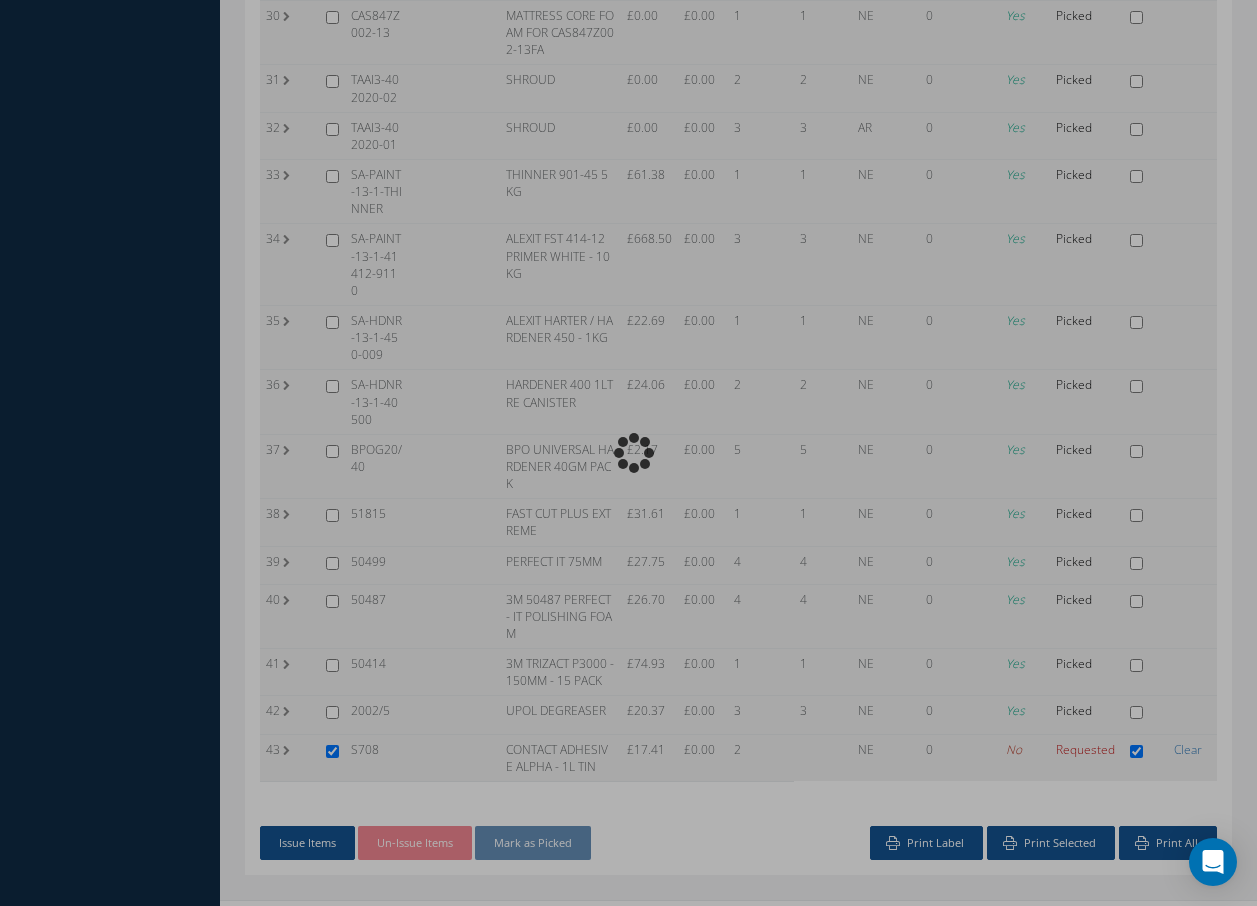scroll, scrollTop: 1863, scrollLeft: 0, axis: vertical 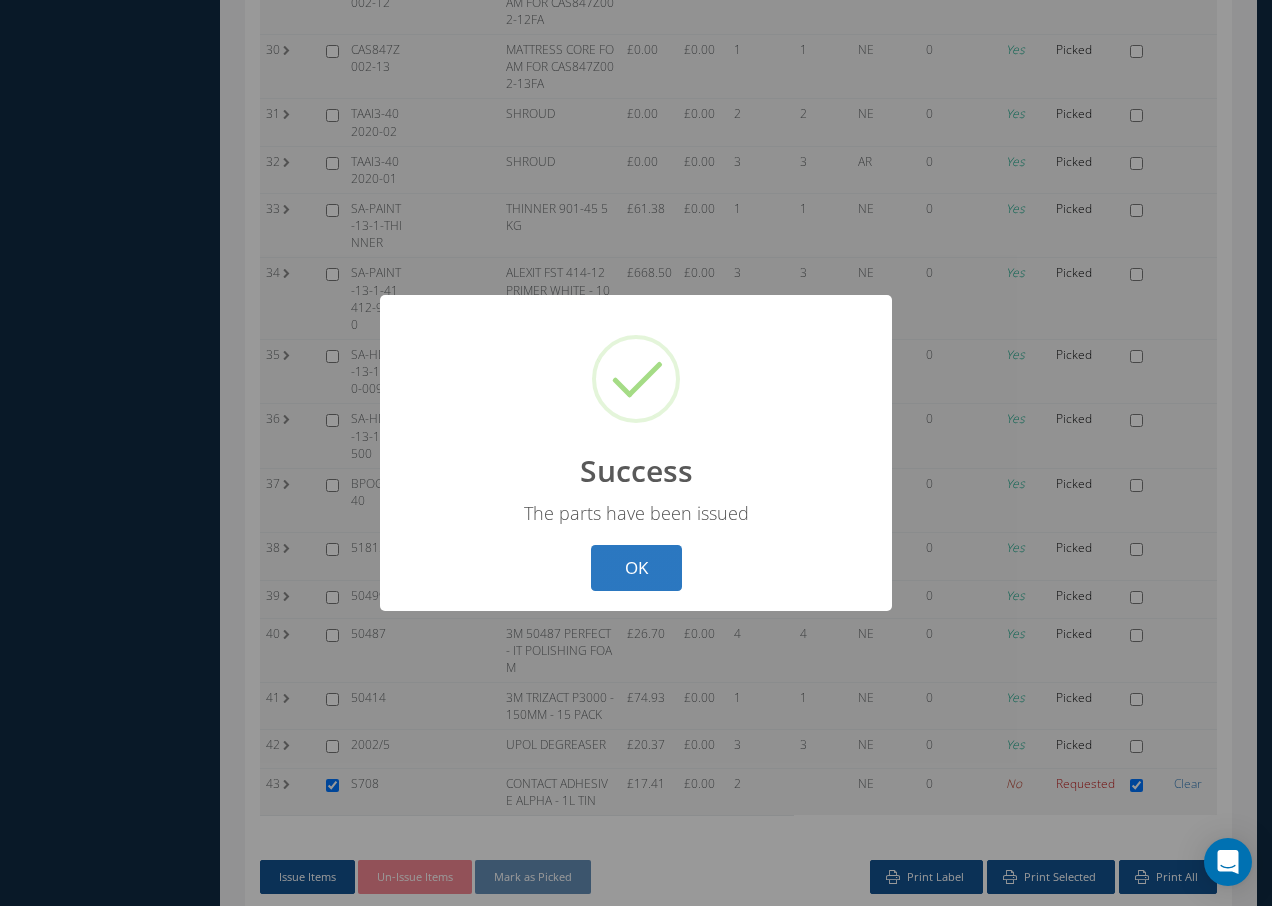 click on "OK" at bounding box center [636, 568] 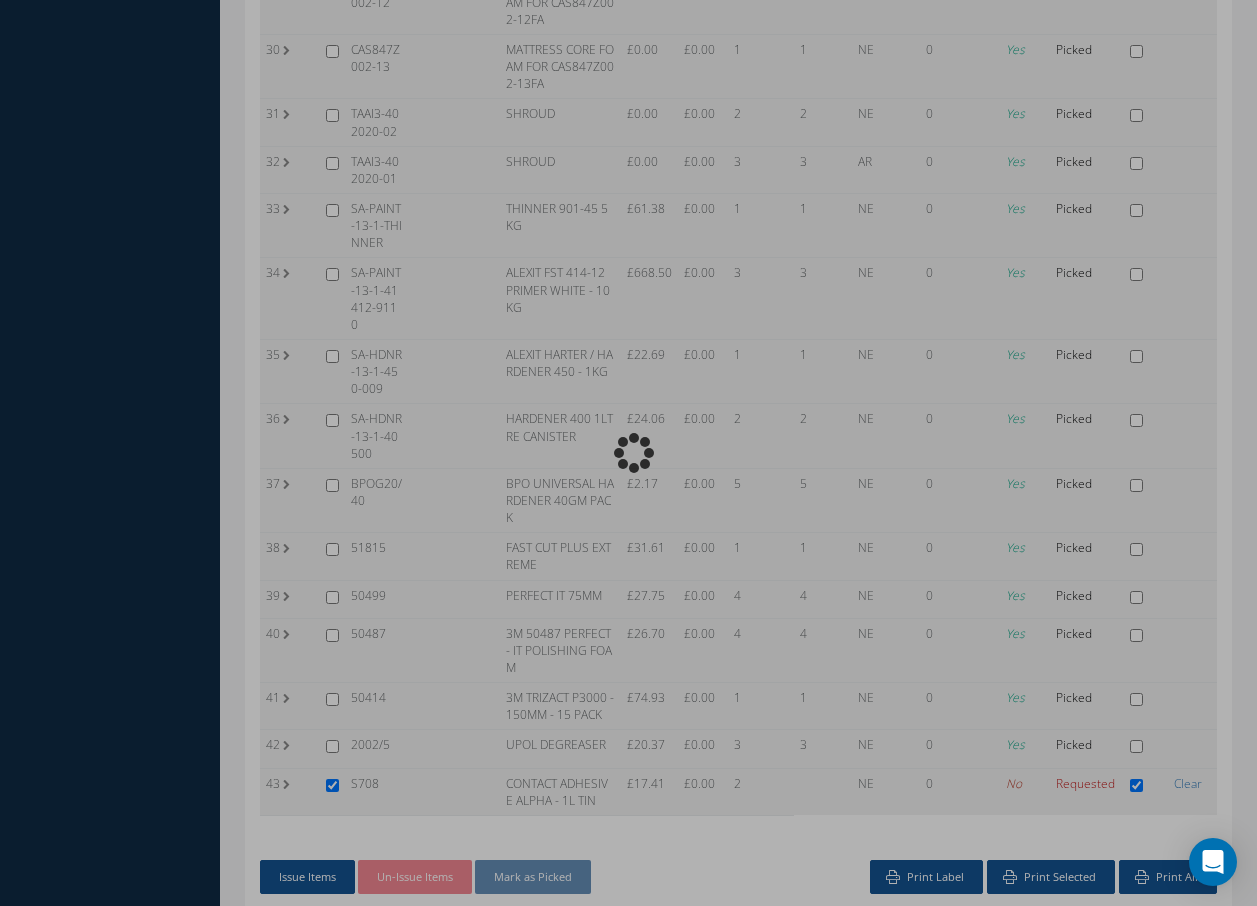 click on "Loading…" at bounding box center (629, 453) 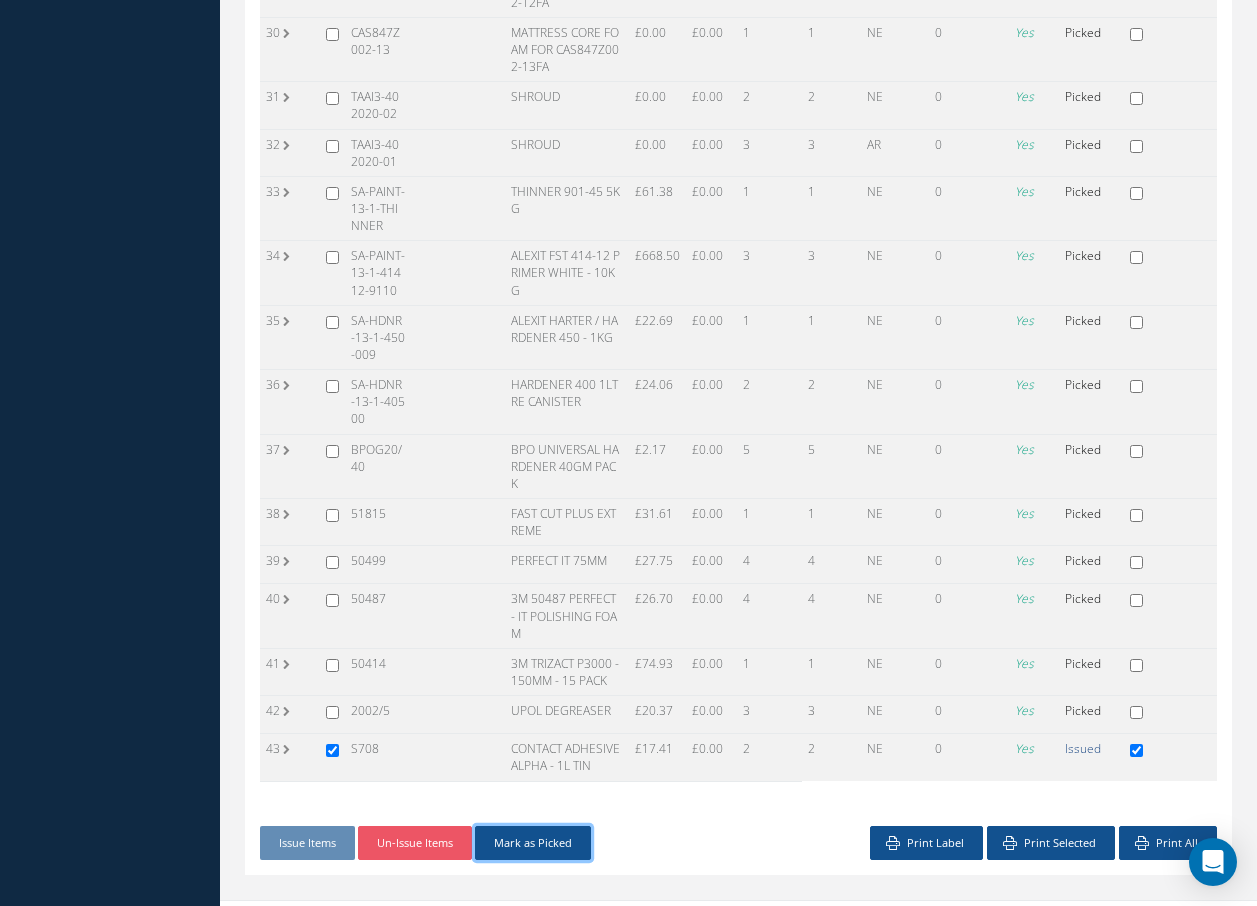 click on "Mark as Picked" at bounding box center (533, 843) 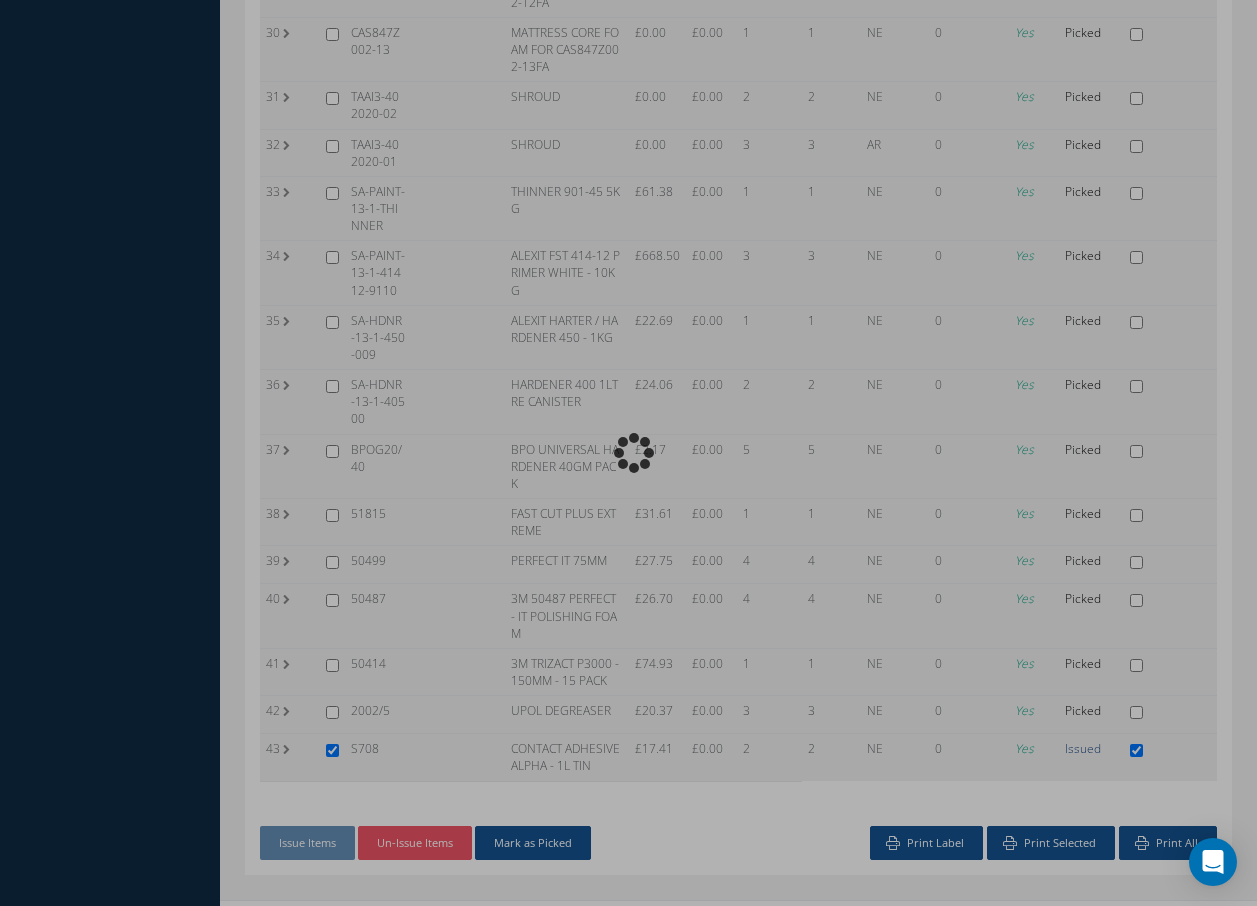scroll, scrollTop: 1846, scrollLeft: 0, axis: vertical 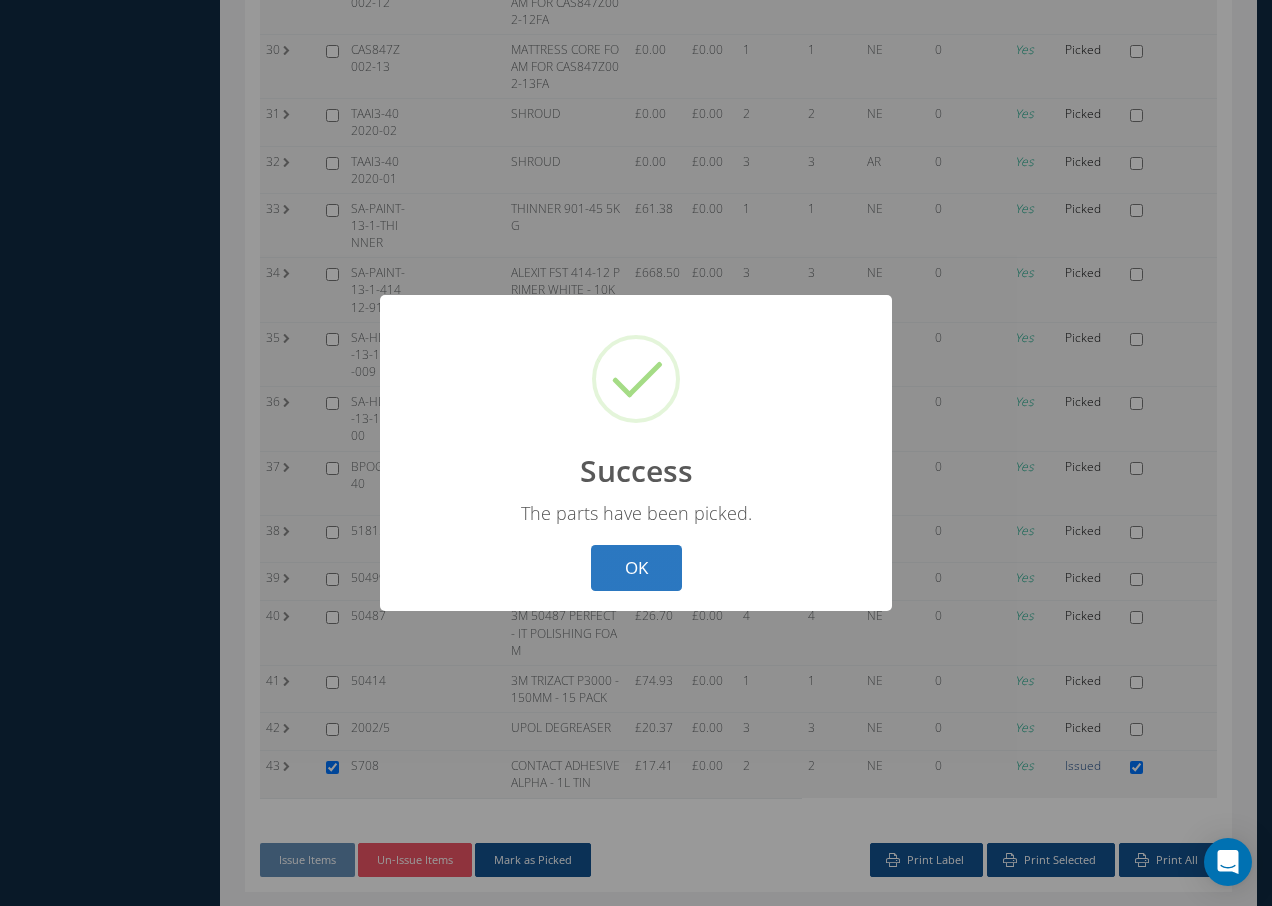 click on "OK" at bounding box center (636, 568) 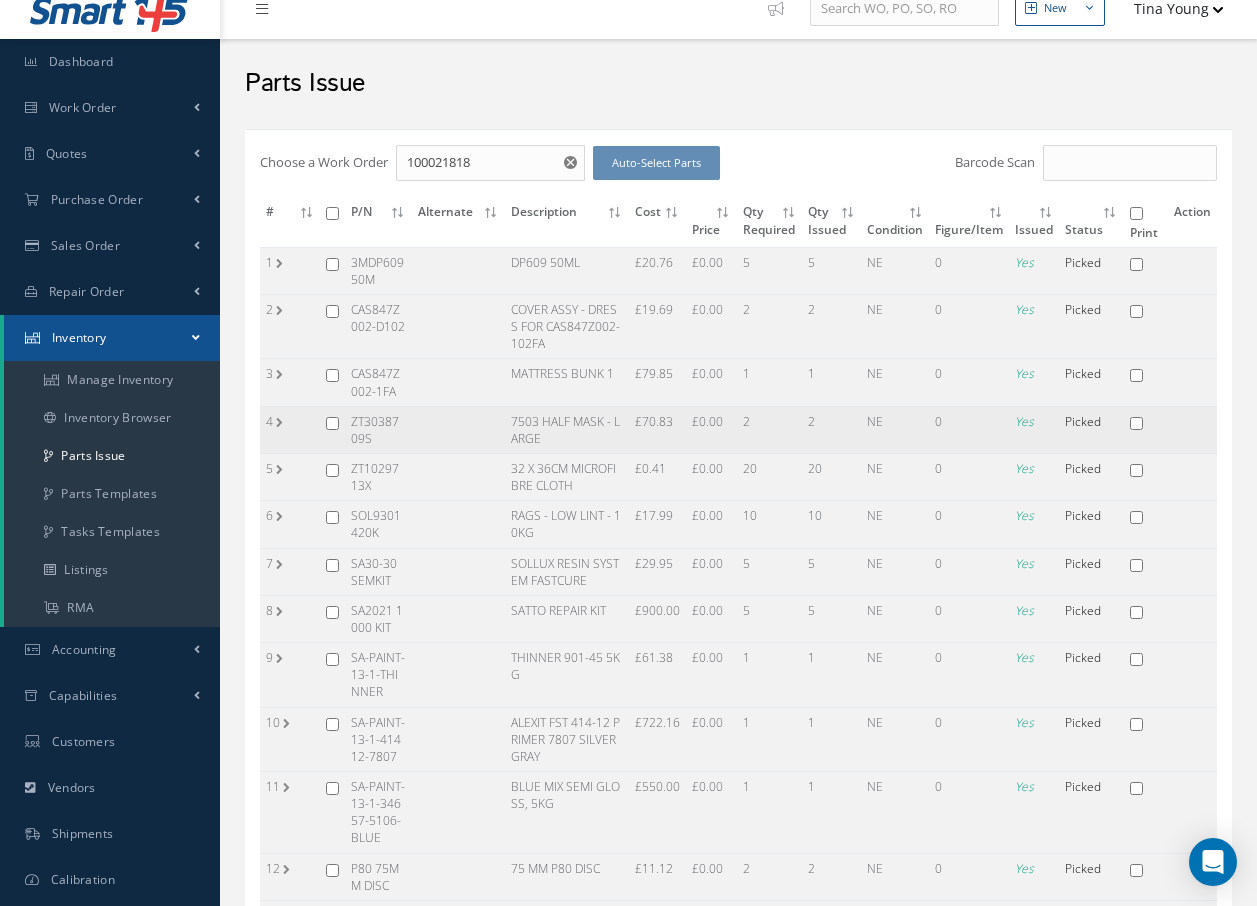 scroll, scrollTop: 0, scrollLeft: 0, axis: both 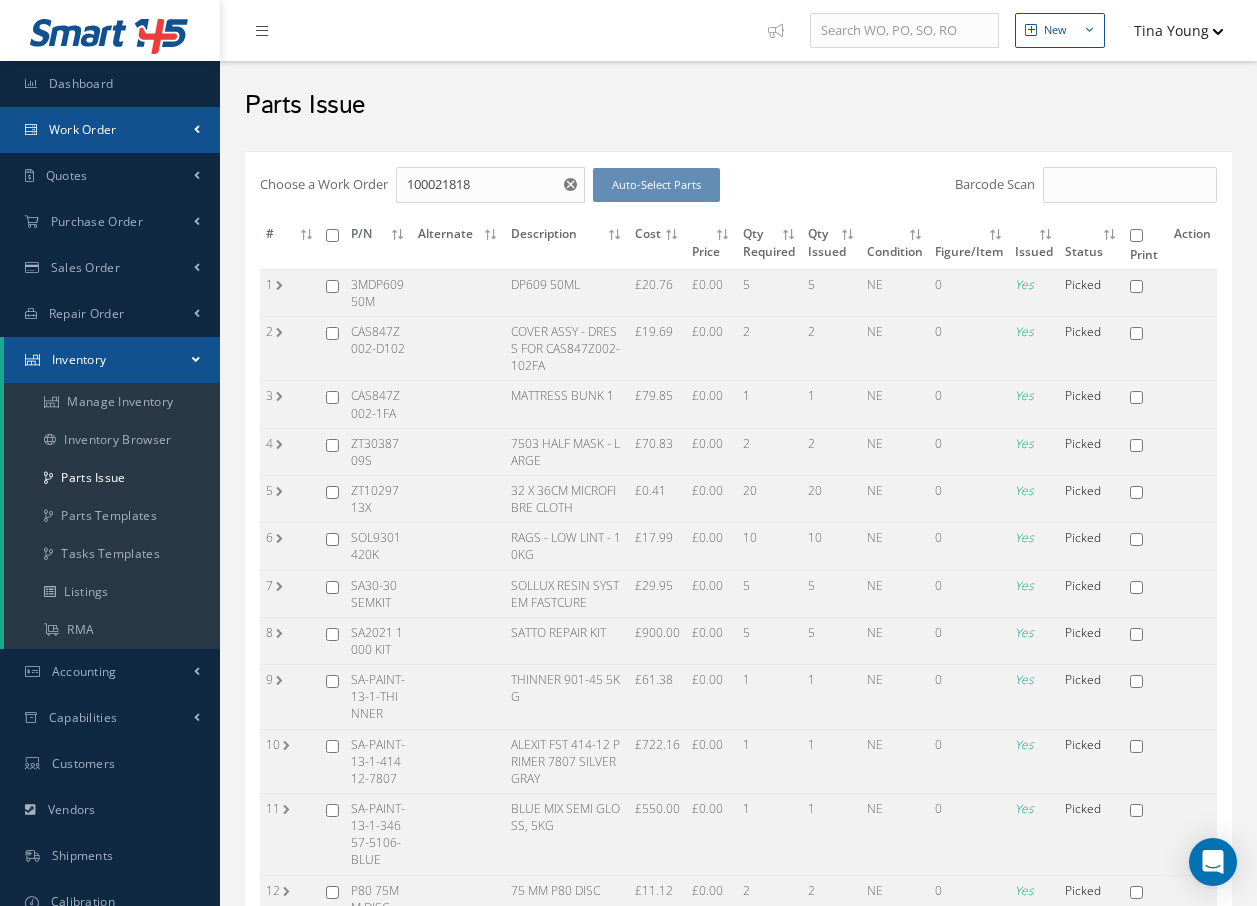 click on "Work Order" at bounding box center (110, 130) 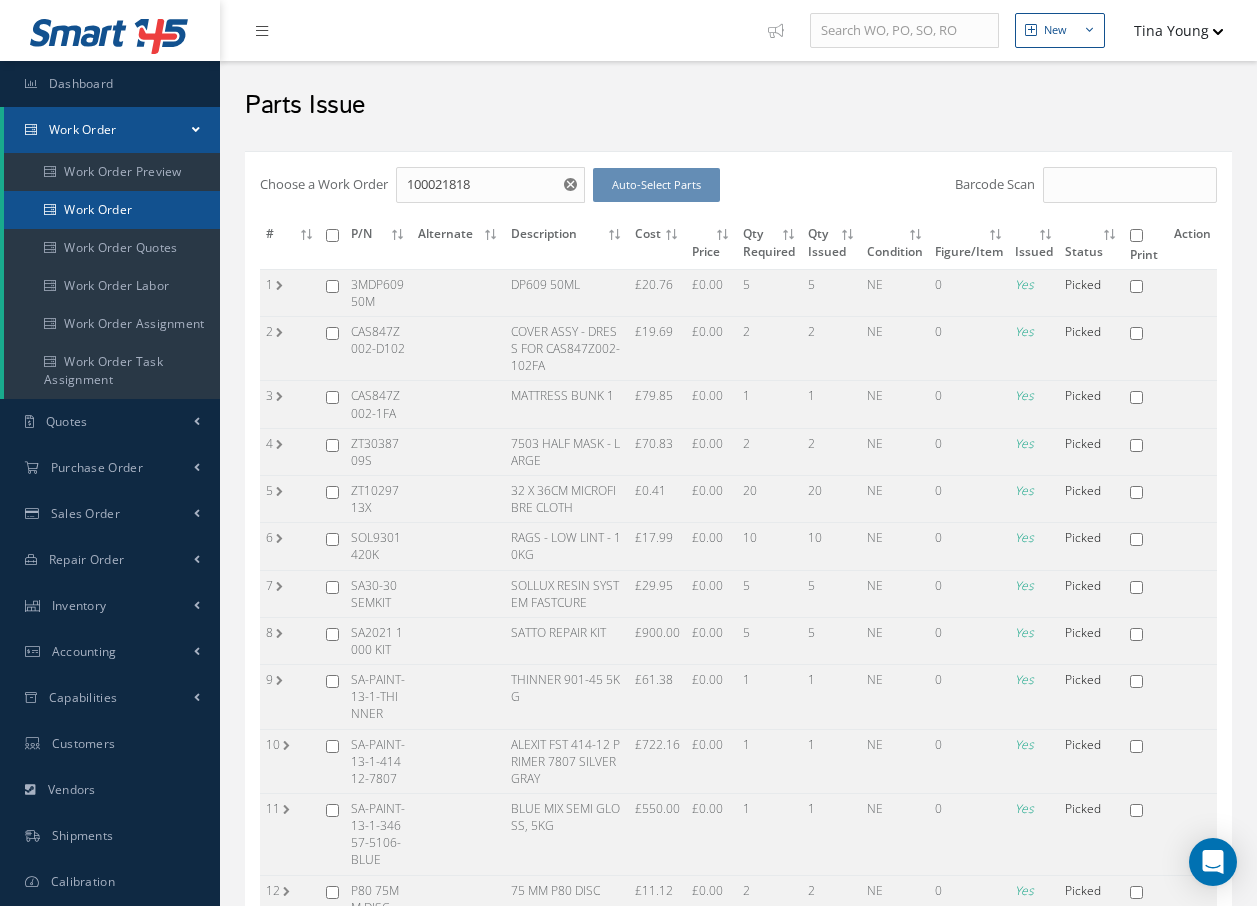 click on "Work Order" at bounding box center (112, 210) 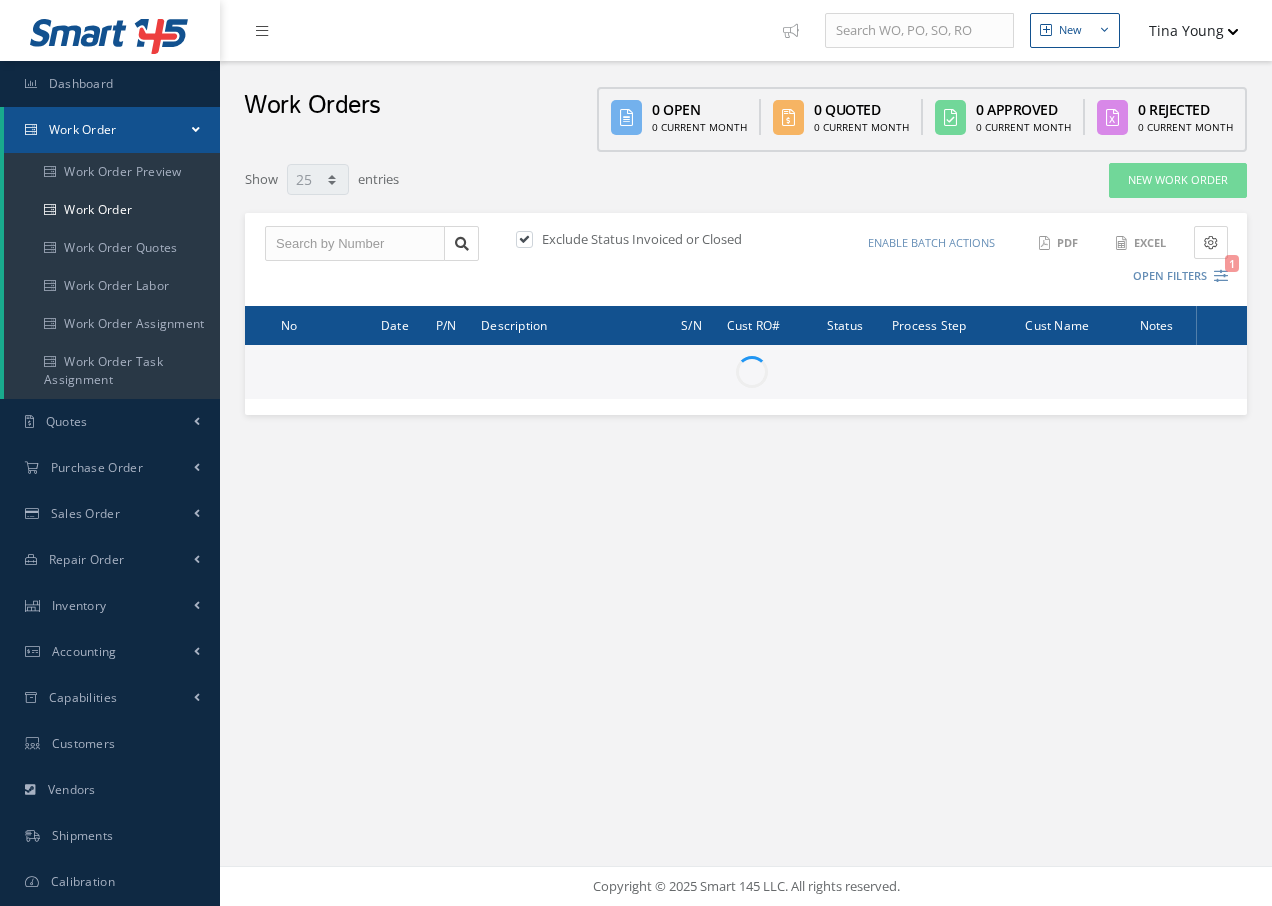select on "25" 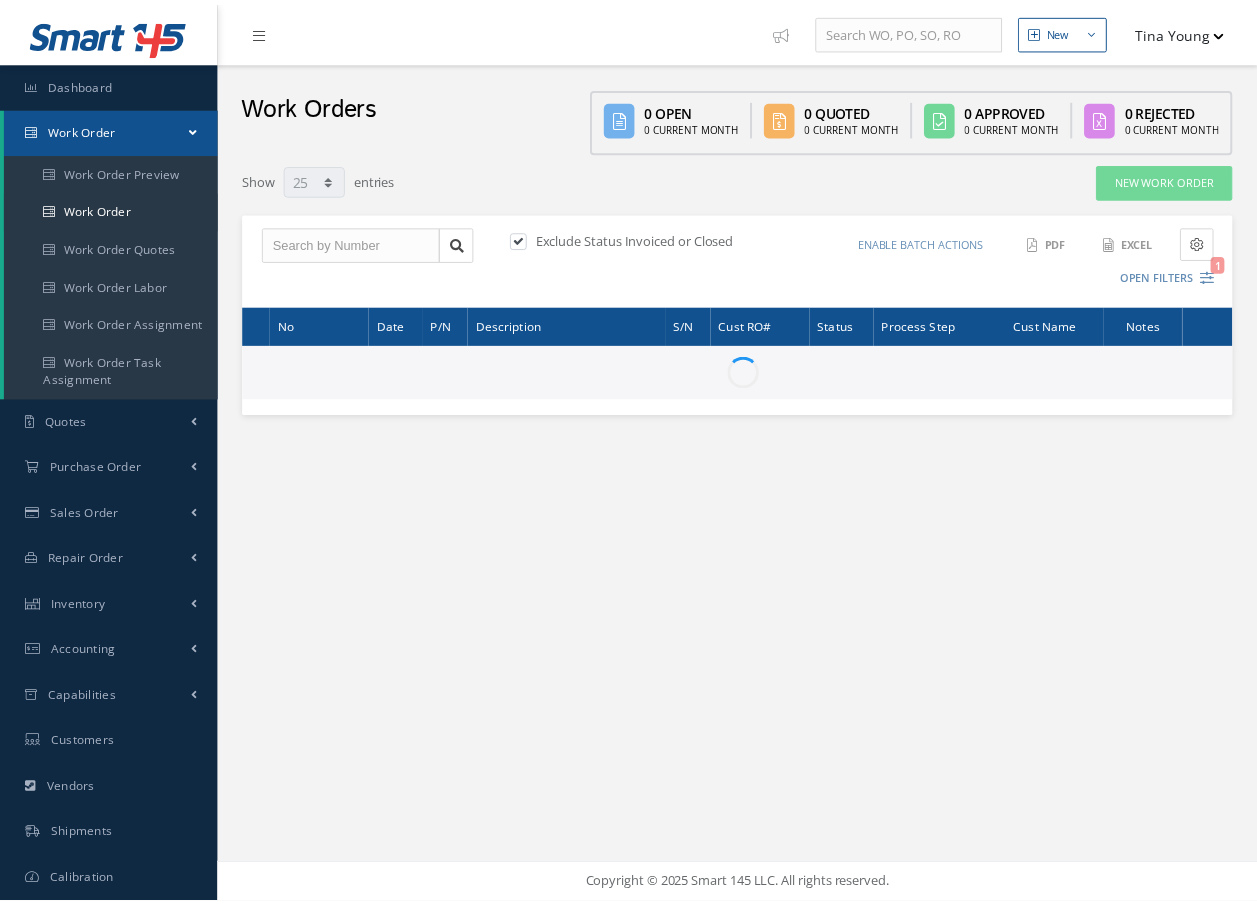 scroll, scrollTop: 0, scrollLeft: 0, axis: both 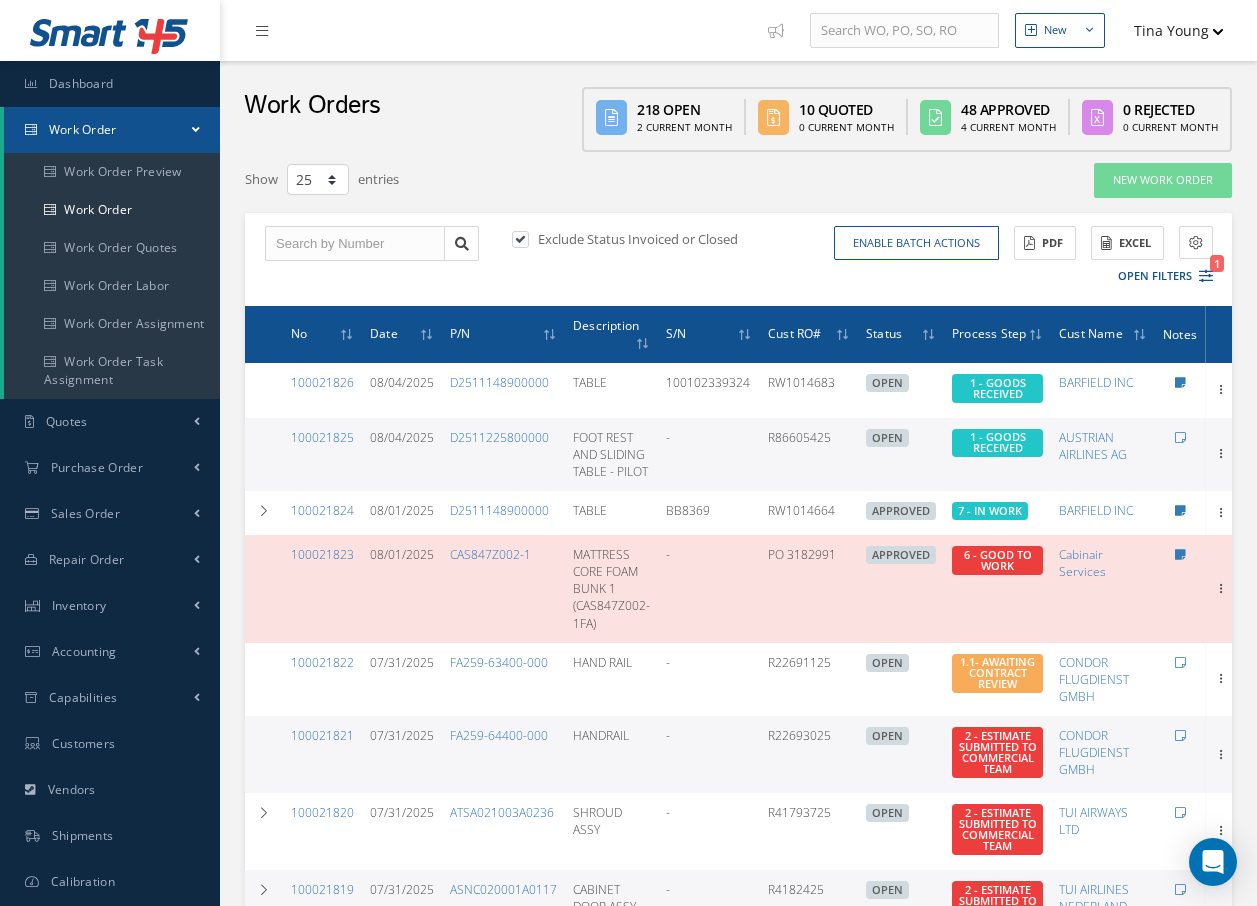 click on "Work Orders
218 Open
2 Current Month
10 Quoted
0 Current Month
48 Approved
4 Current Month
0 Rejected
0 Current Month" at bounding box center [738, 106] 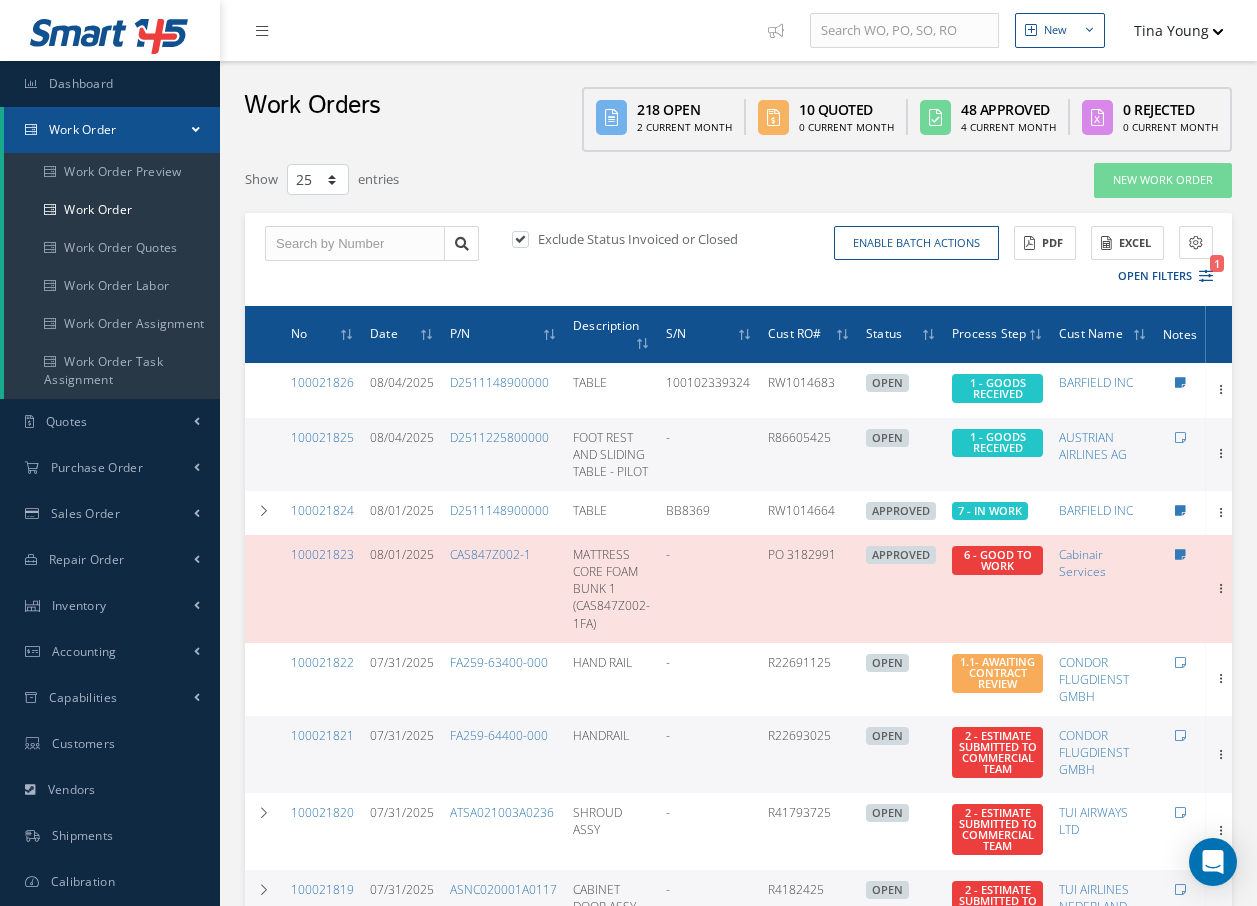 click on "New     New Work Order   New Purchase Order   New Customer
Quote   New Sales Order   New Repair Order
Tina Young
Show Tips   My Profile   Logout" at bounding box center (738, 30) 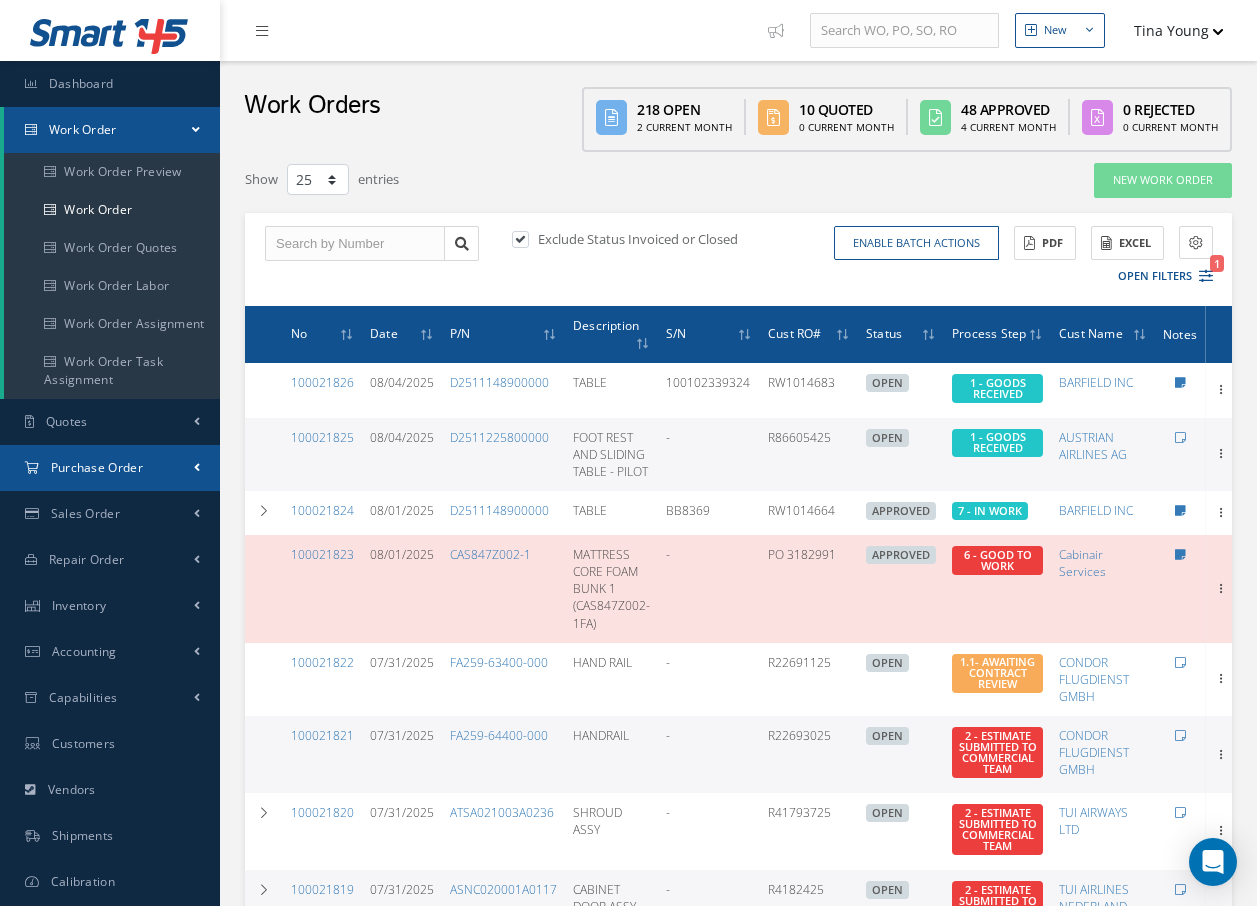click on "Purchase Order" at bounding box center (97, 467) 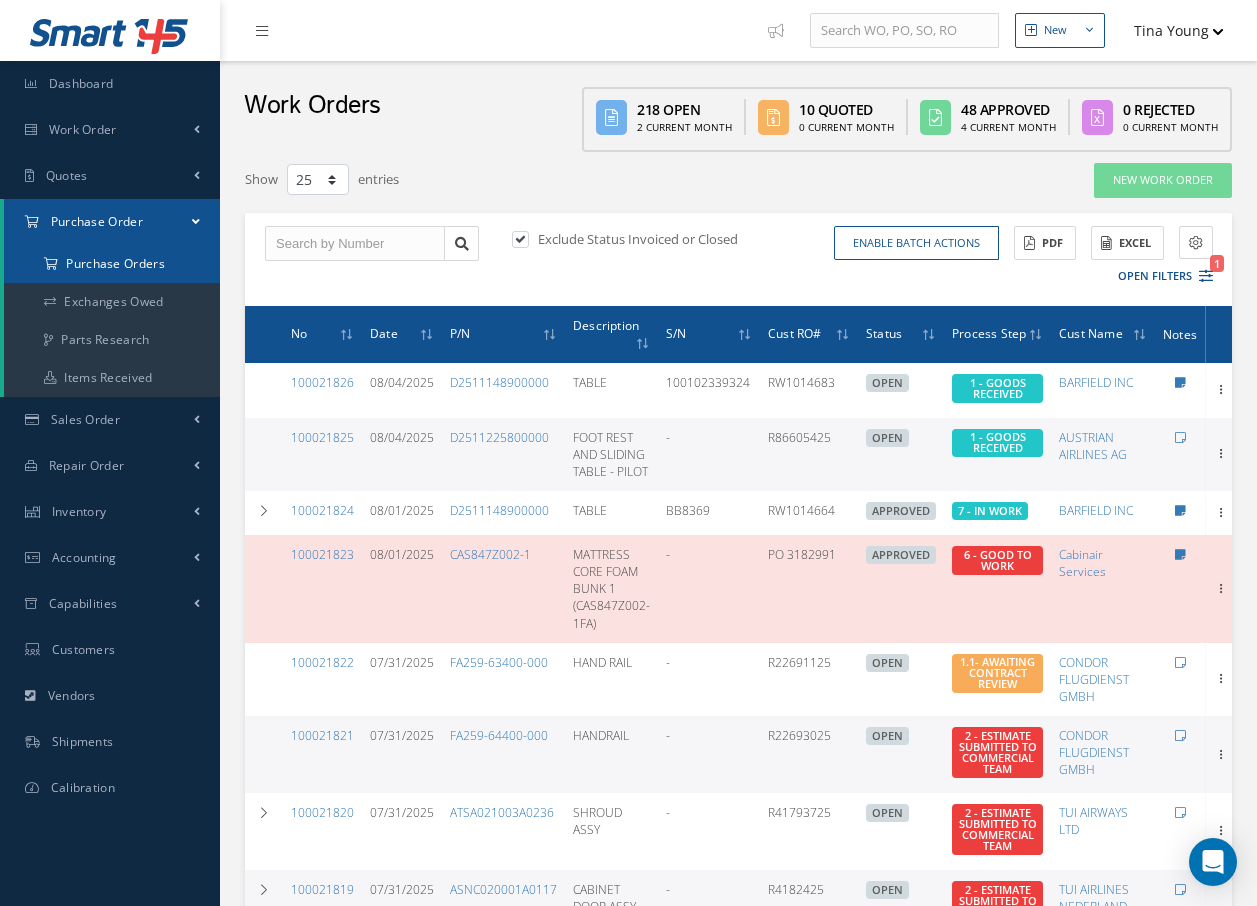 click on "Purchase Orders" at bounding box center (112, 264) 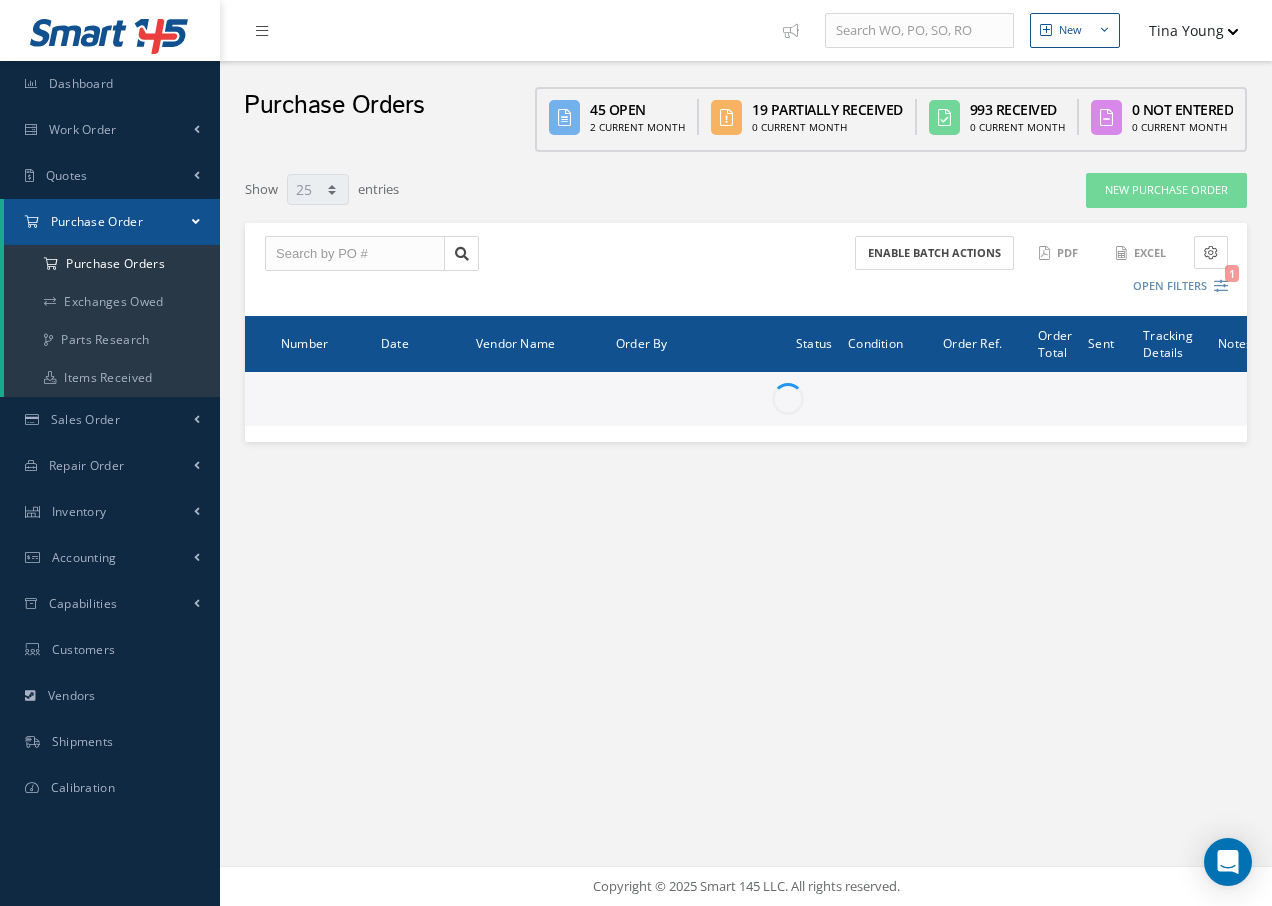 select on "25" 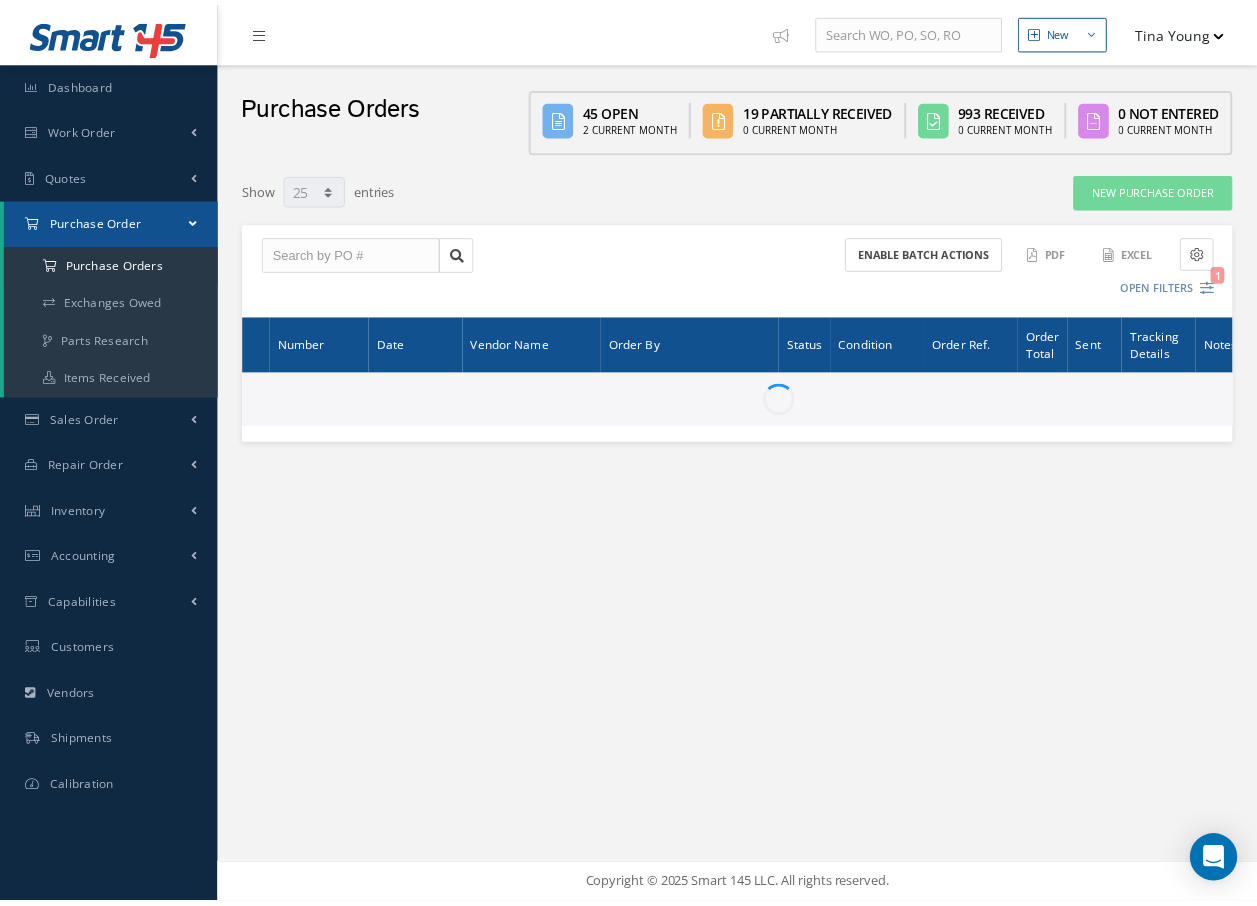 scroll, scrollTop: 0, scrollLeft: 0, axis: both 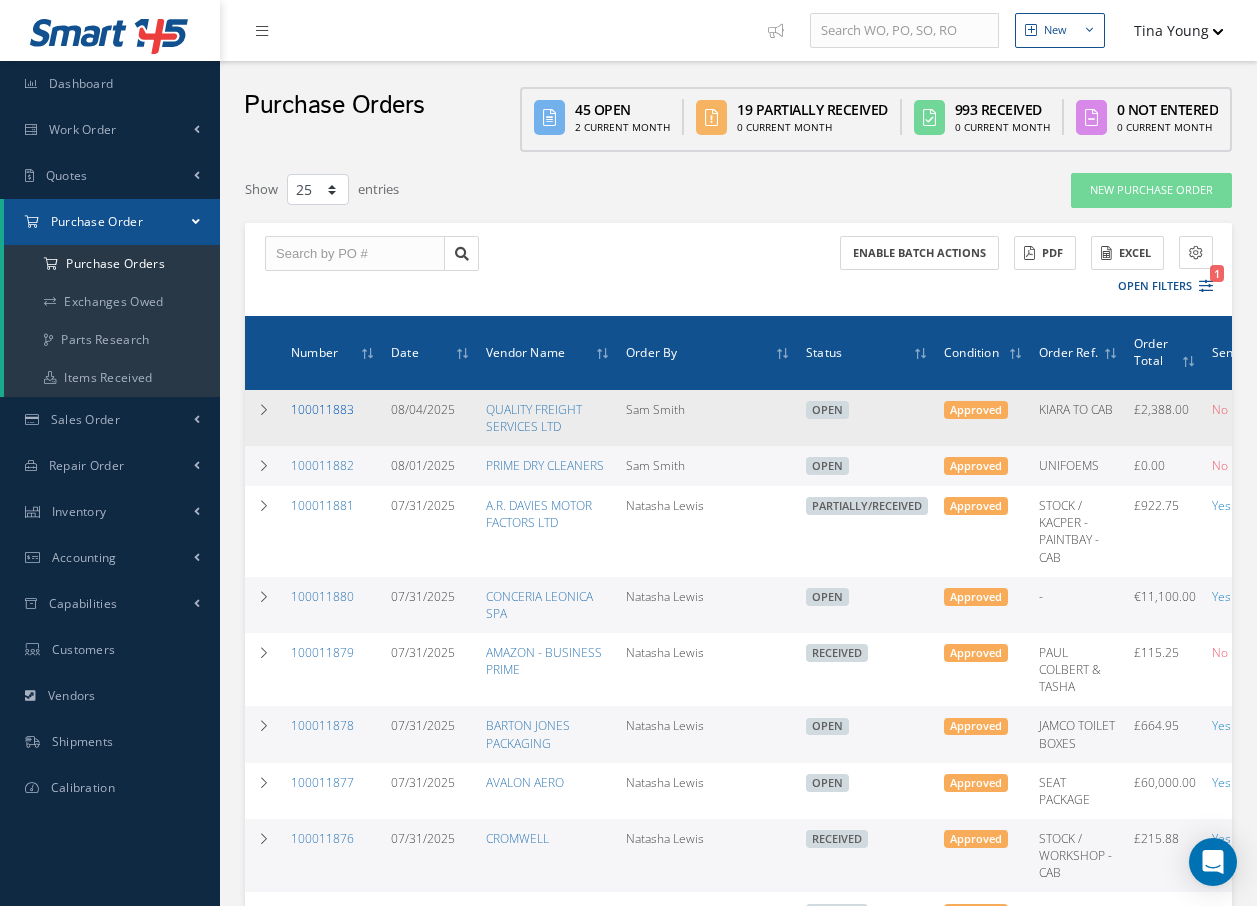 click on "100011883" at bounding box center [322, 409] 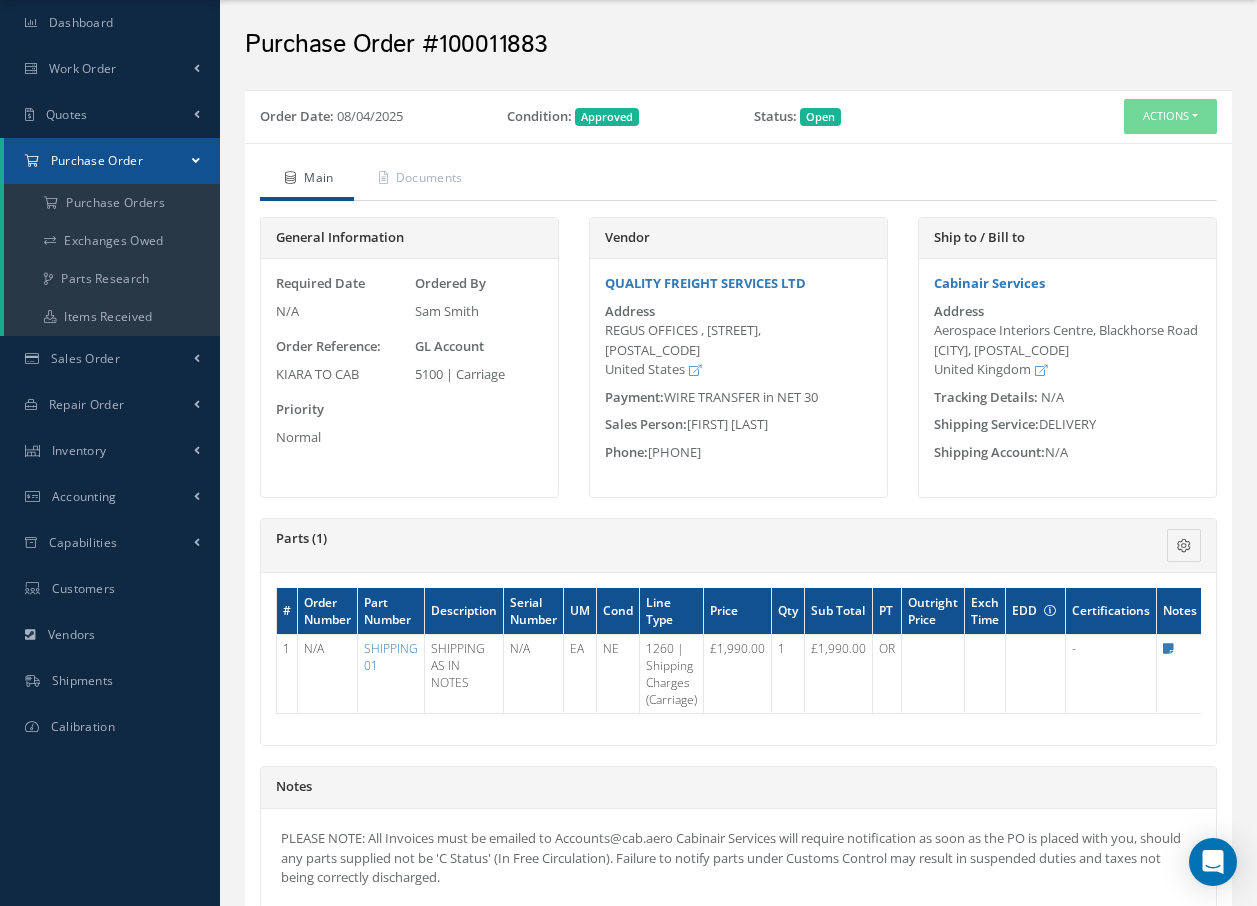 scroll, scrollTop: 0, scrollLeft: 0, axis: both 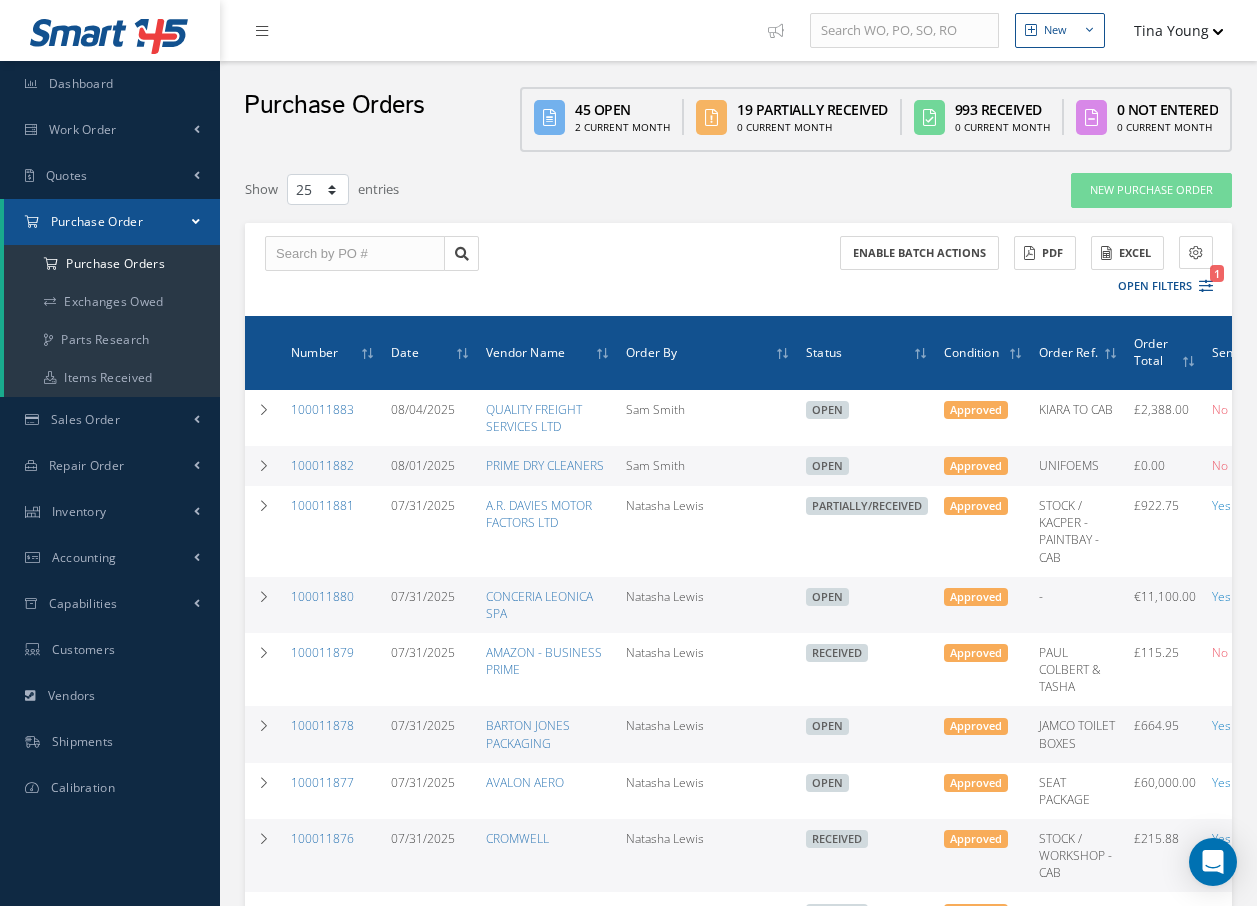 select on "25" 